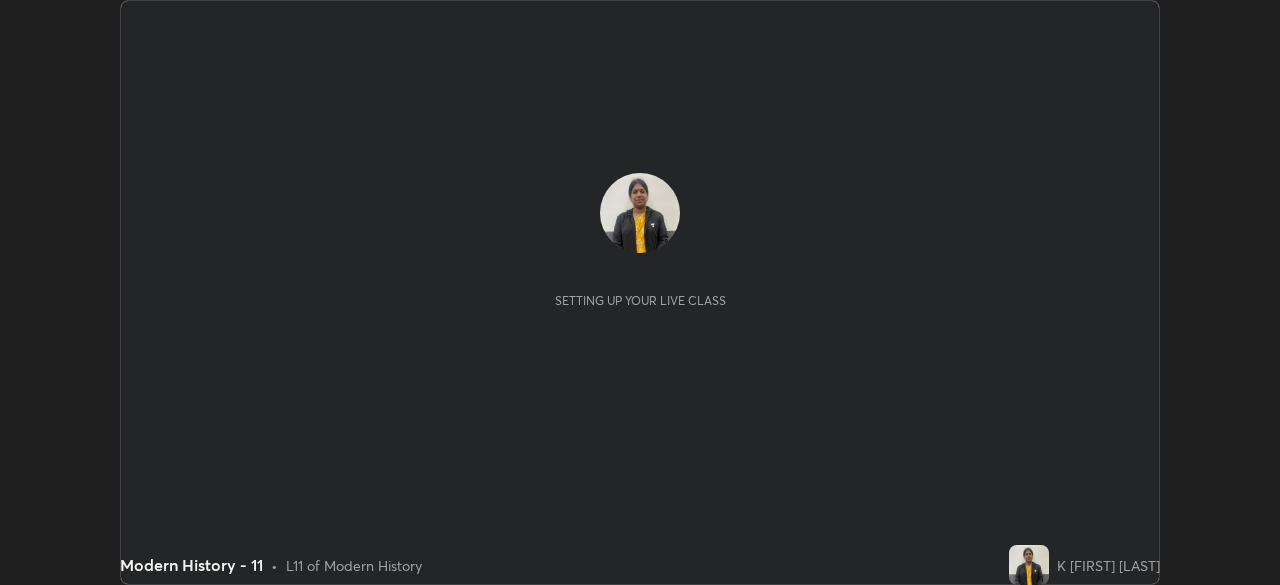 scroll, scrollTop: 0, scrollLeft: 0, axis: both 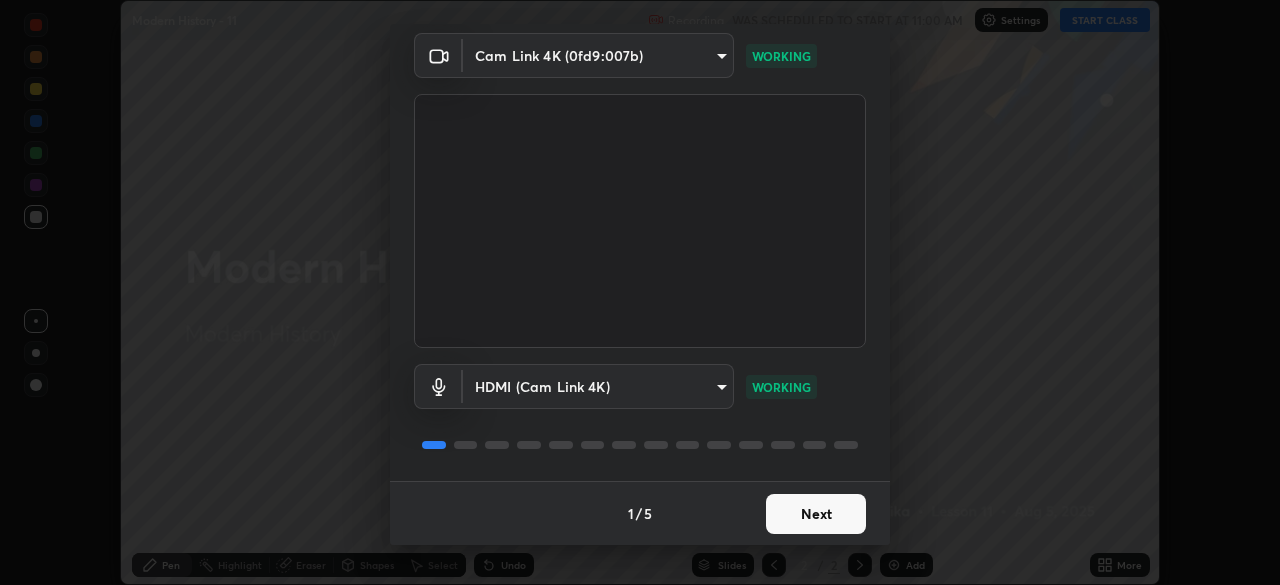 click on "Next" at bounding box center [816, 514] 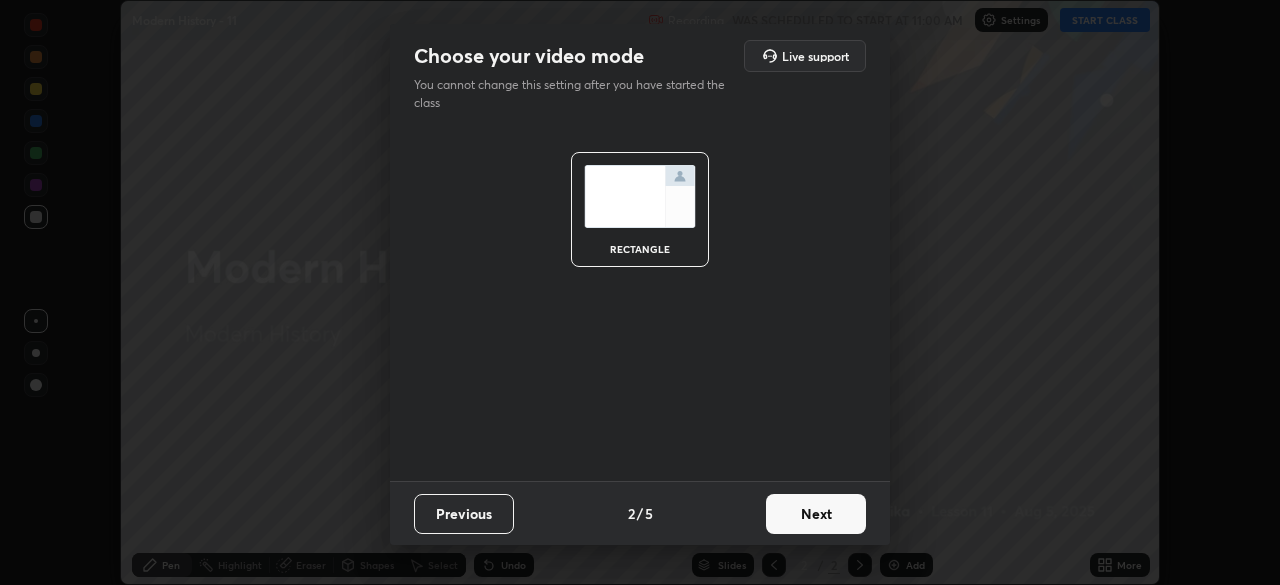 click on "Next" at bounding box center [816, 514] 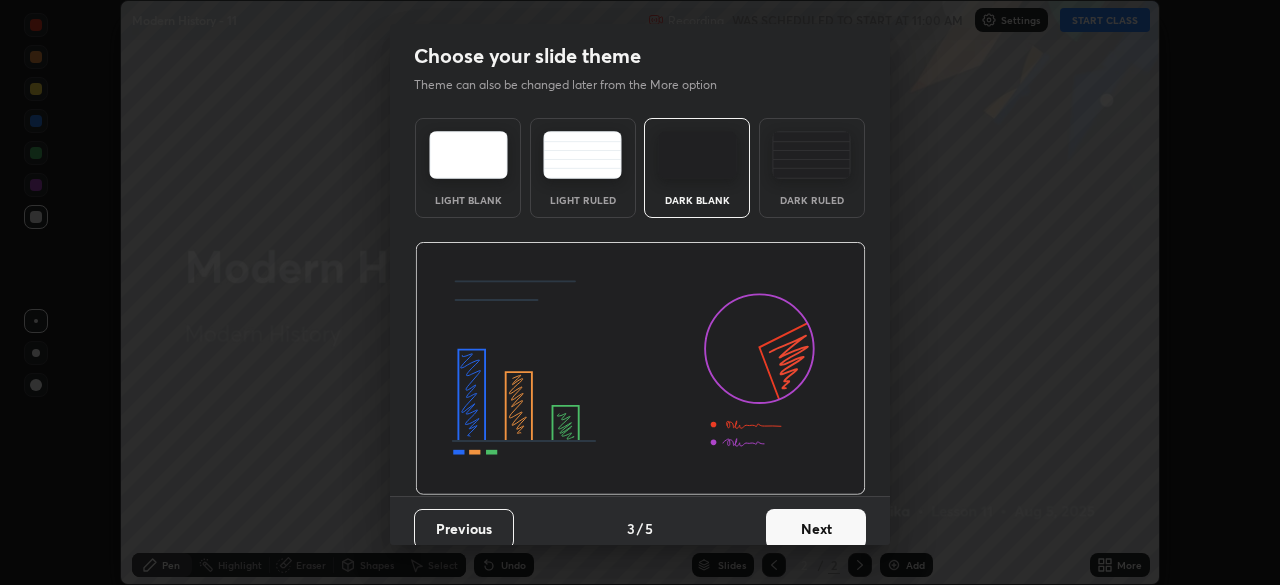 click on "Next" at bounding box center [816, 529] 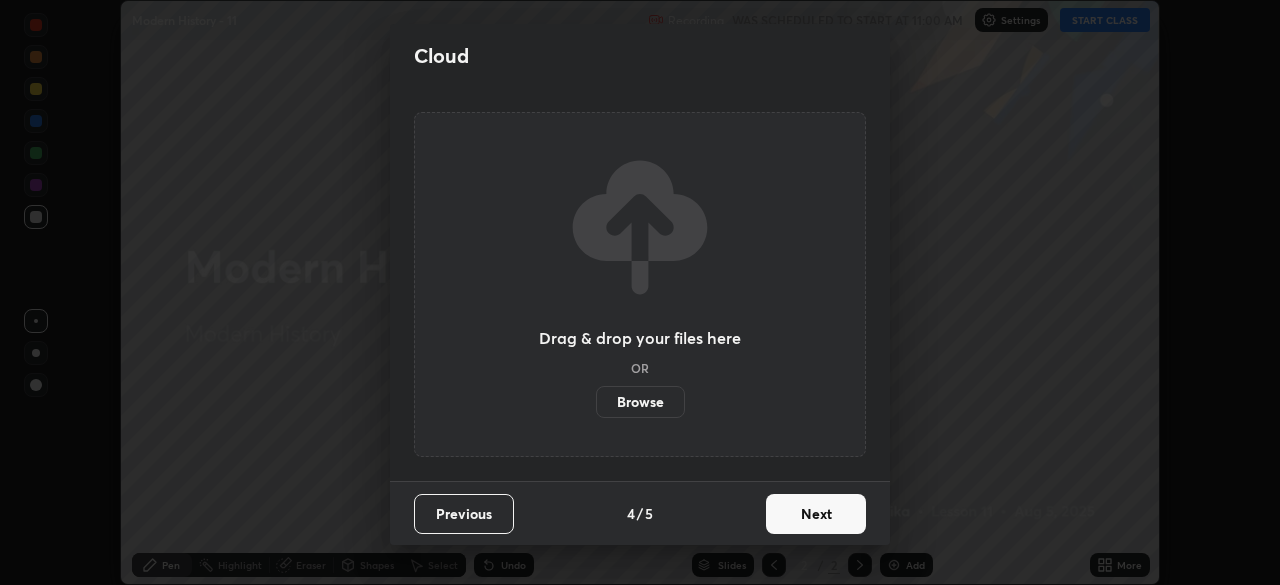 click on "Next" at bounding box center (816, 514) 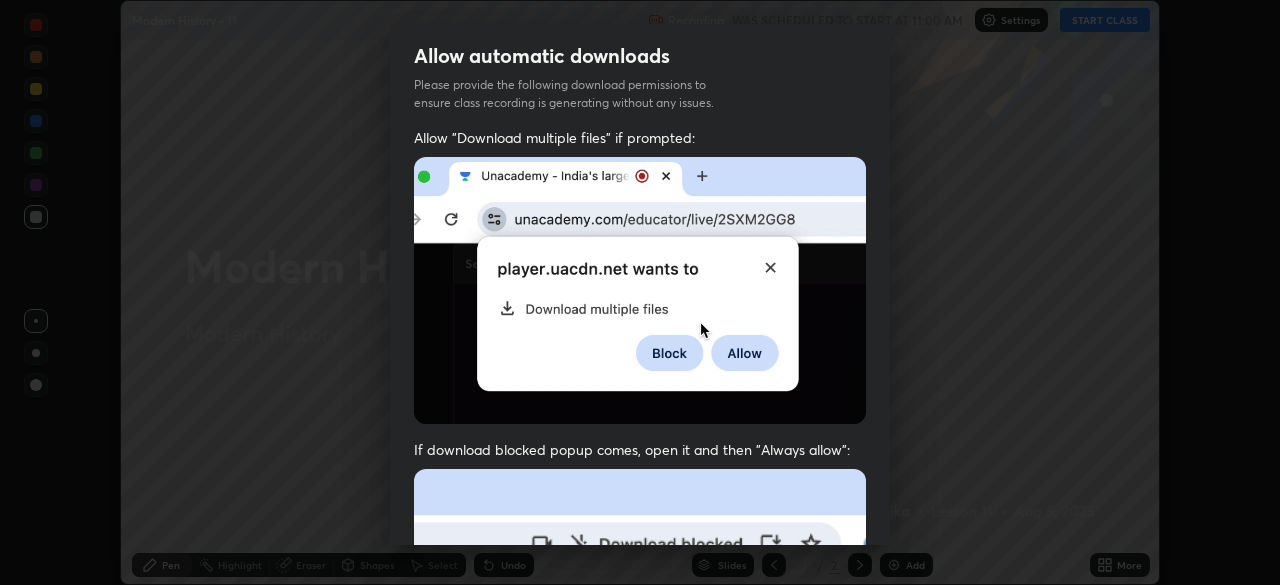 click at bounding box center (640, 687) 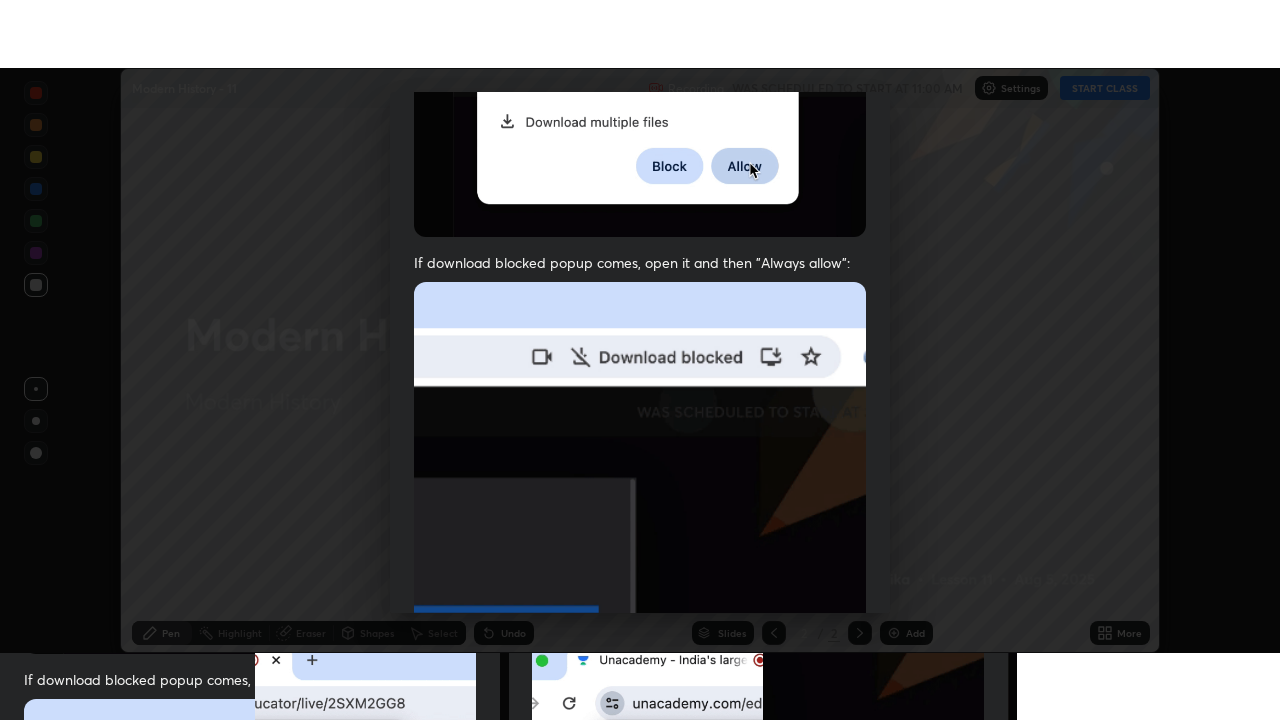 scroll, scrollTop: 479, scrollLeft: 0, axis: vertical 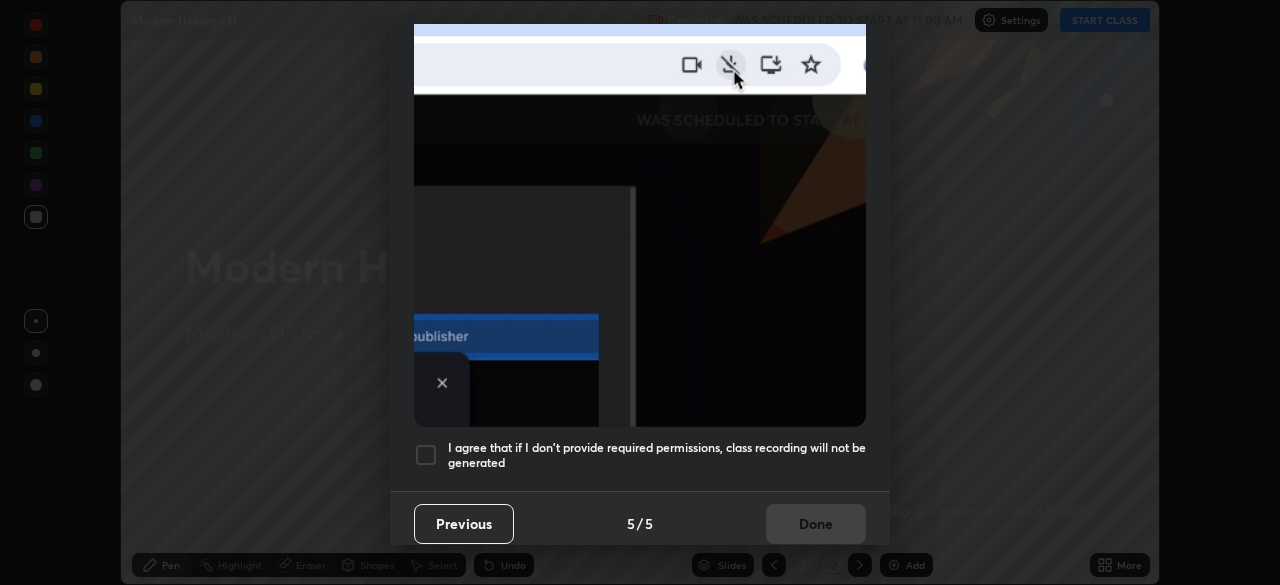 click at bounding box center [426, 455] 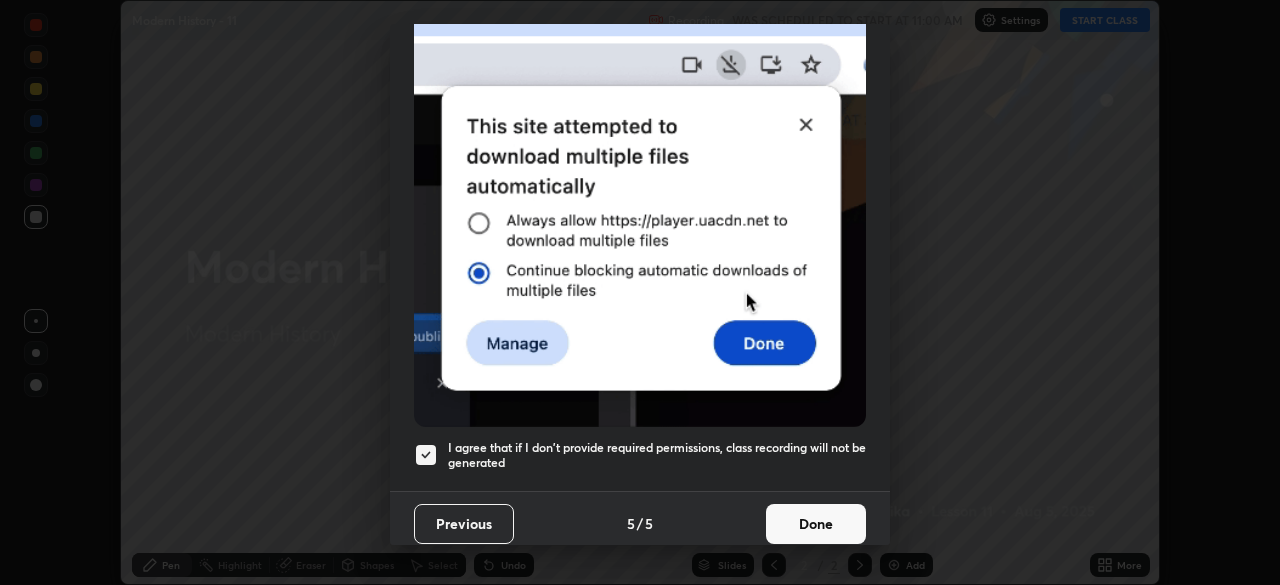 click on "Done" at bounding box center (816, 524) 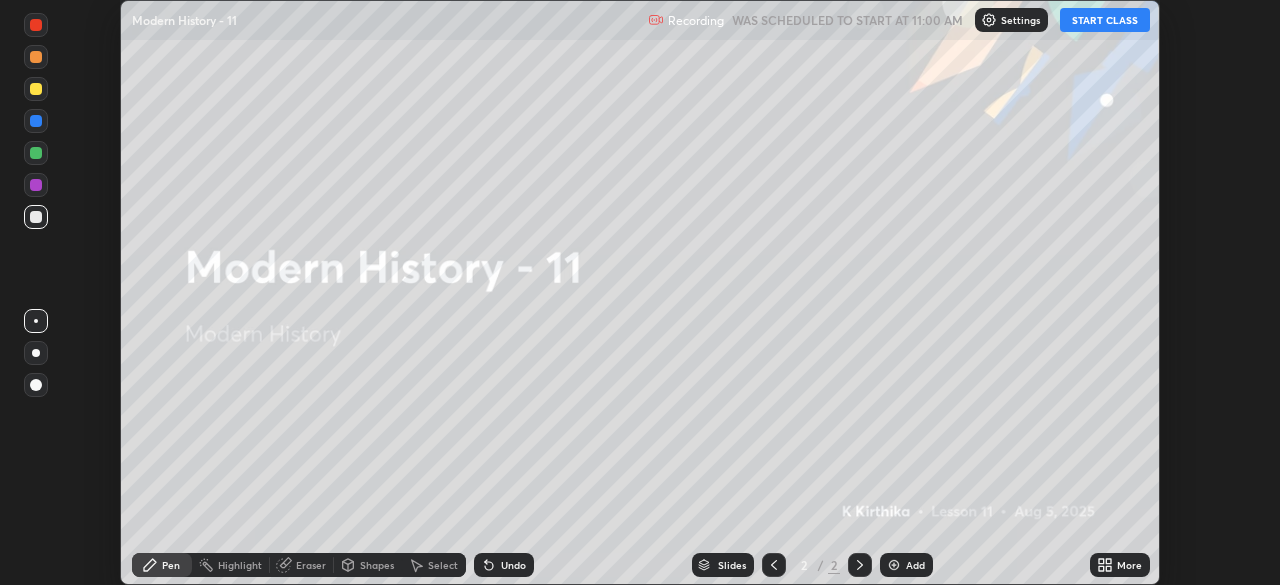 click 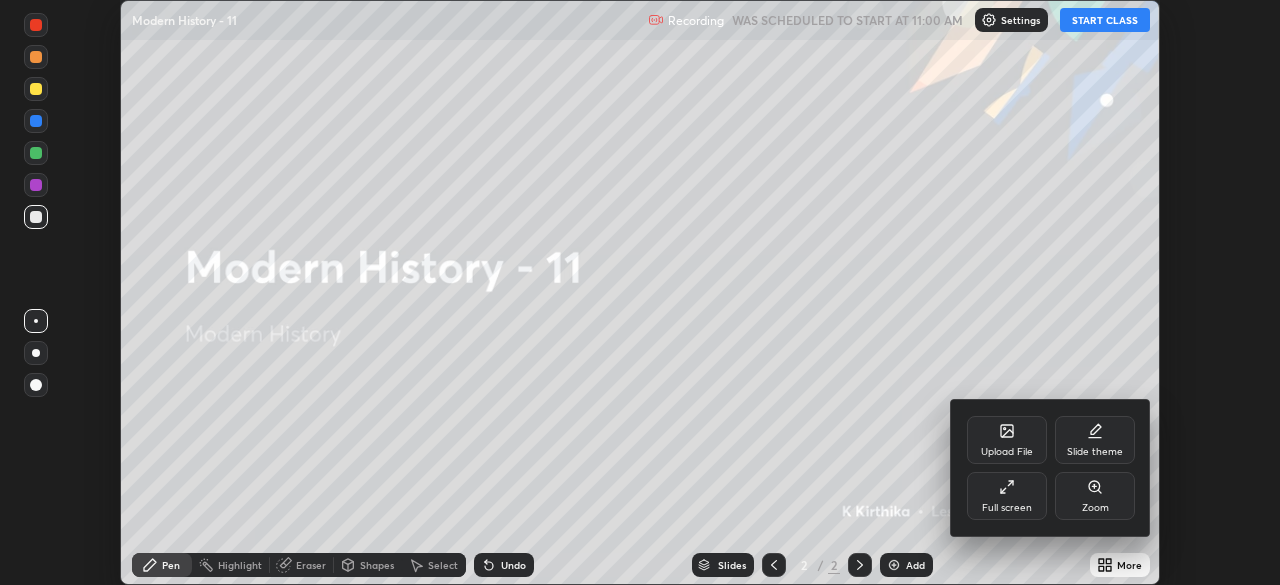 click on "Full screen" at bounding box center [1007, 508] 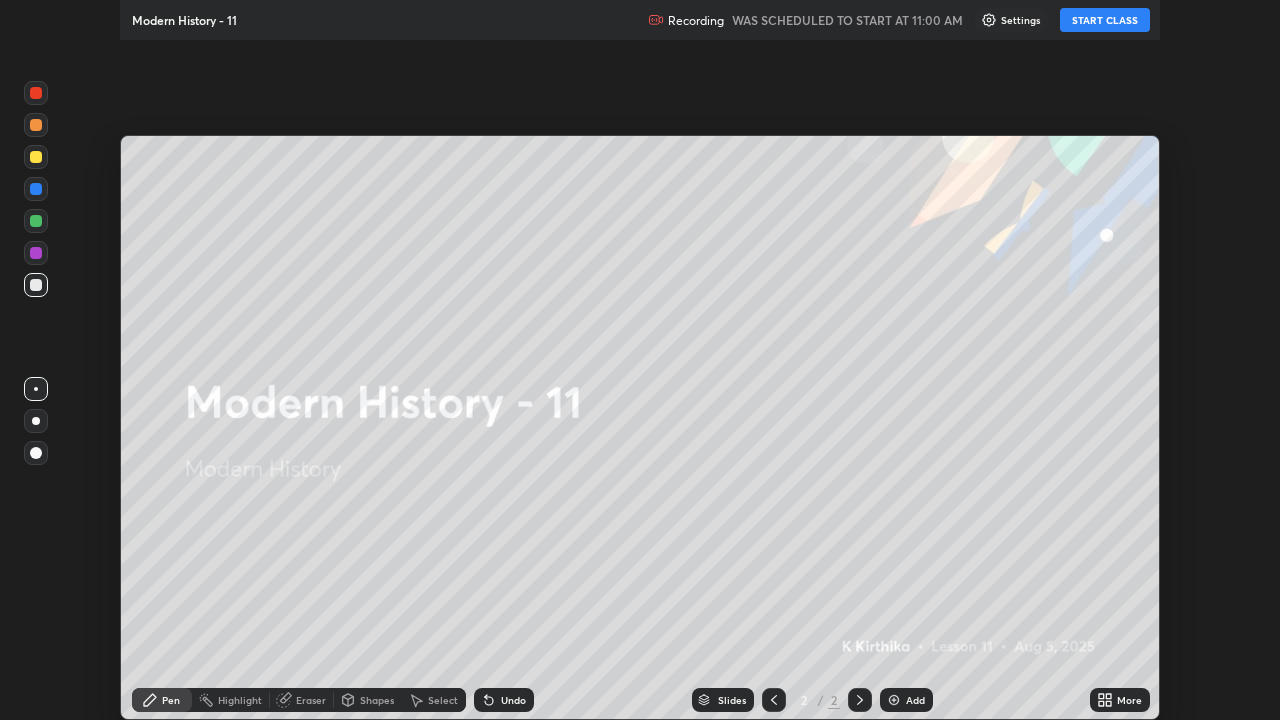 scroll, scrollTop: 99280, scrollLeft: 98720, axis: both 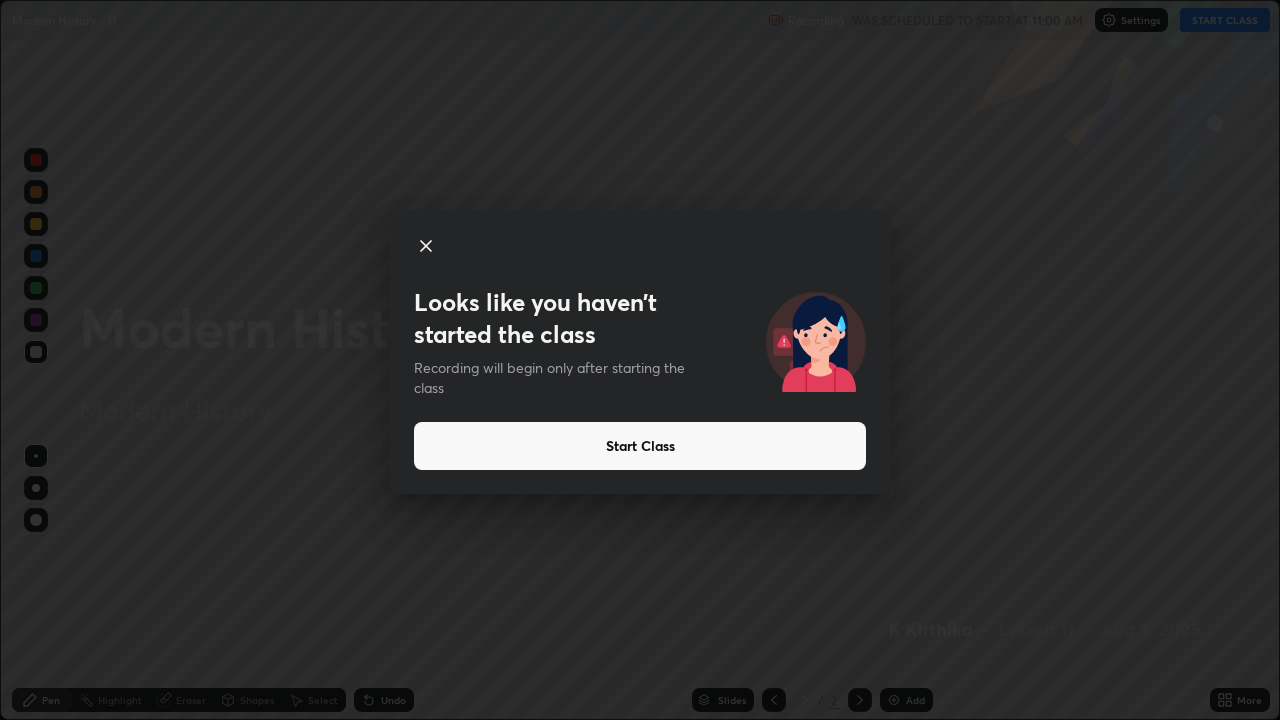 click on "Start Class" at bounding box center (640, 446) 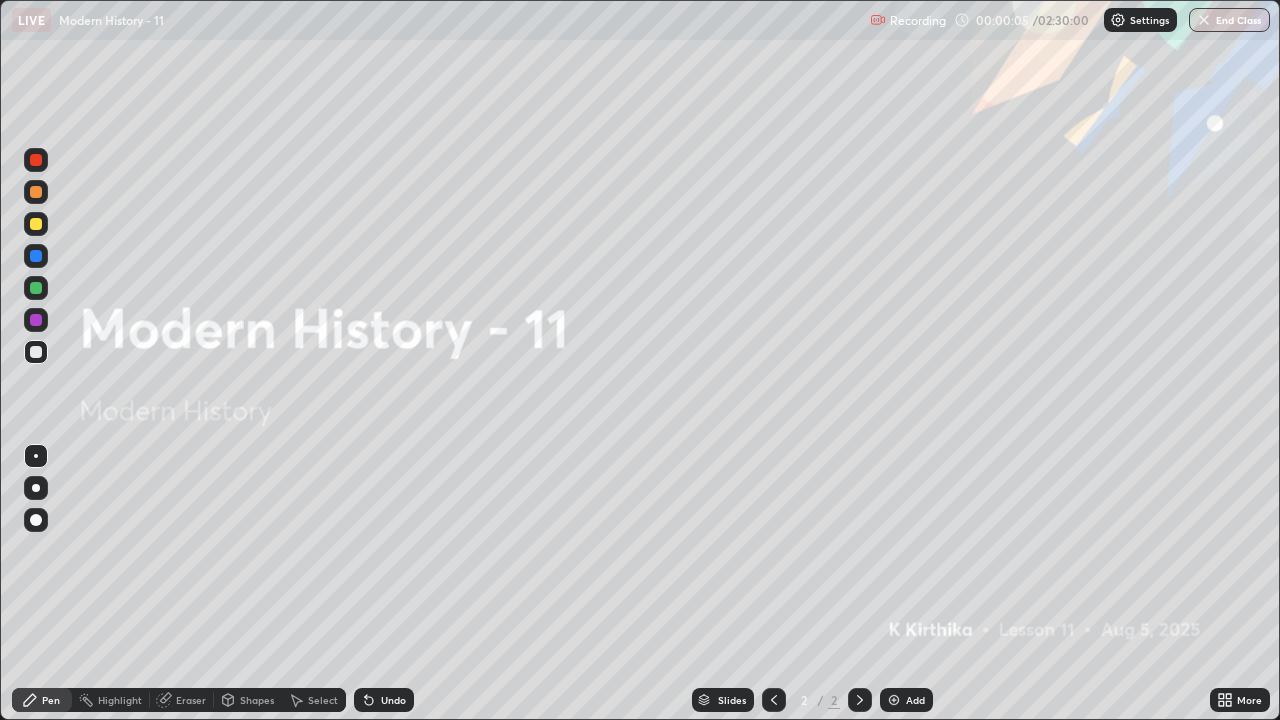 click at bounding box center (894, 700) 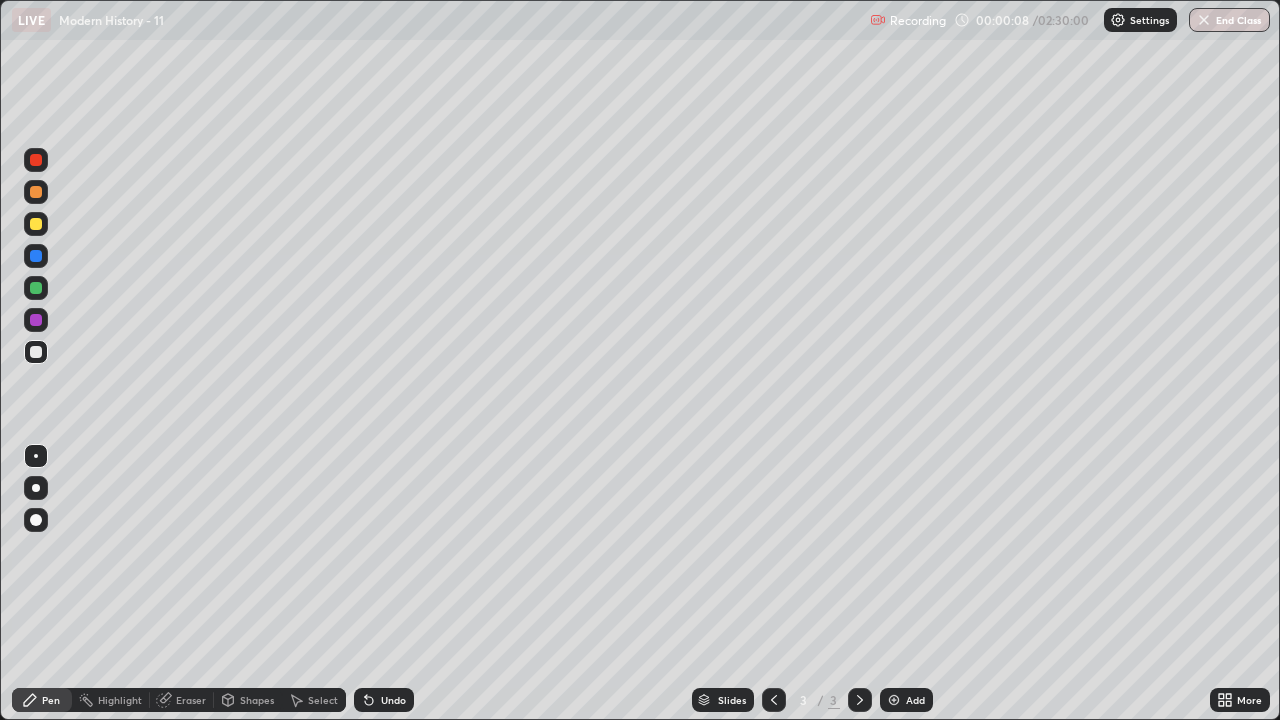 click on "Eraser" at bounding box center (191, 700) 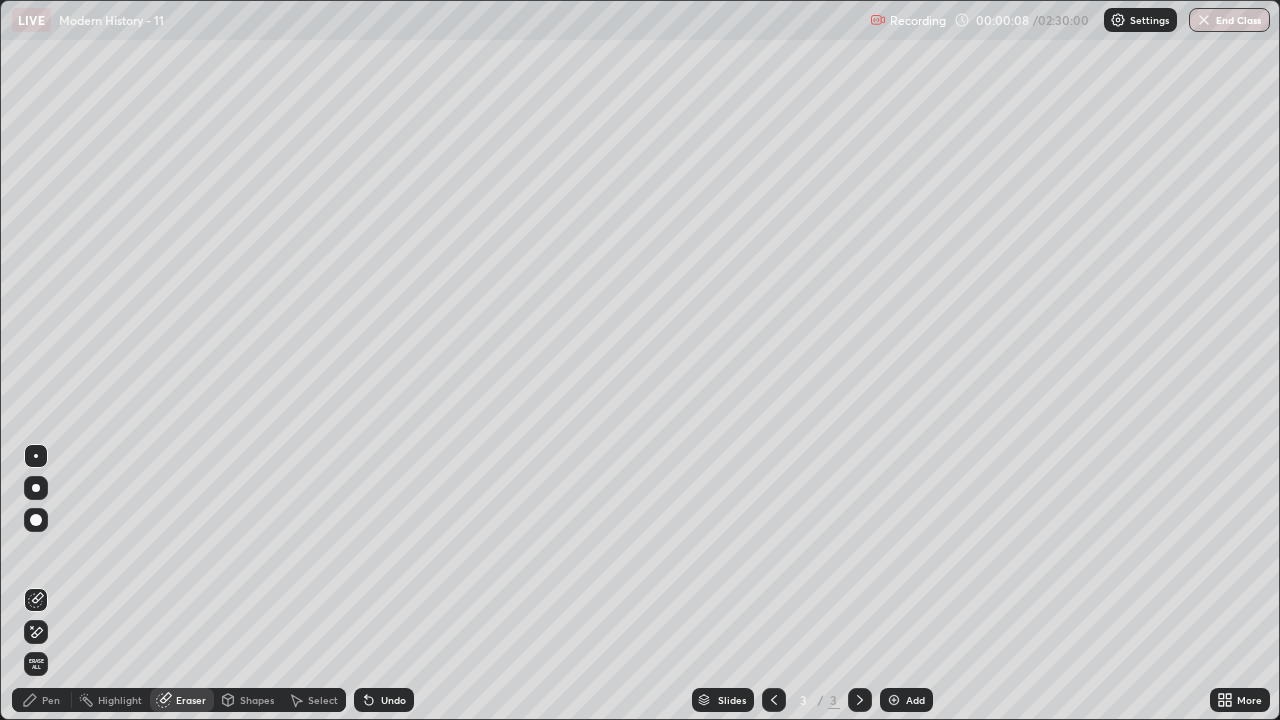 click 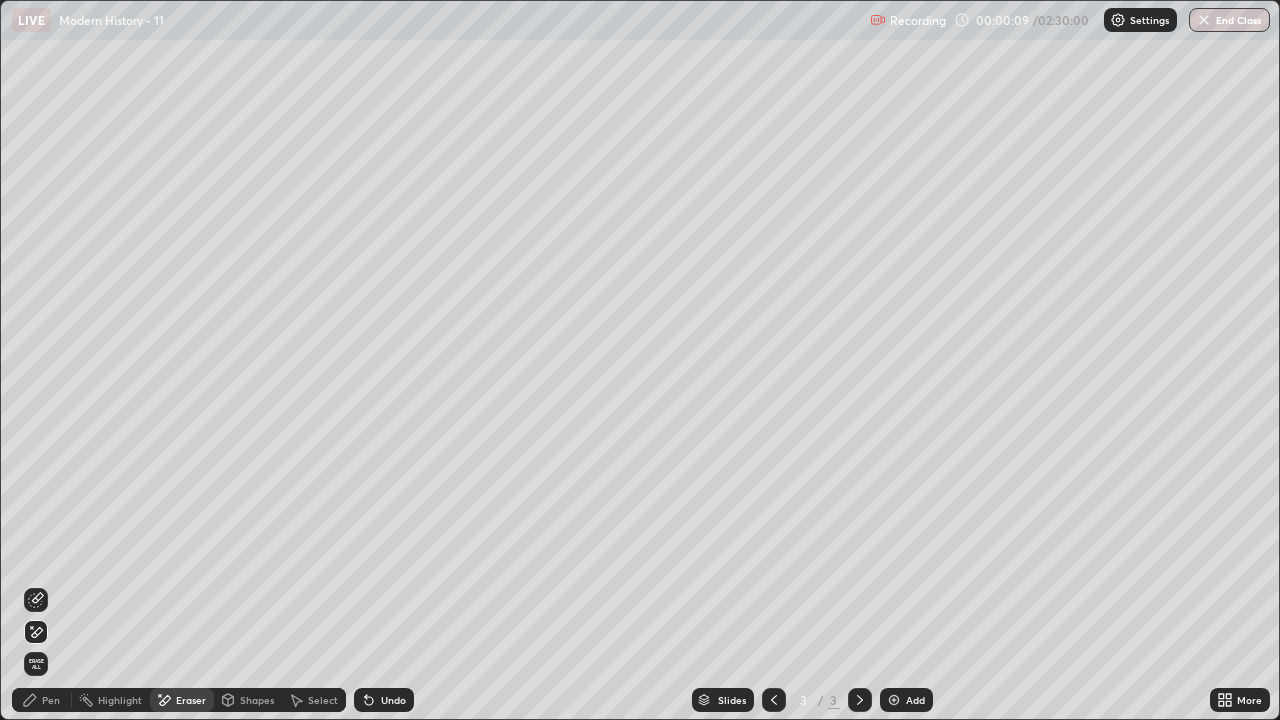 click on "Pen" at bounding box center [42, 700] 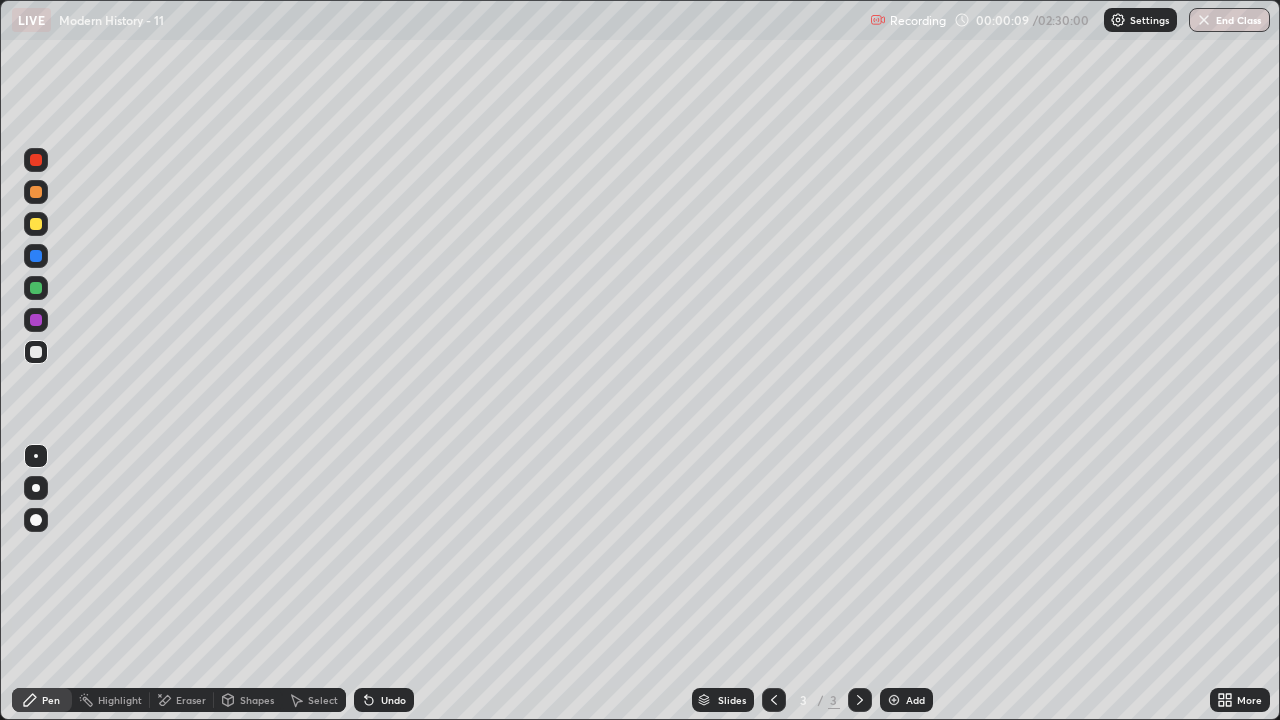 click at bounding box center [36, 352] 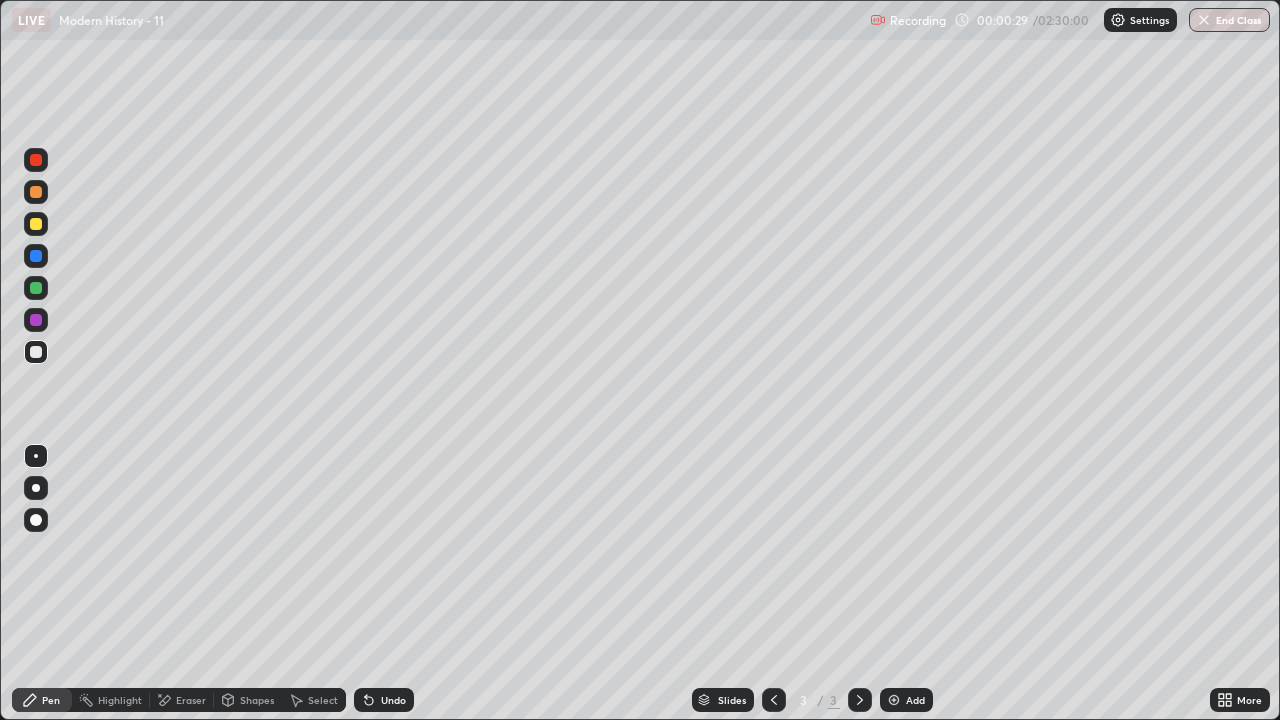 click at bounding box center (36, 224) 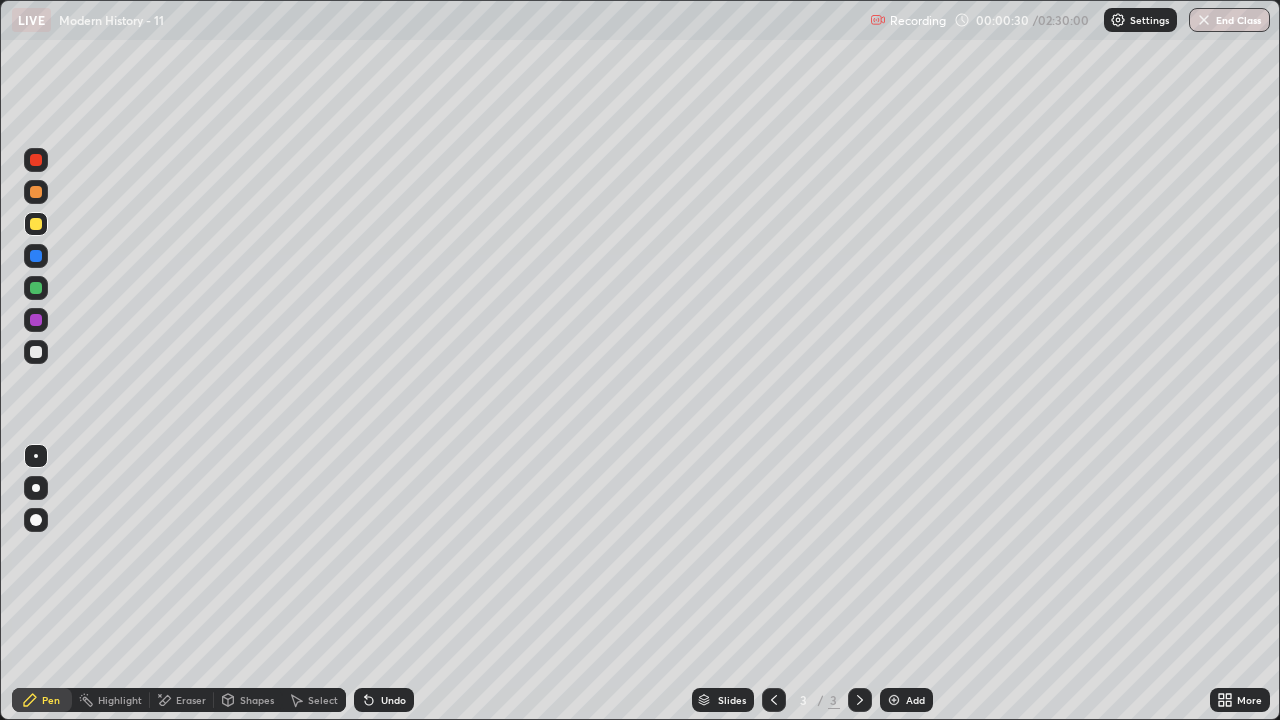 click 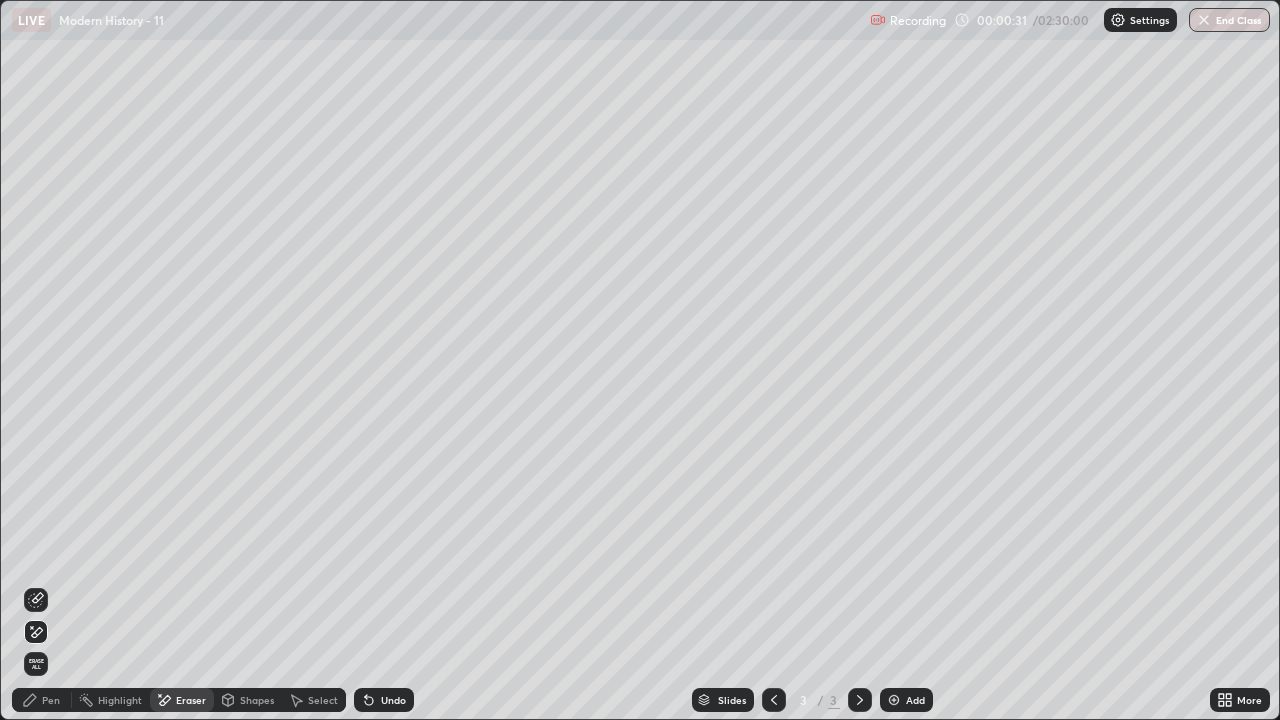 click on "Pen" at bounding box center [51, 700] 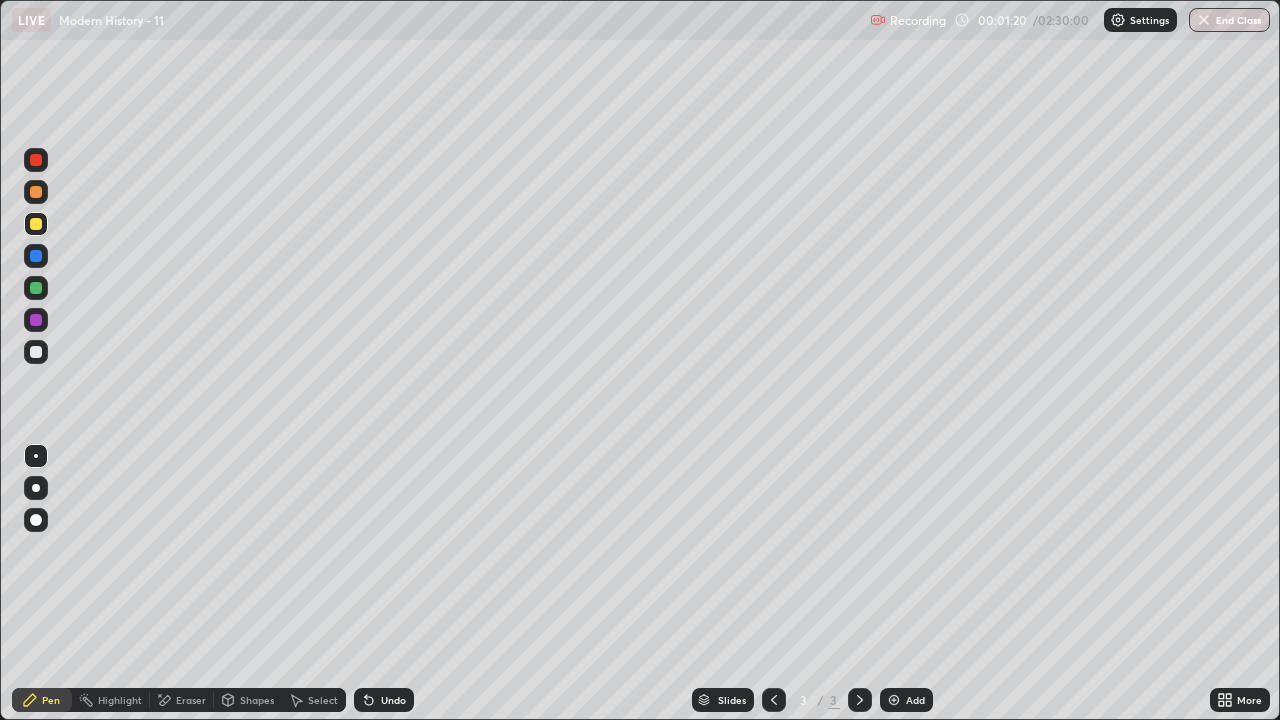 click at bounding box center [36, 288] 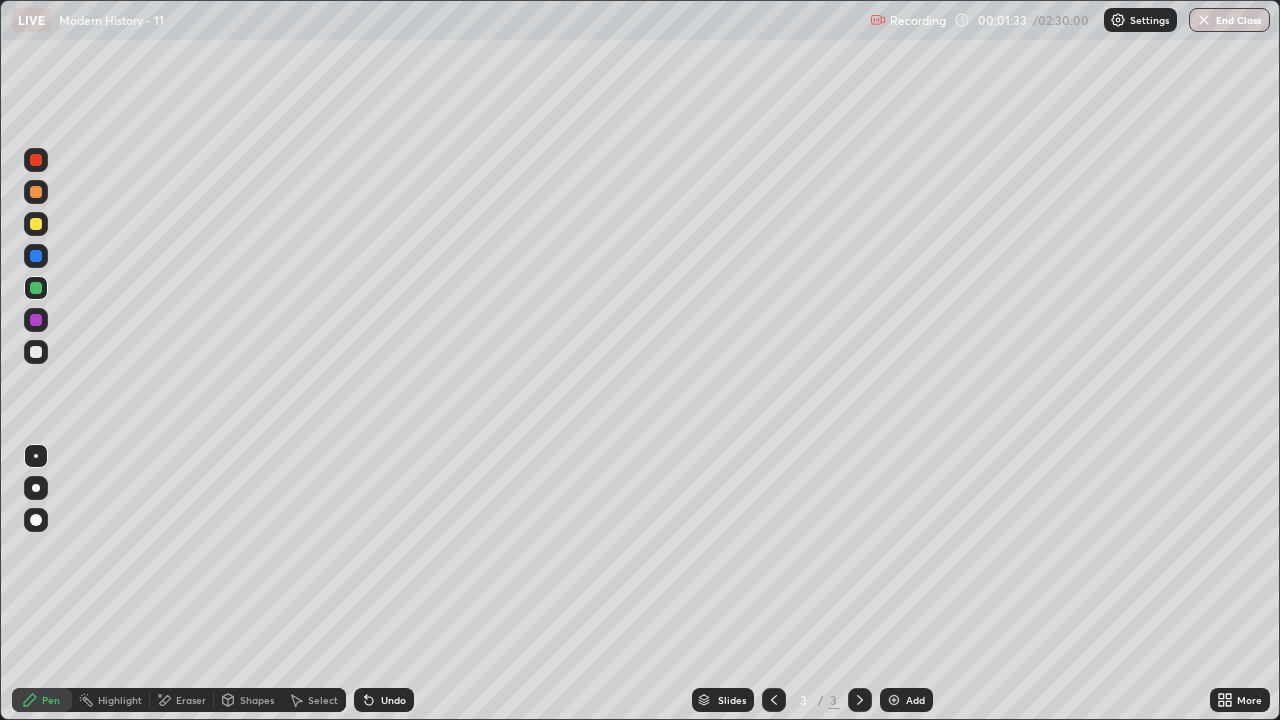 click at bounding box center [36, 320] 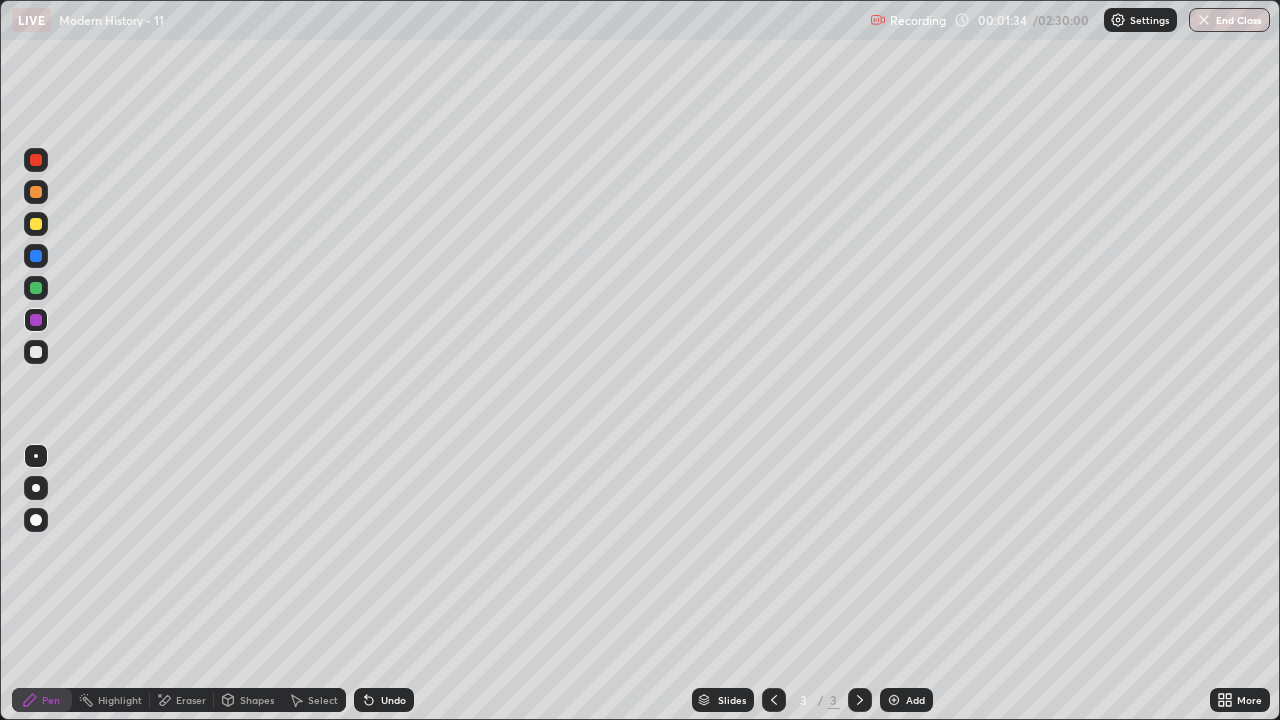 click at bounding box center (36, 288) 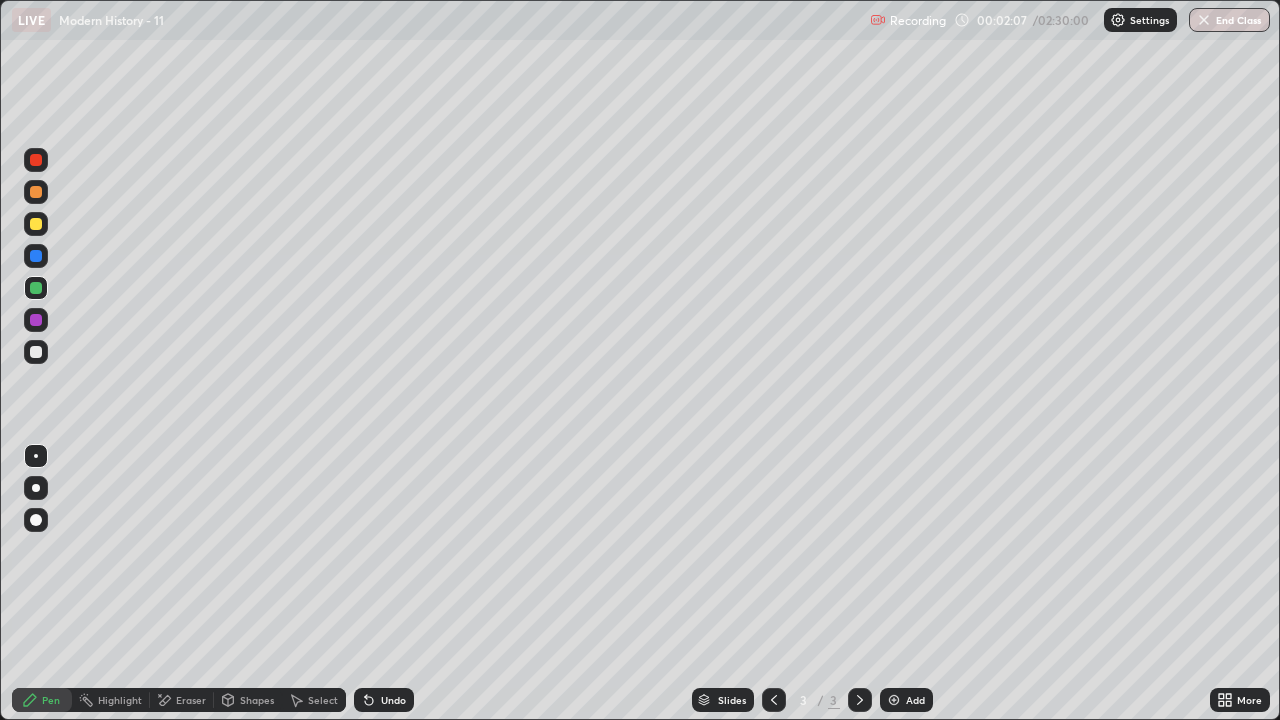 click at bounding box center [36, 192] 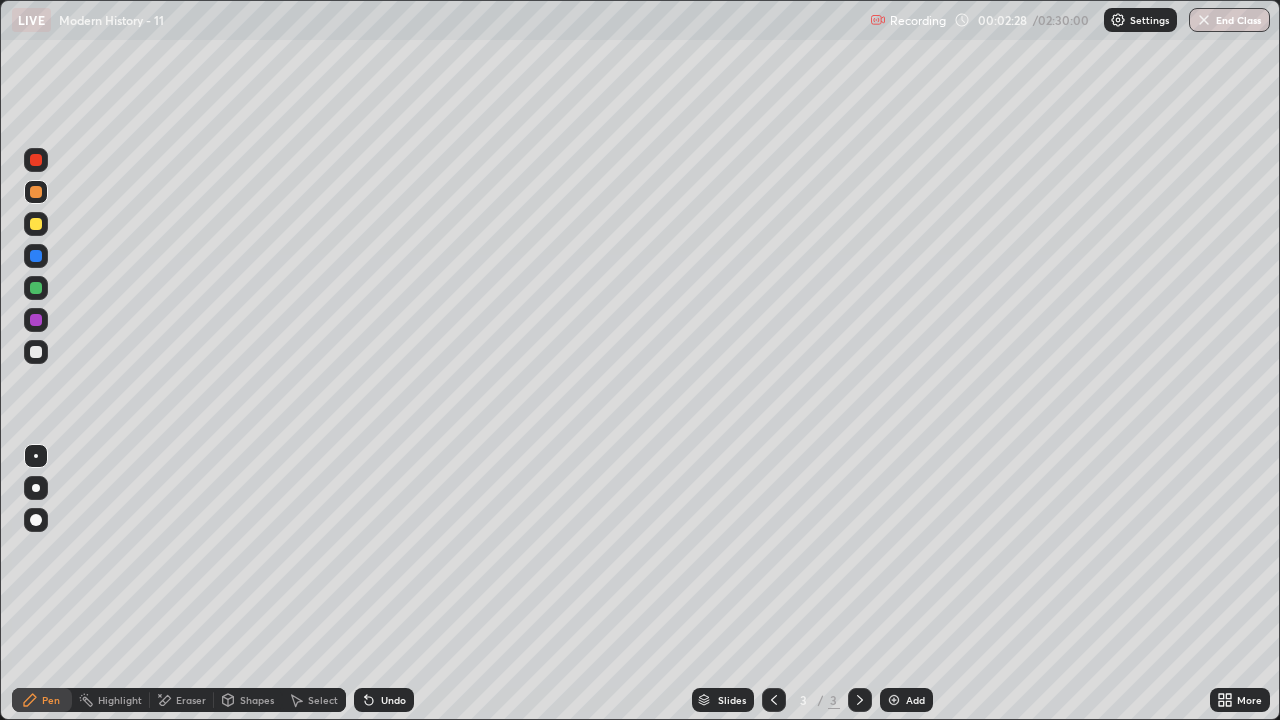 click at bounding box center (36, 256) 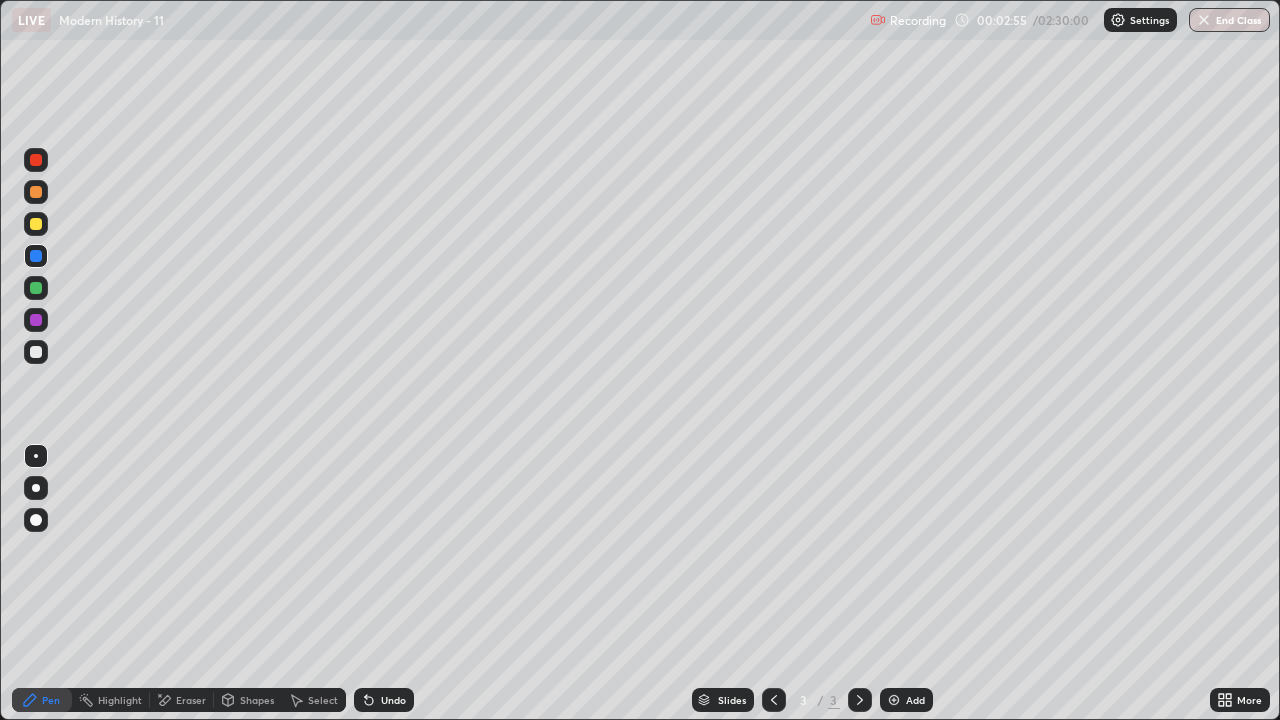 click at bounding box center [36, 160] 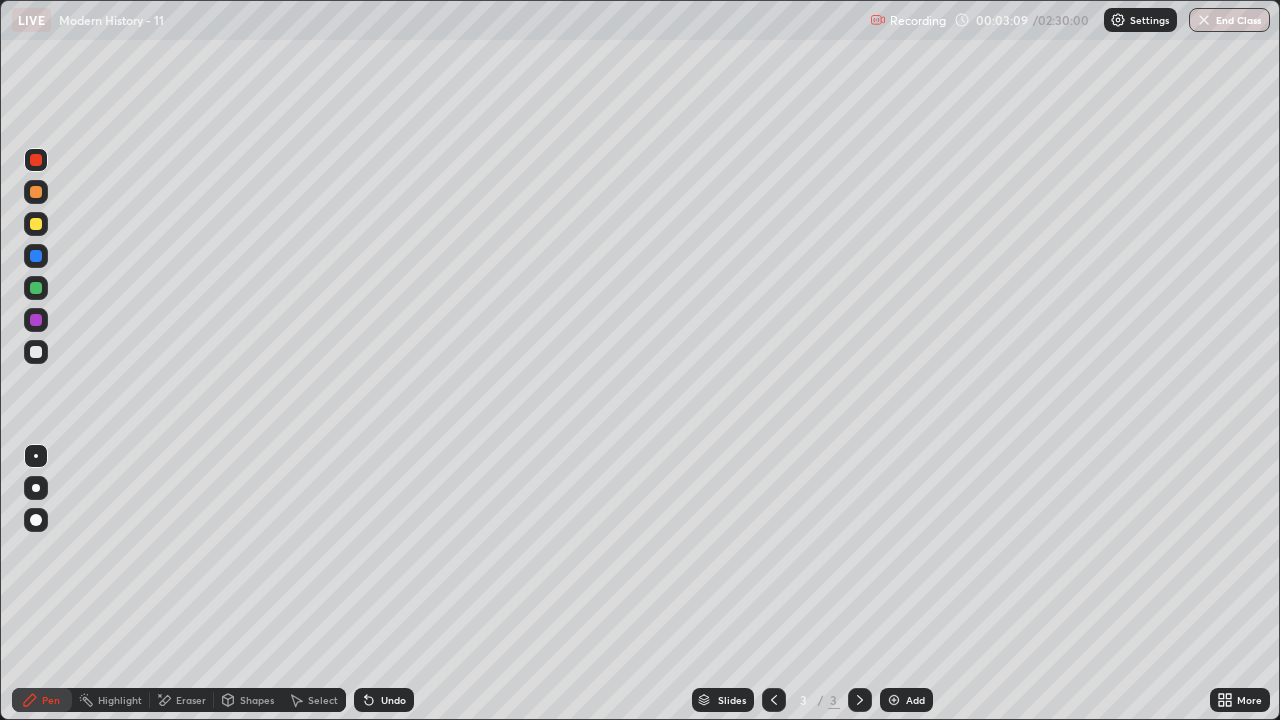 click at bounding box center [36, 352] 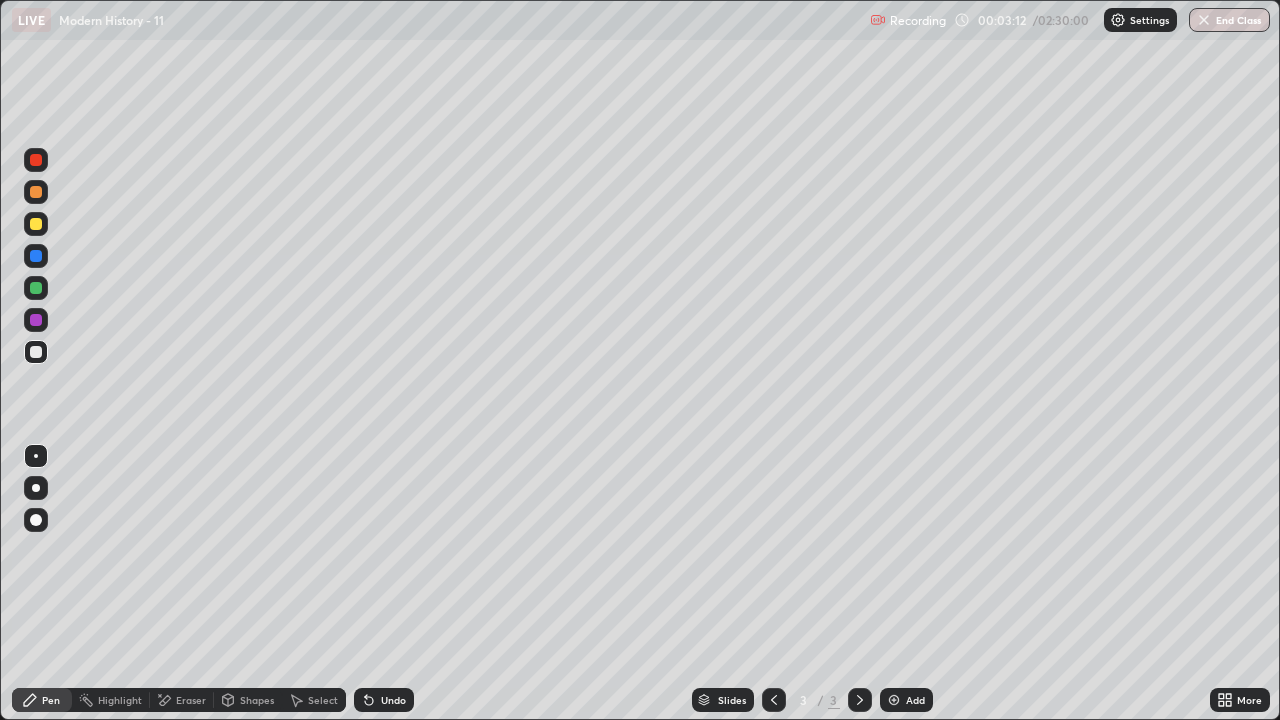 click at bounding box center [36, 256] 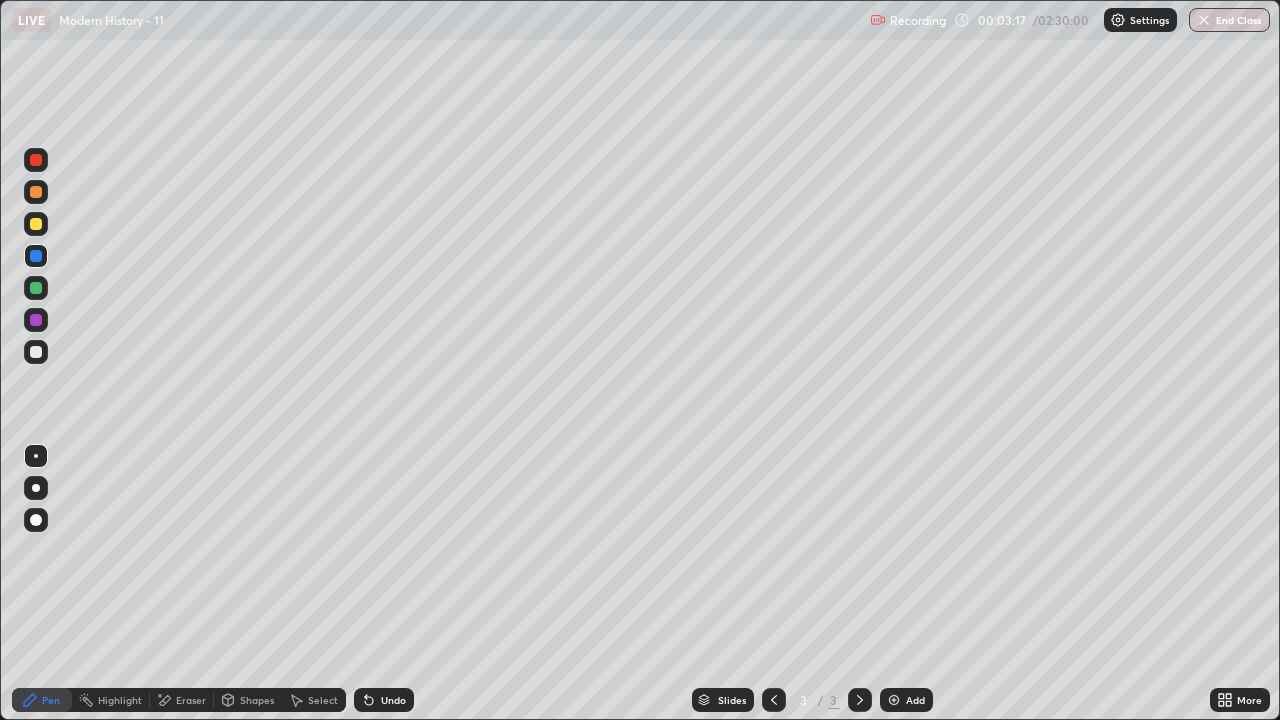 click at bounding box center (36, 320) 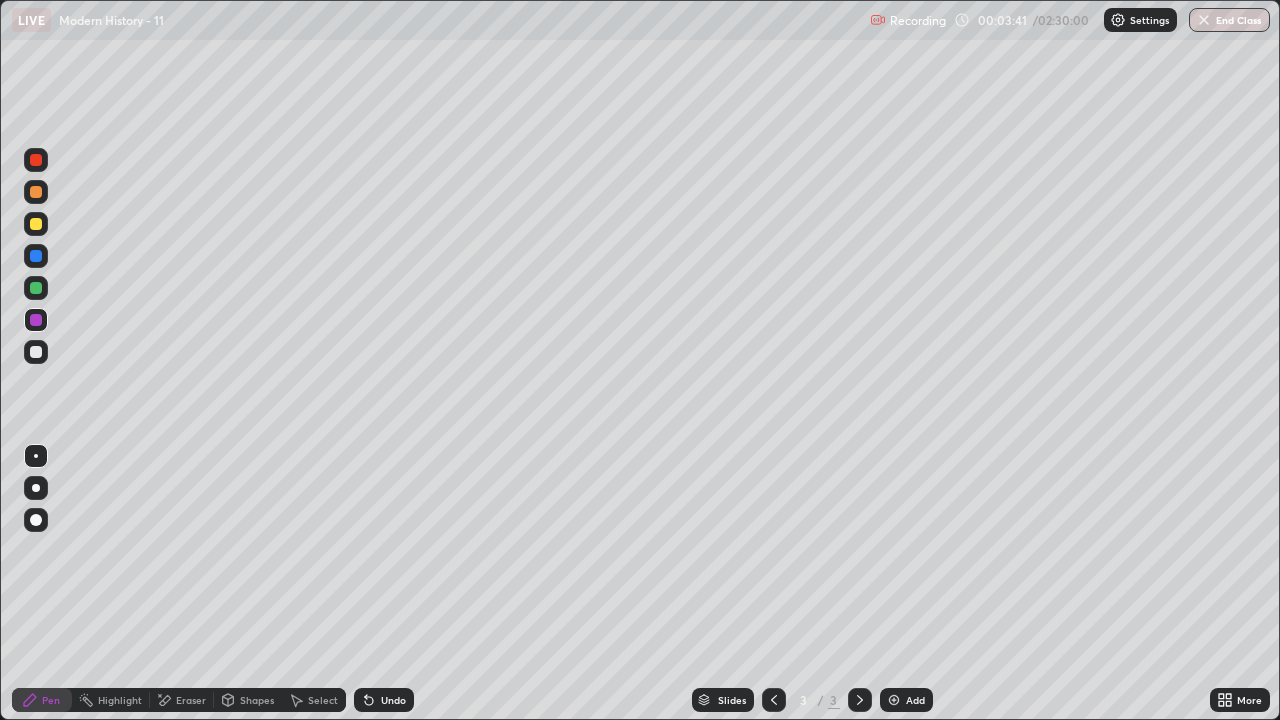 click at bounding box center [36, 160] 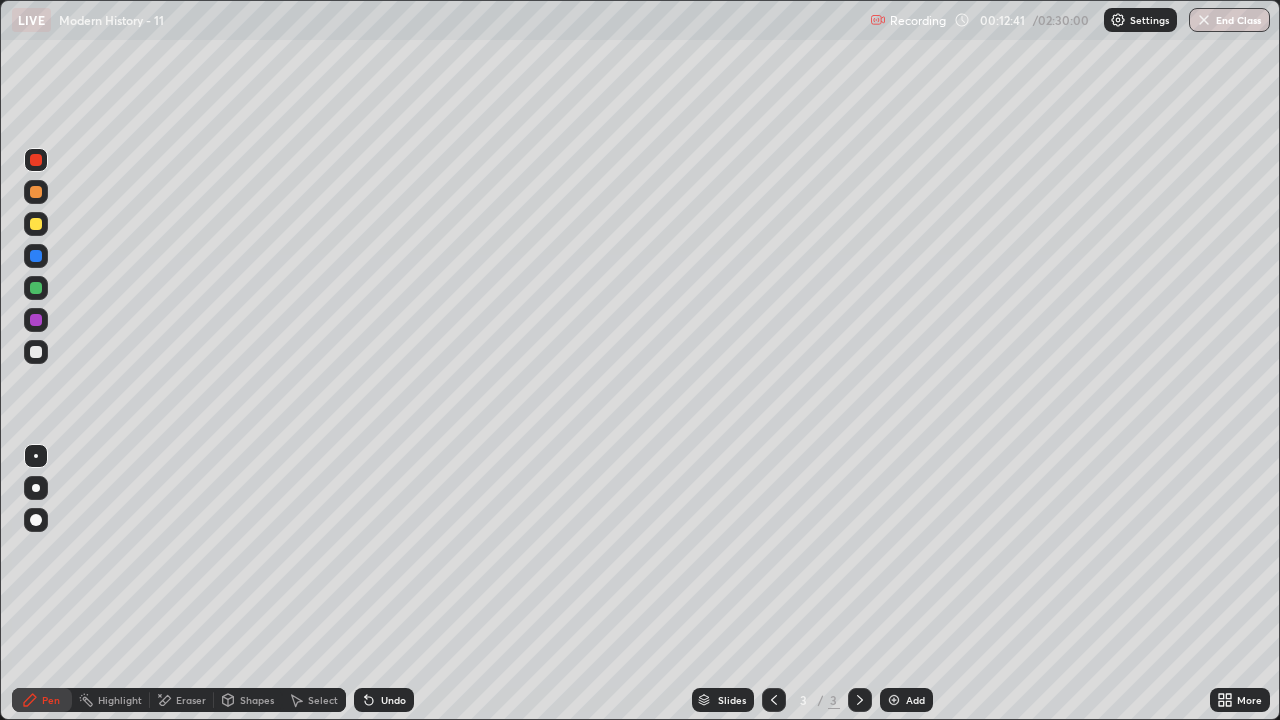 click at bounding box center [36, 352] 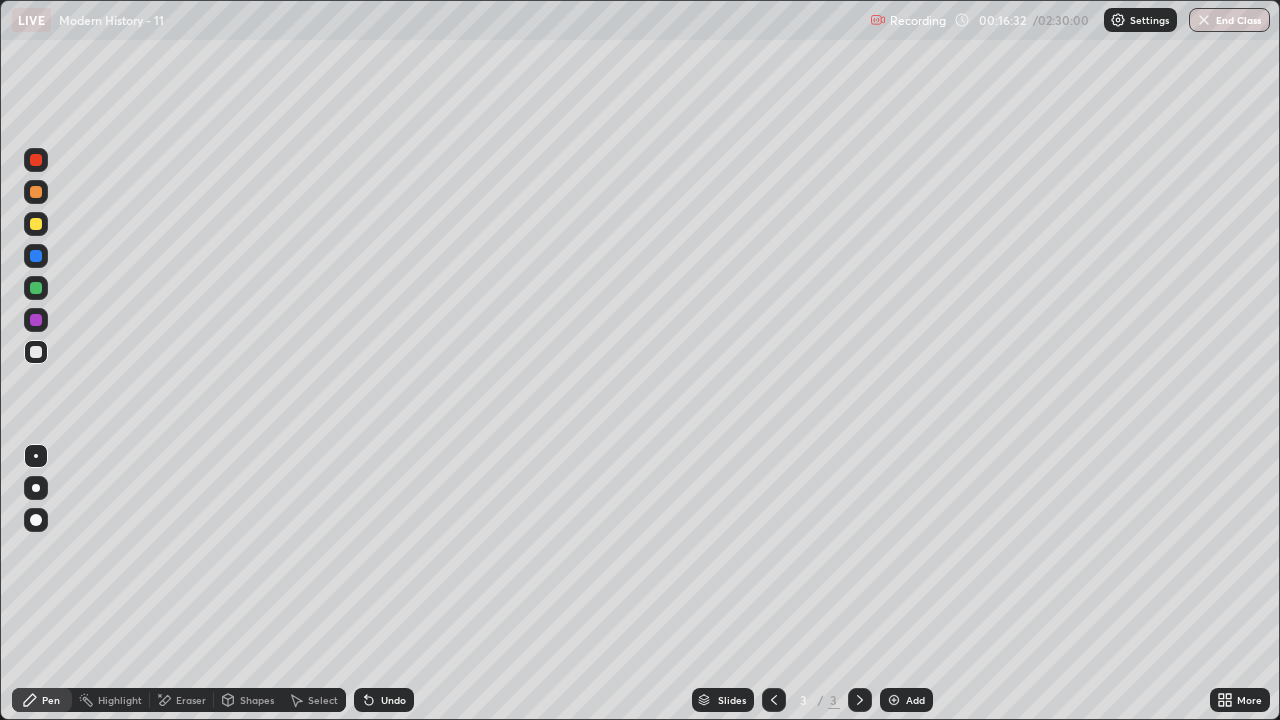click at bounding box center [36, 288] 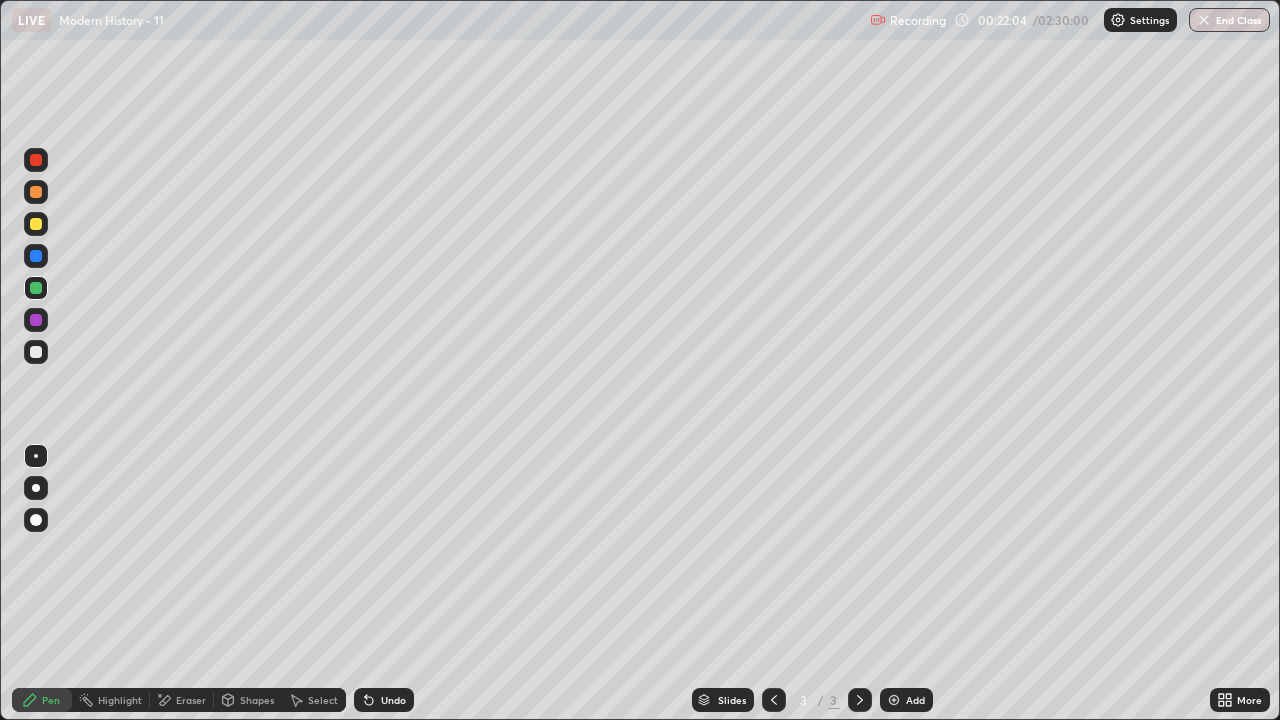 click at bounding box center [894, 700] 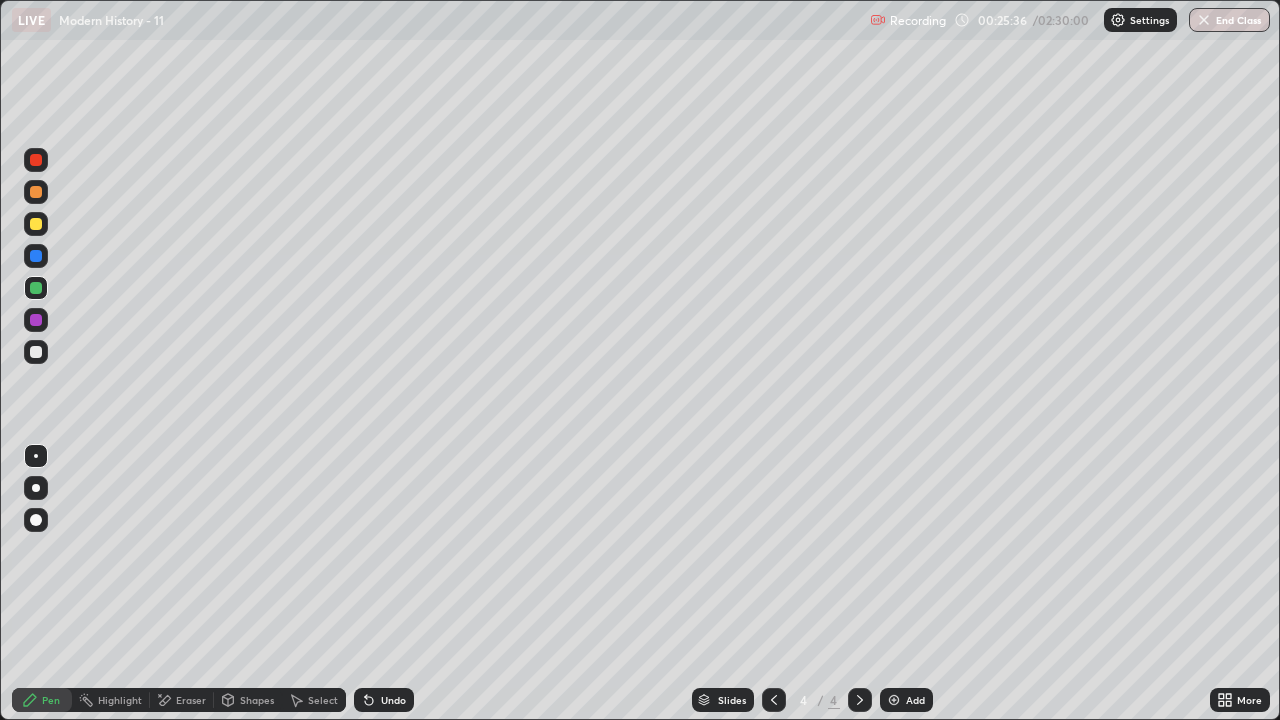 click 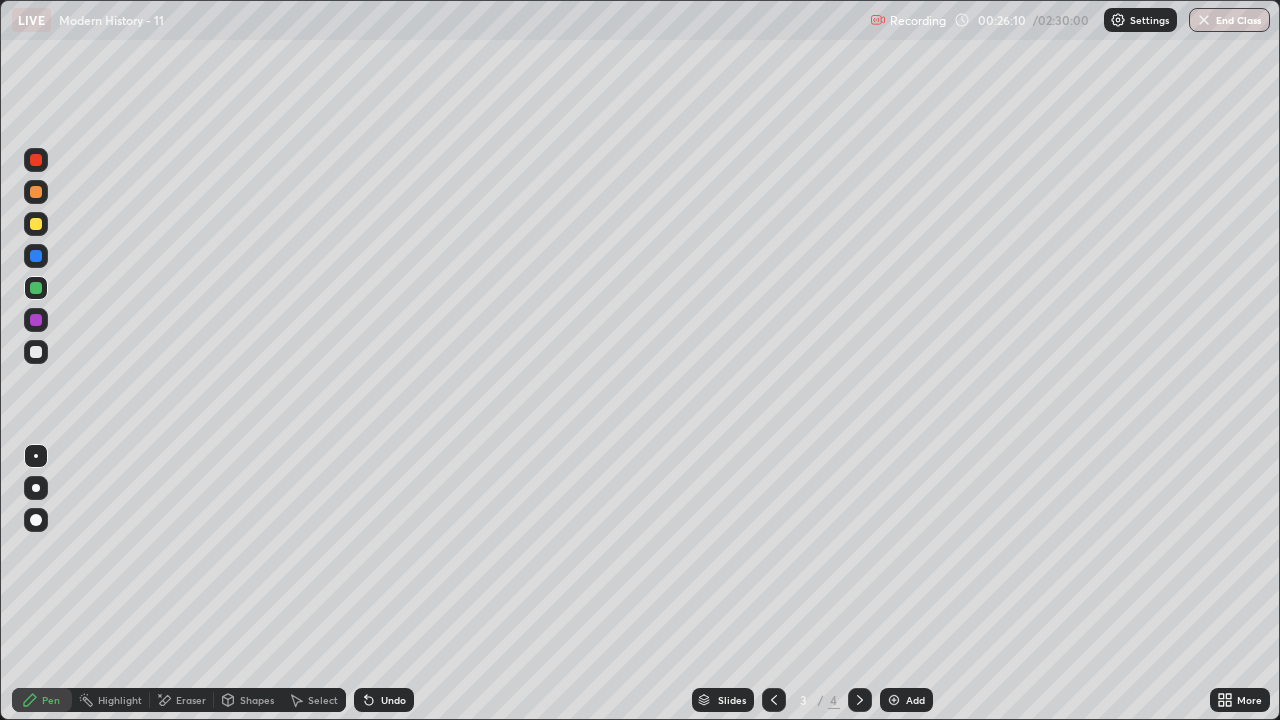 click 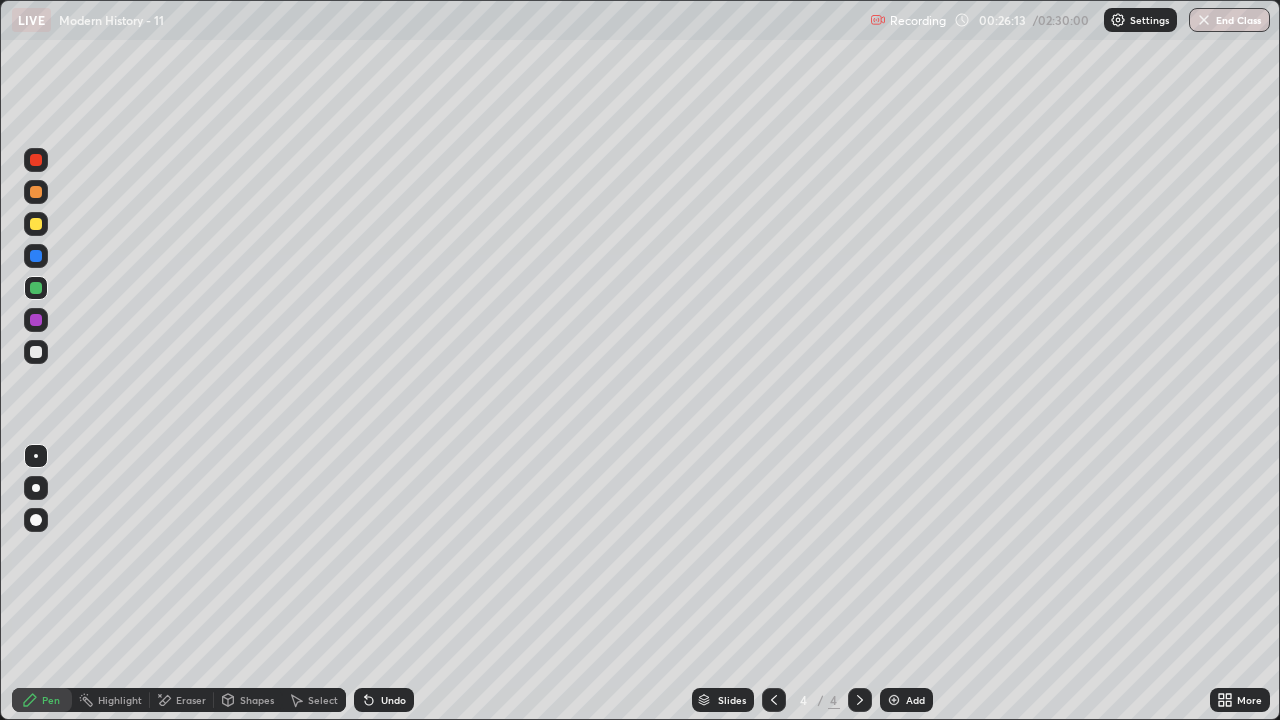 click at bounding box center (36, 320) 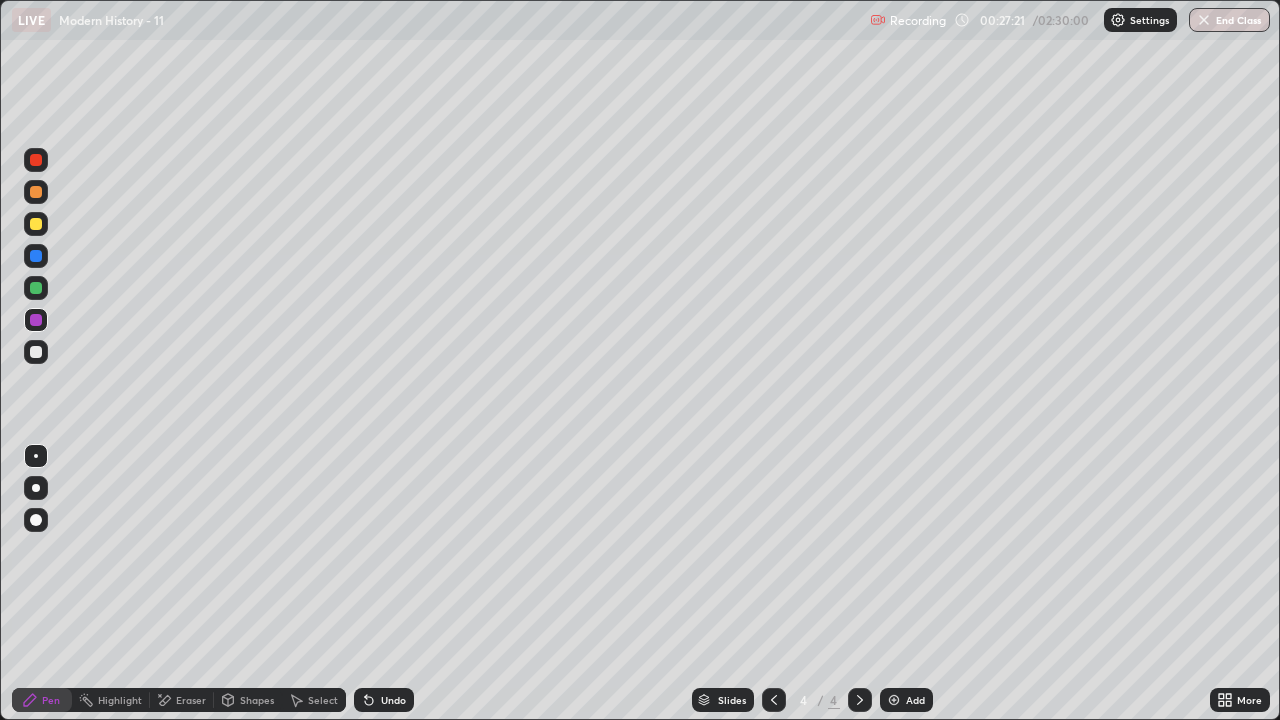 click 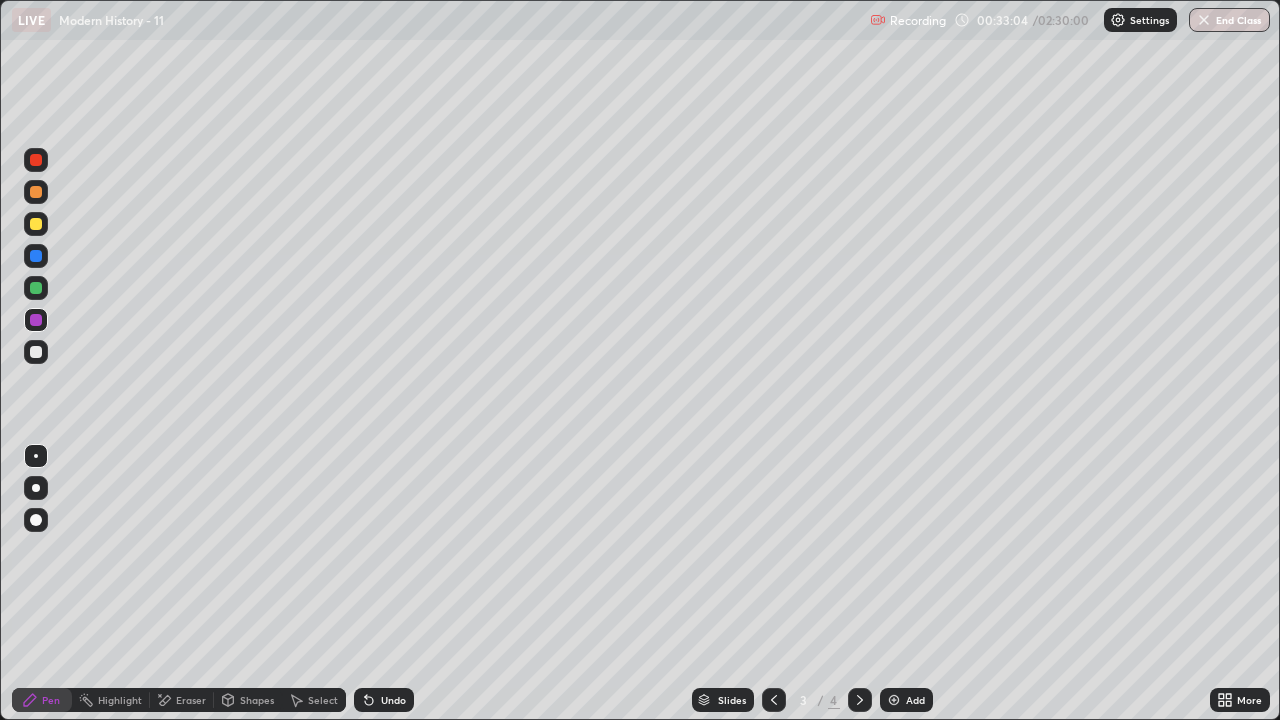 click at bounding box center (36, 192) 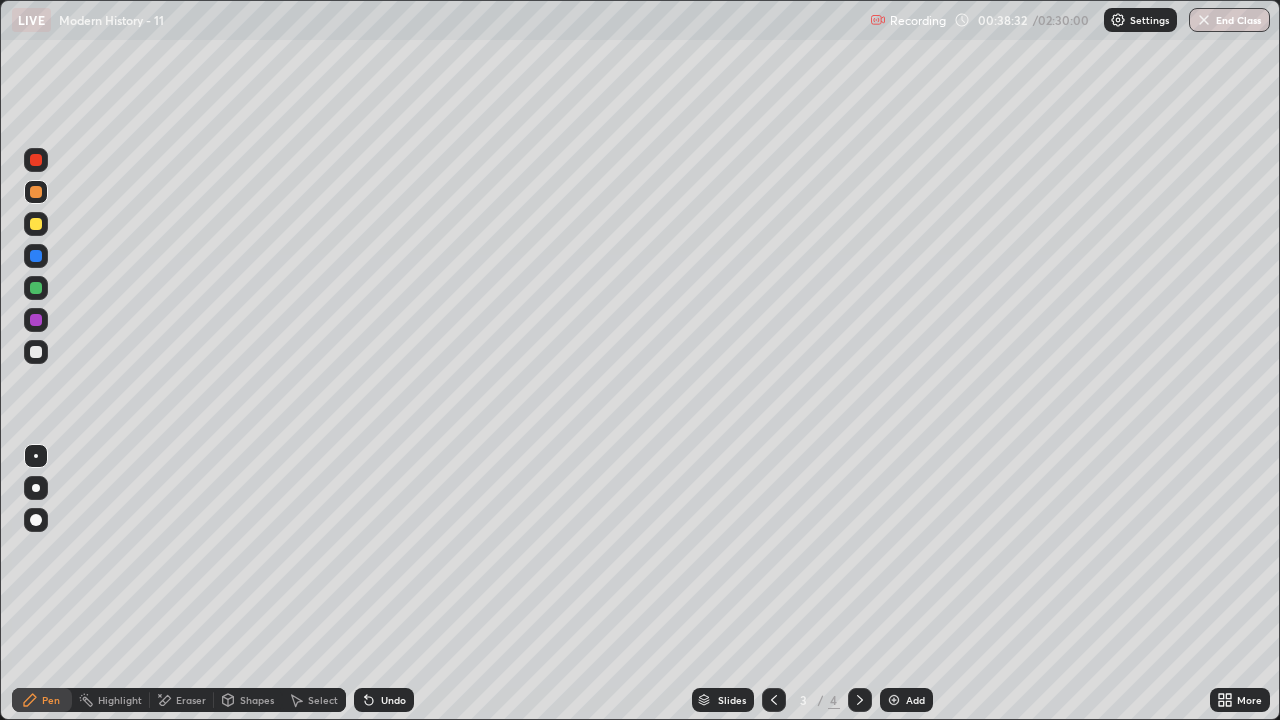 click at bounding box center [36, 352] 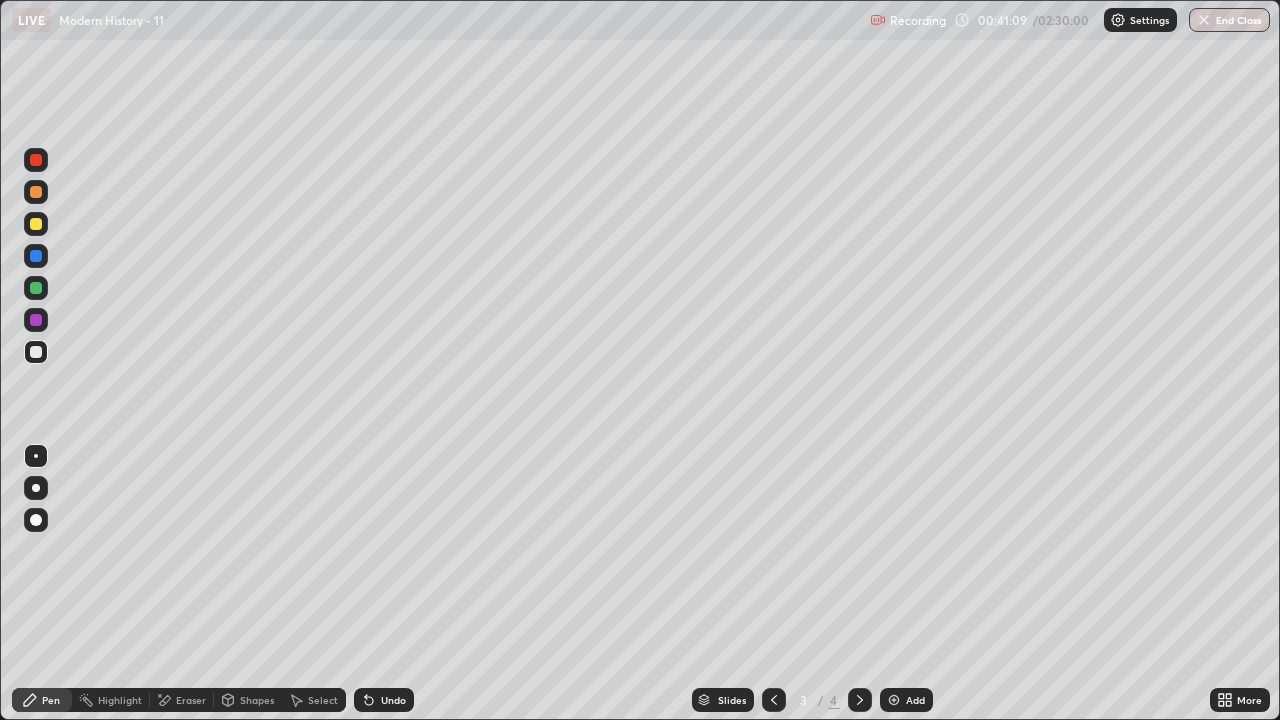 click 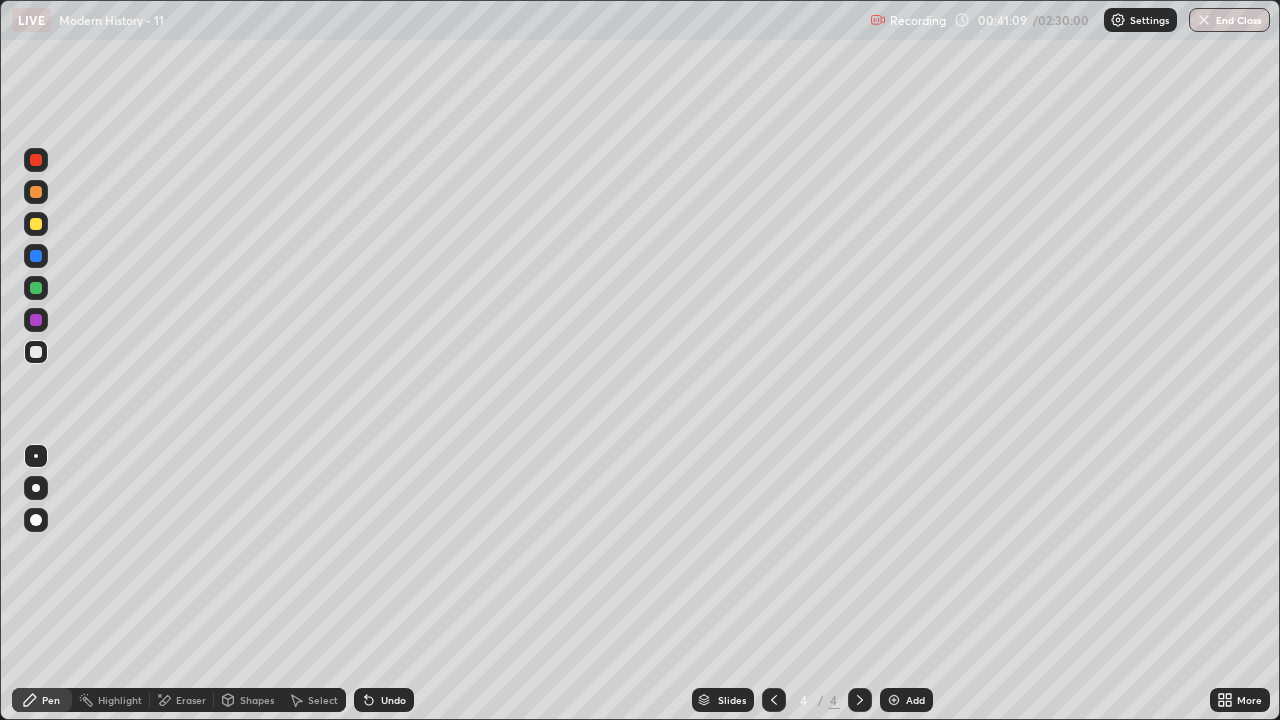 click at bounding box center (894, 700) 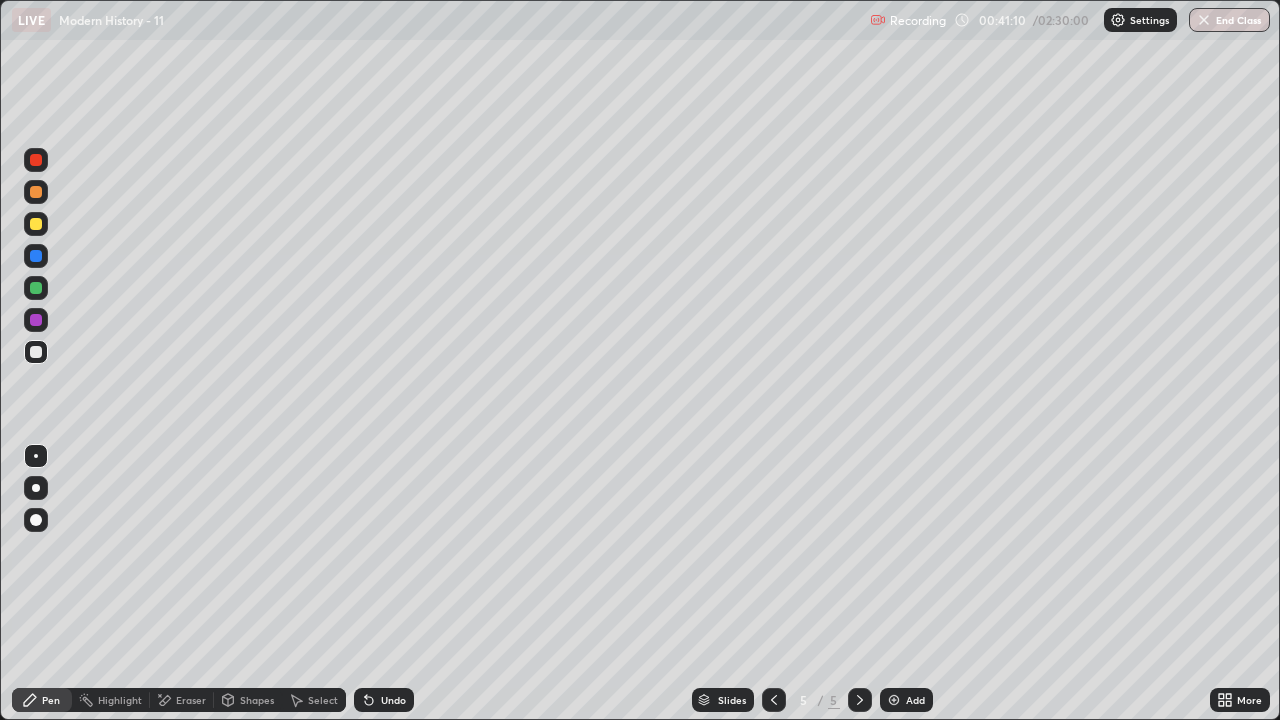 click at bounding box center (36, 352) 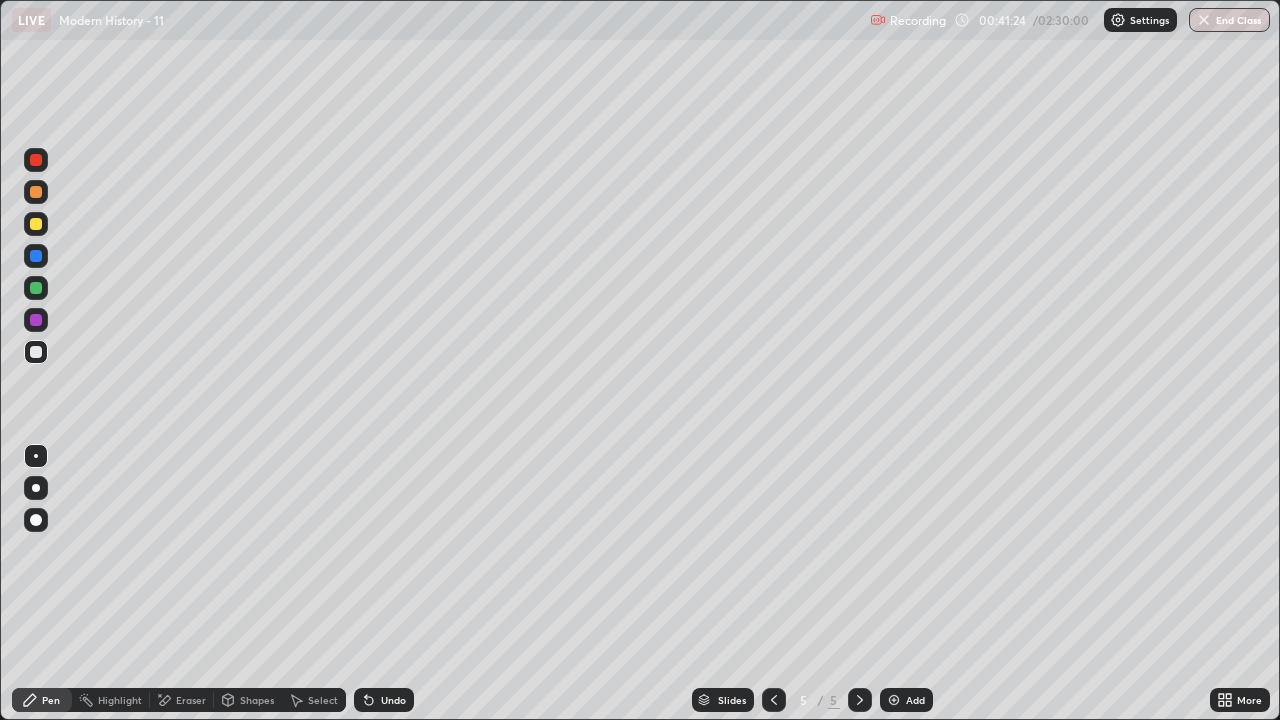 click at bounding box center [36, 288] 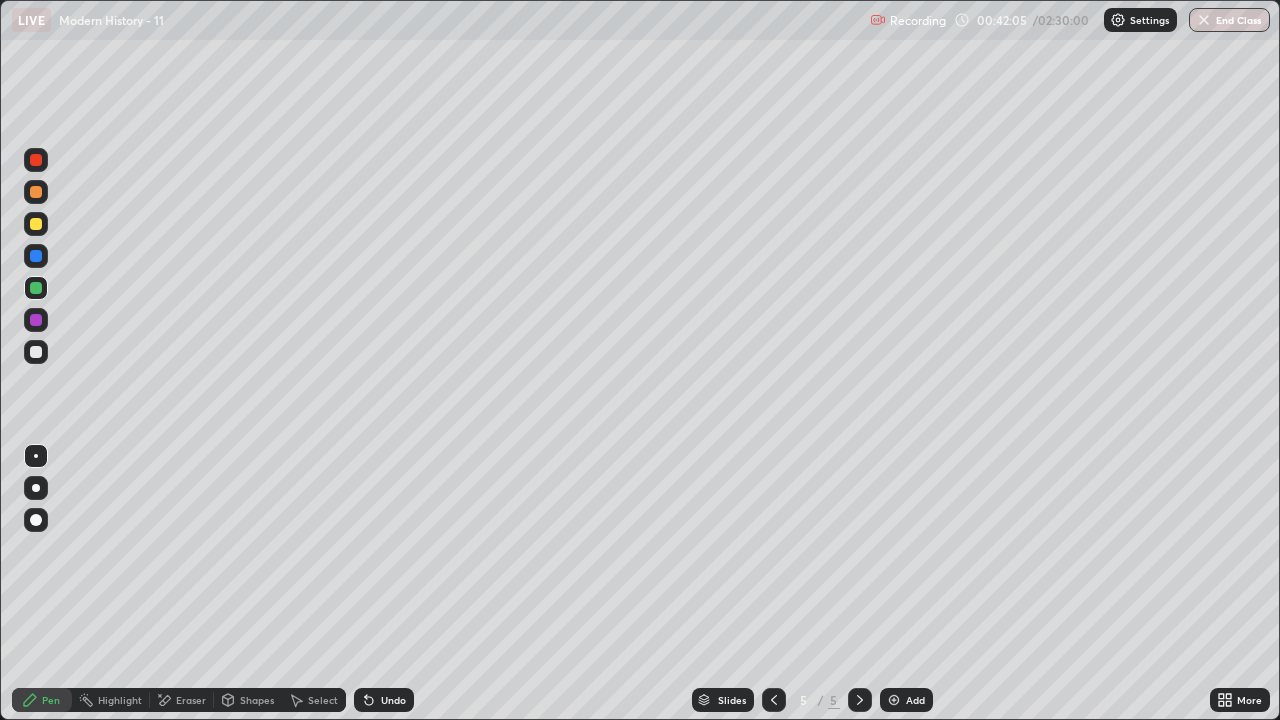 click at bounding box center [36, 256] 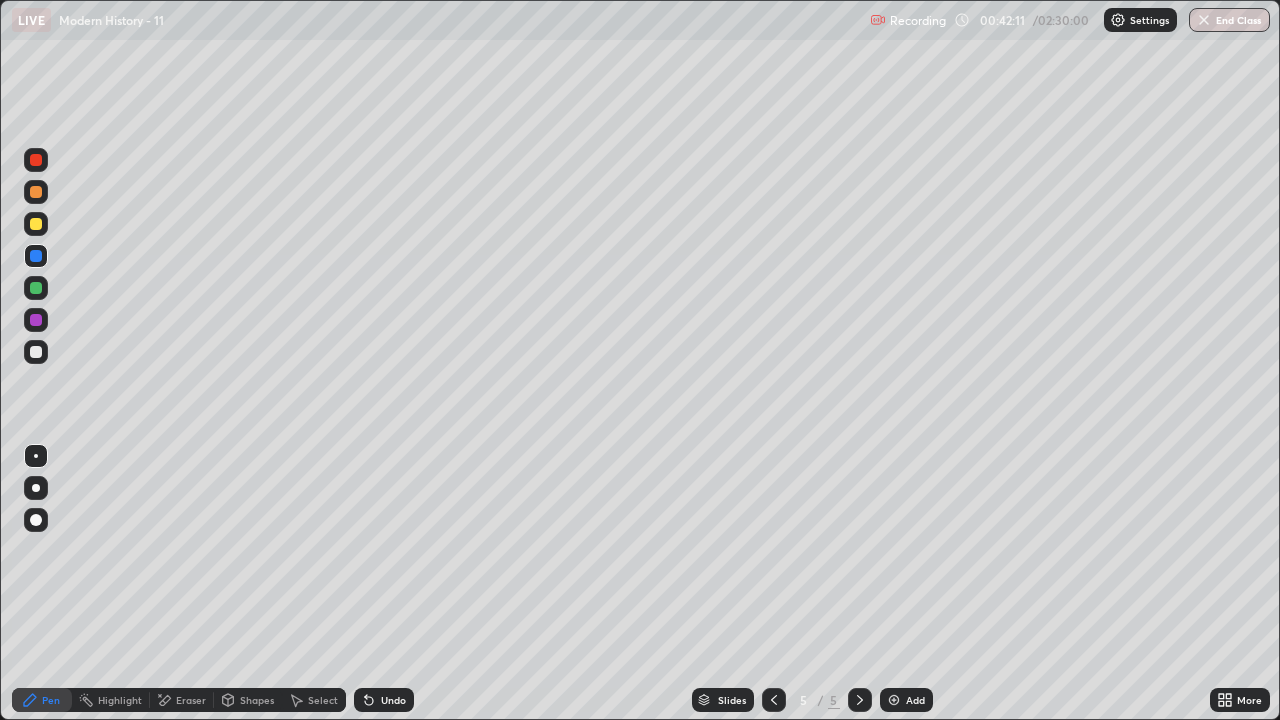 click at bounding box center (36, 160) 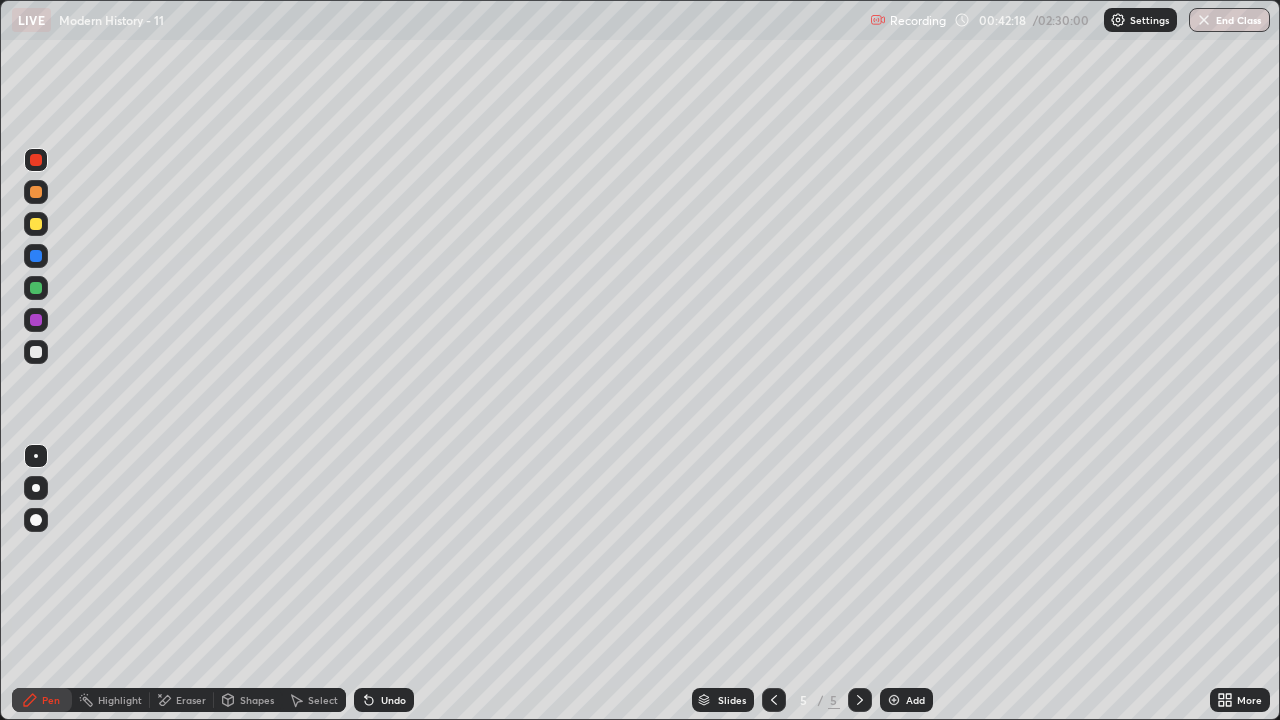 click at bounding box center (36, 192) 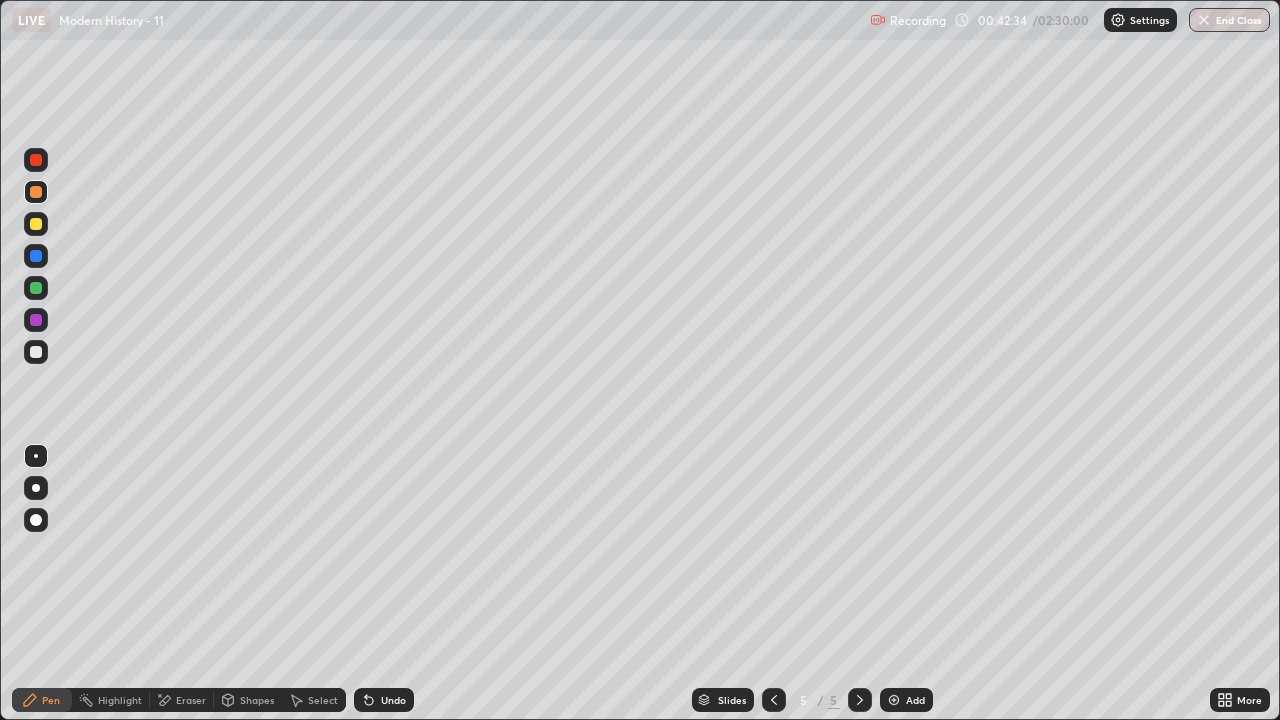 click at bounding box center [36, 160] 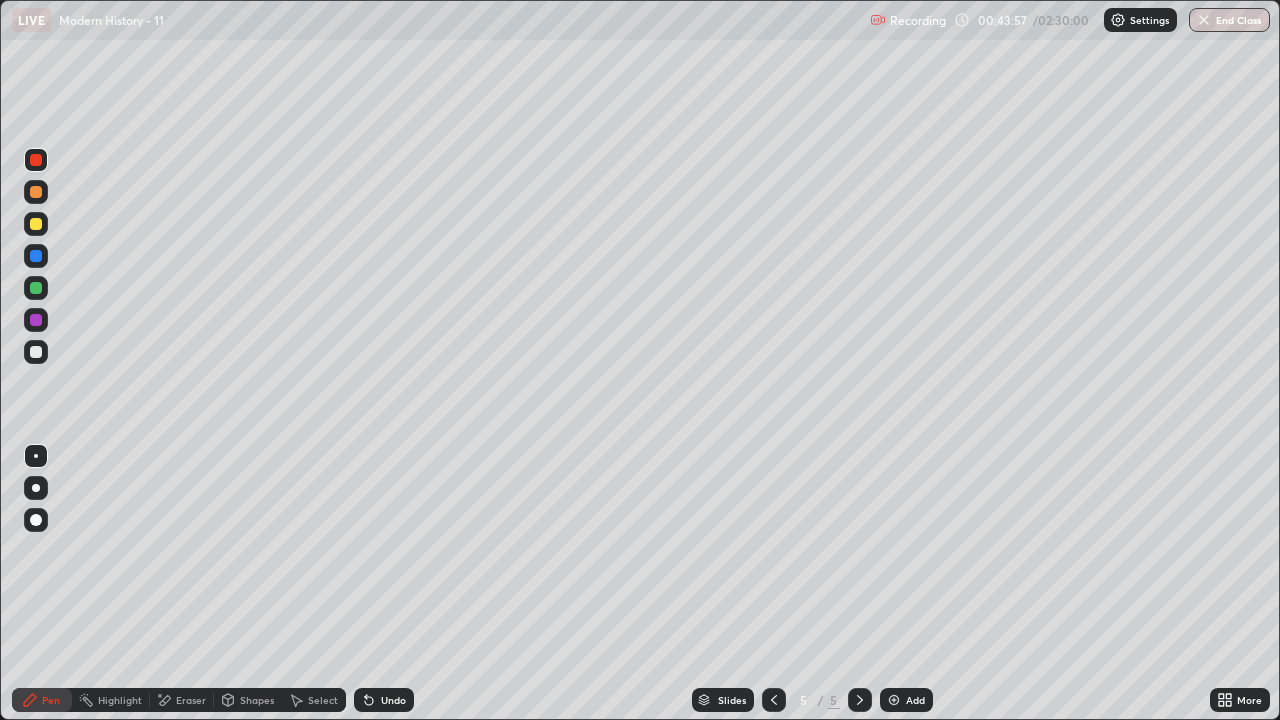 click at bounding box center [36, 256] 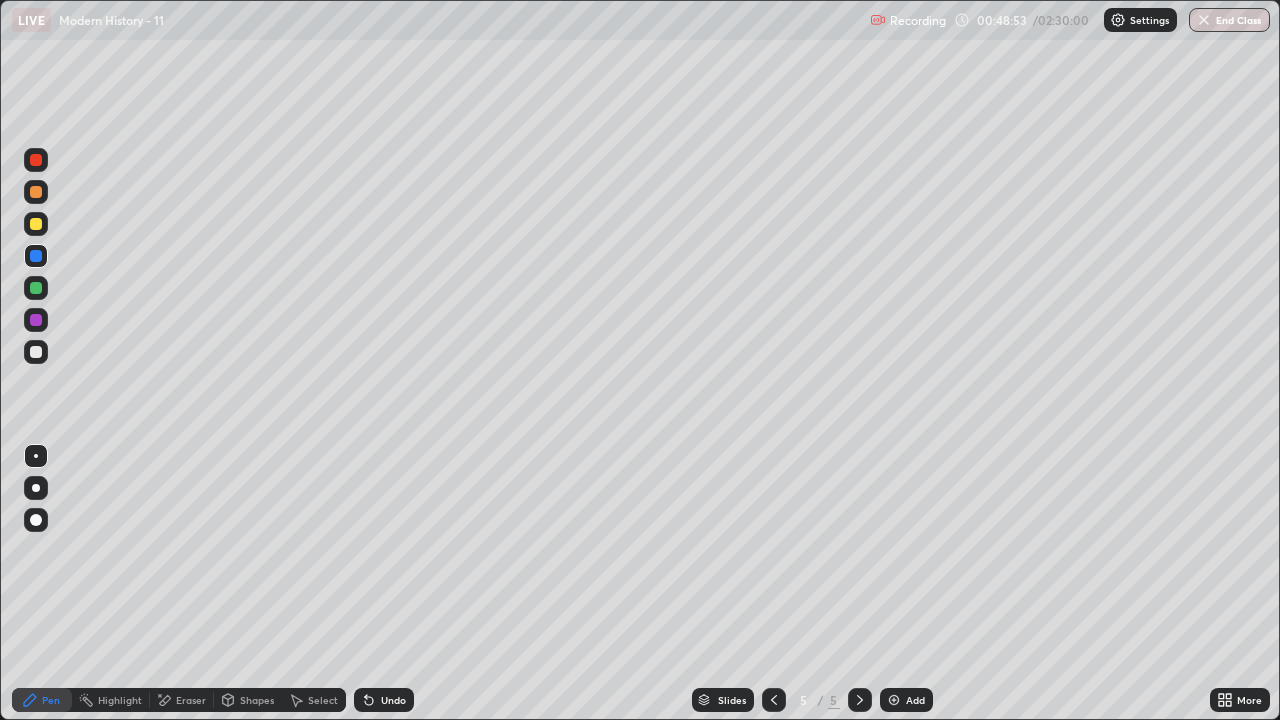 click at bounding box center (36, 160) 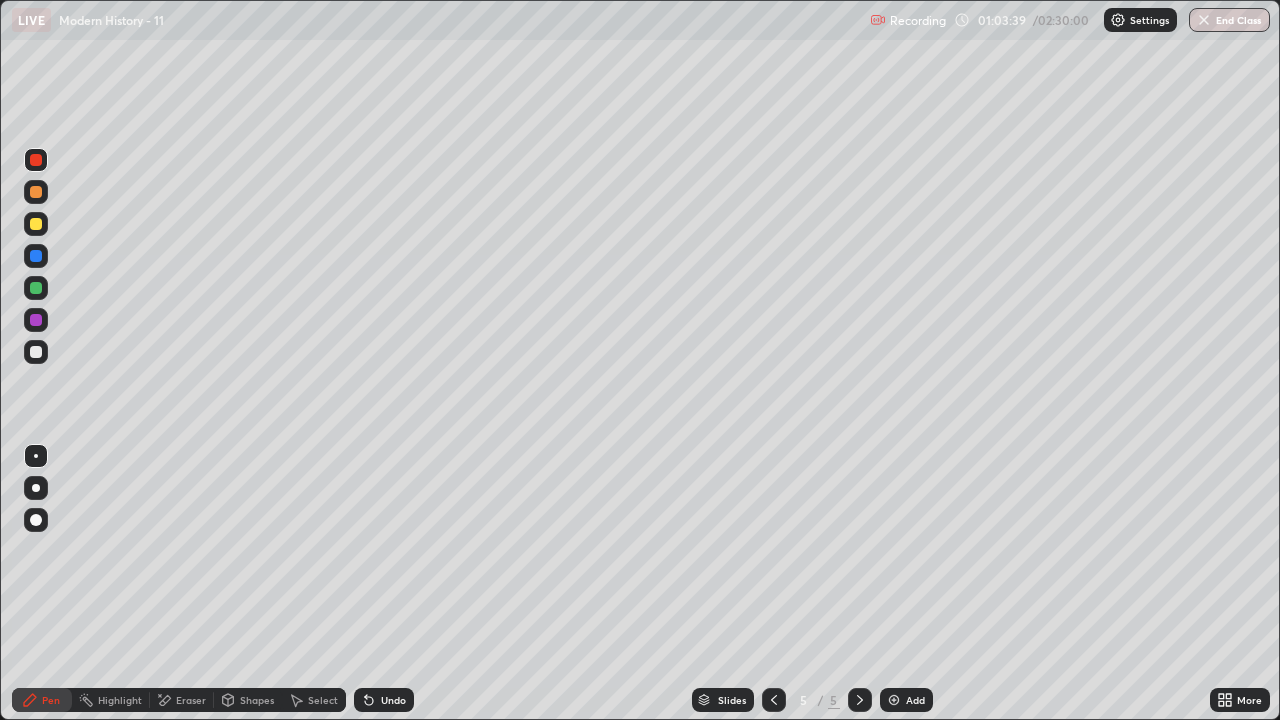 click at bounding box center [36, 320] 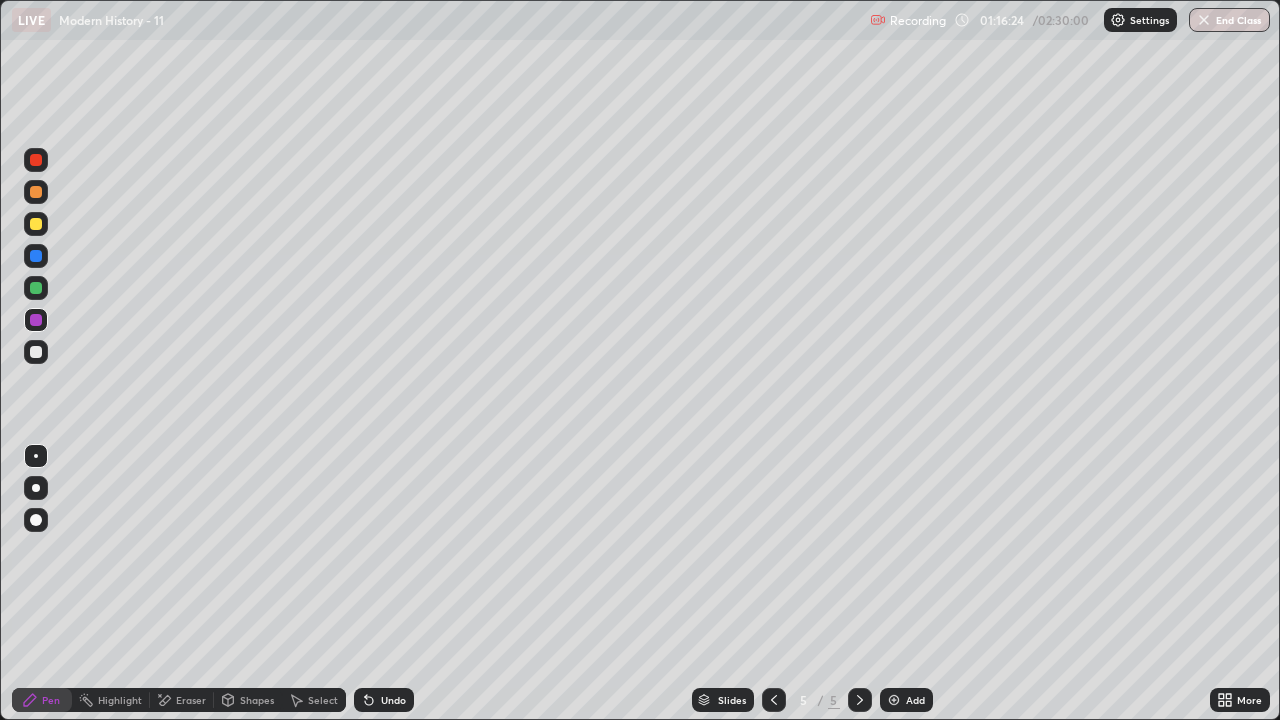 click at bounding box center (36, 352) 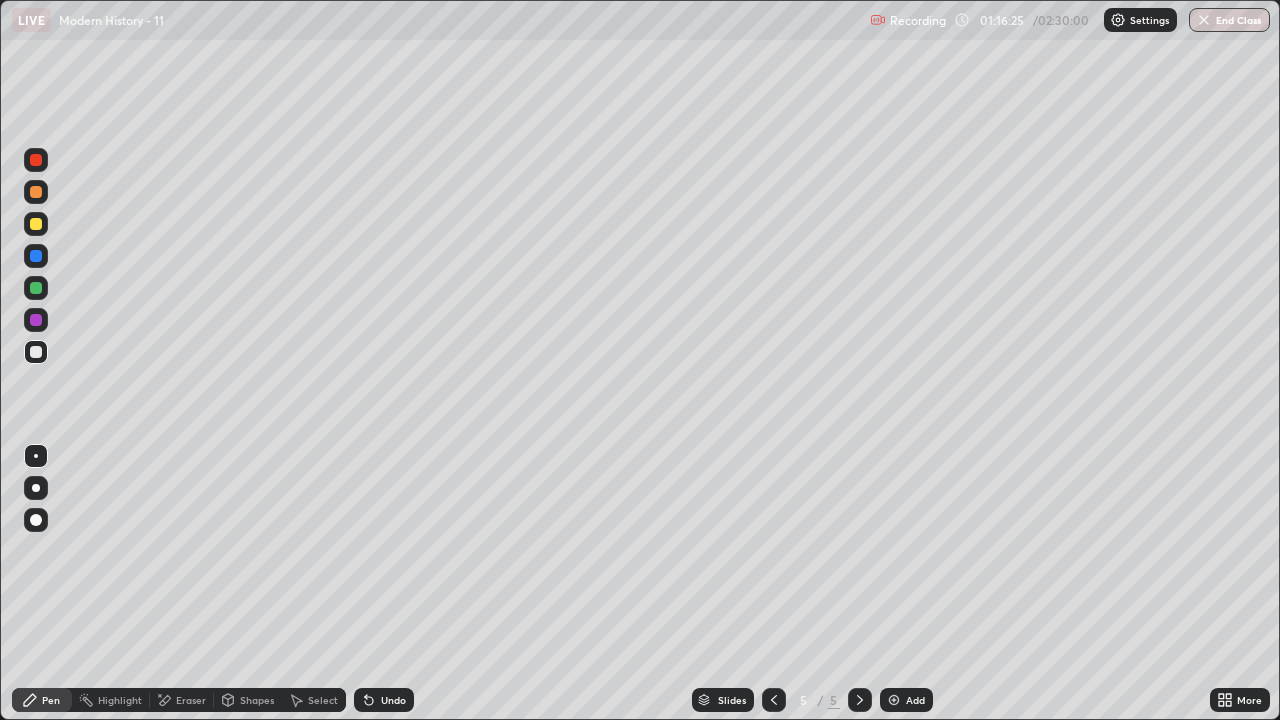 click at bounding box center (894, 700) 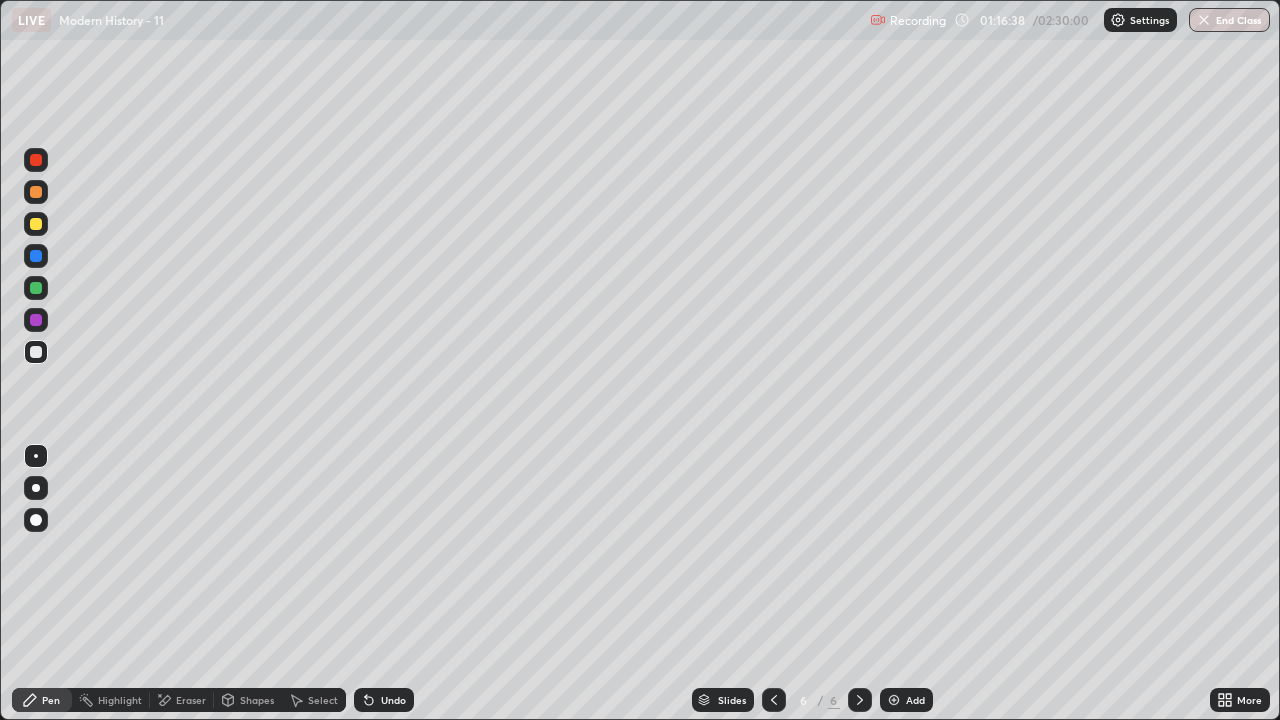 click at bounding box center (36, 288) 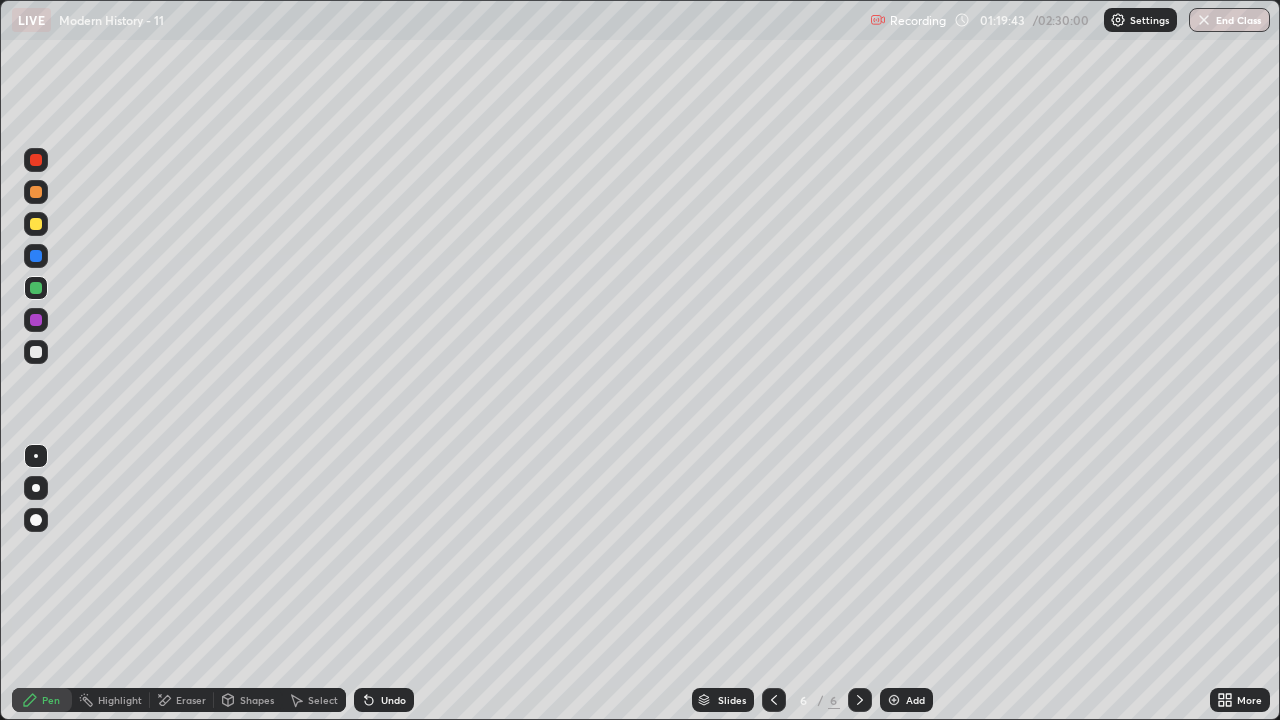 click on "Eraser" at bounding box center [191, 700] 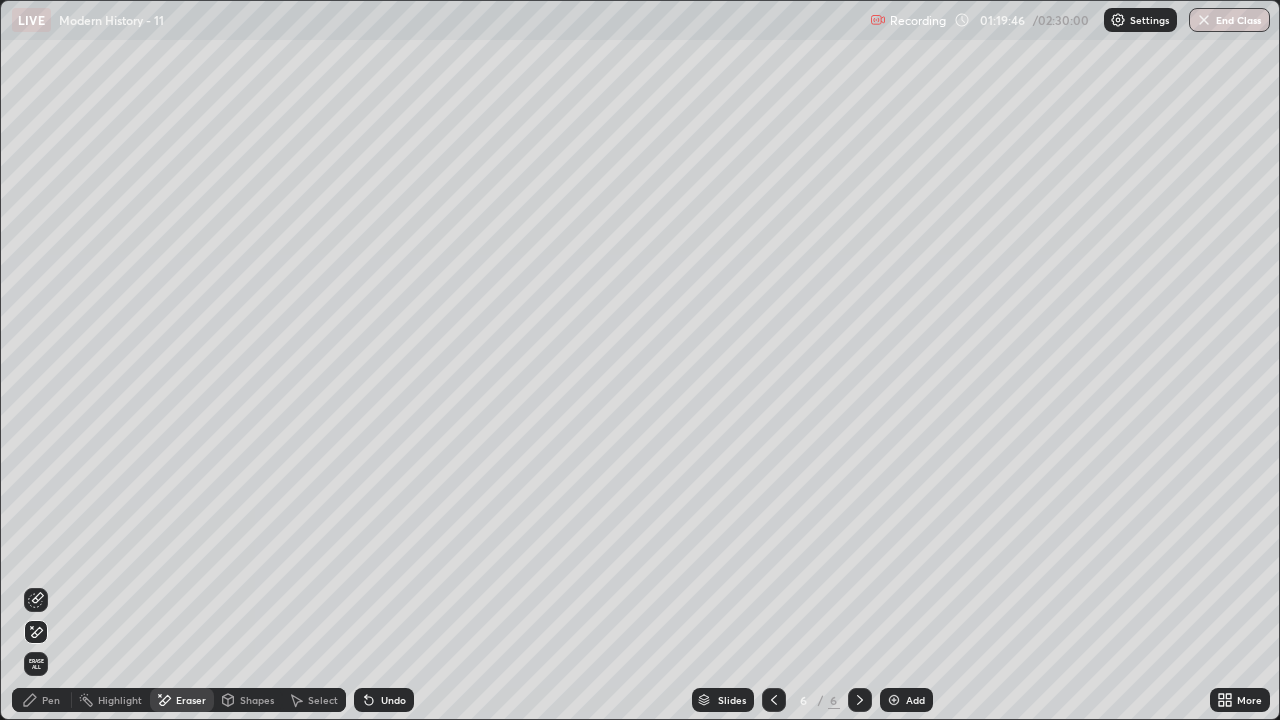 click on "Pen" at bounding box center (42, 700) 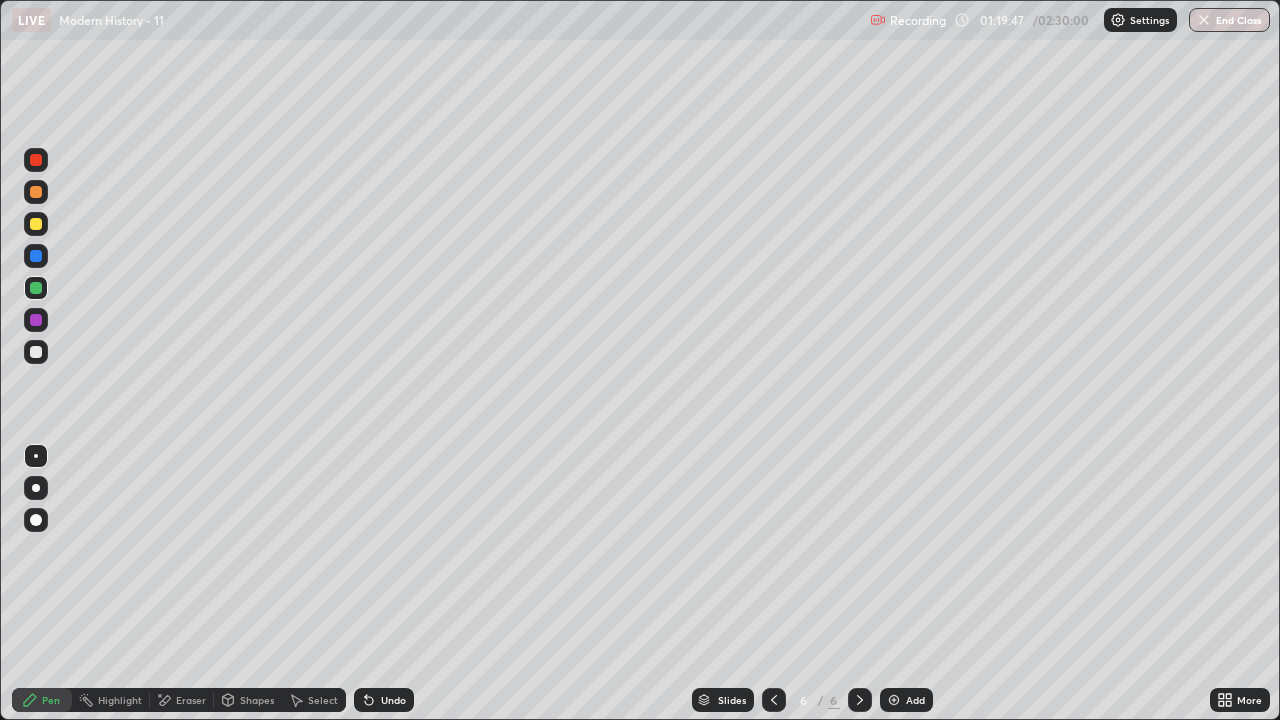 click at bounding box center (36, 352) 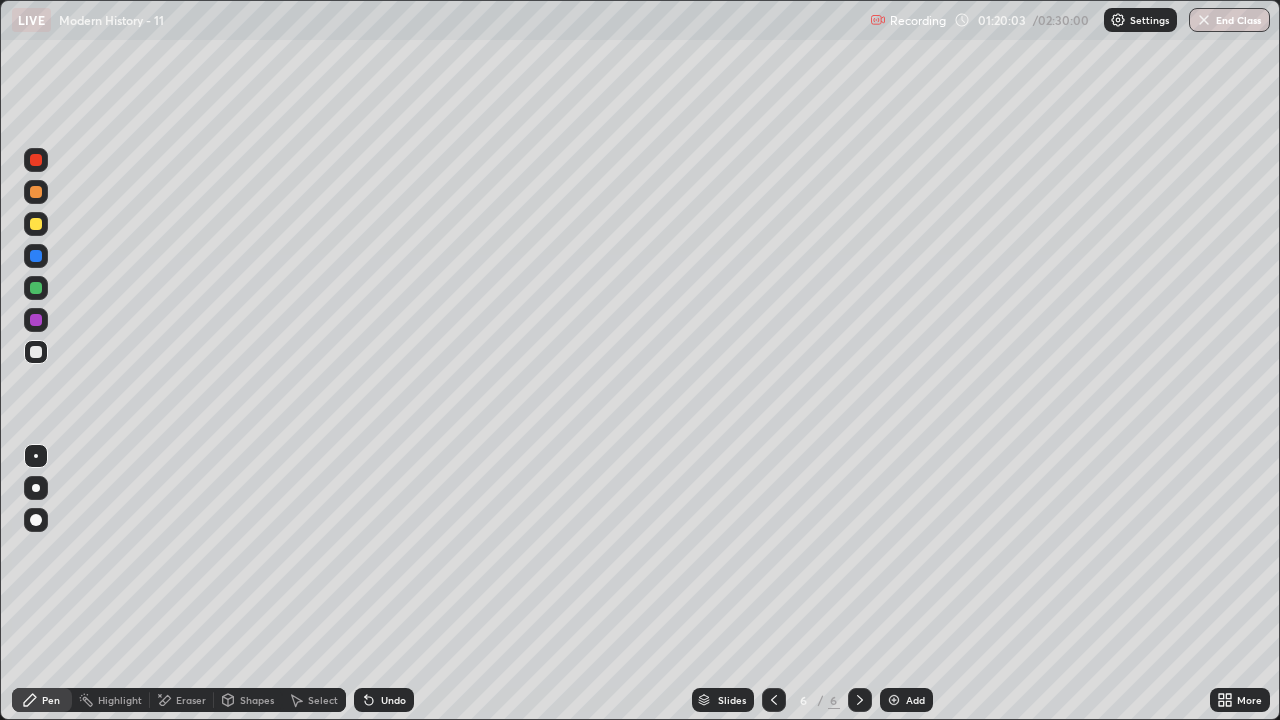 click at bounding box center (36, 288) 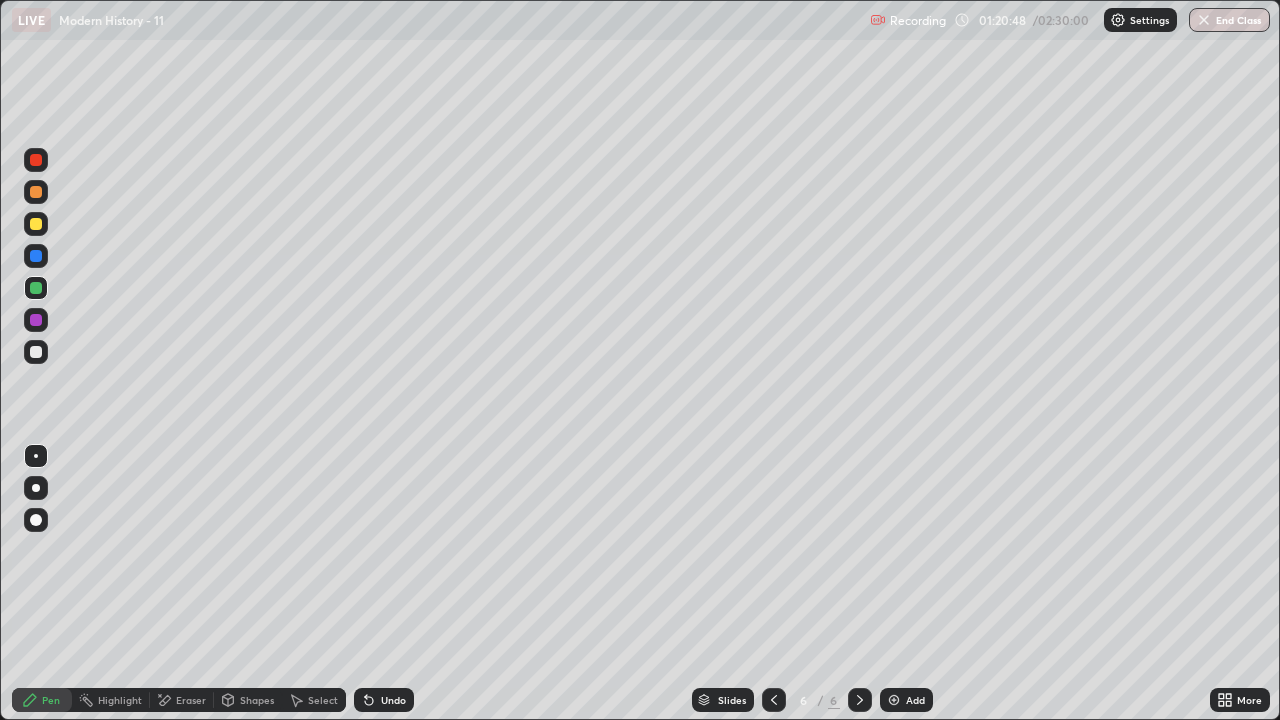 click at bounding box center (36, 256) 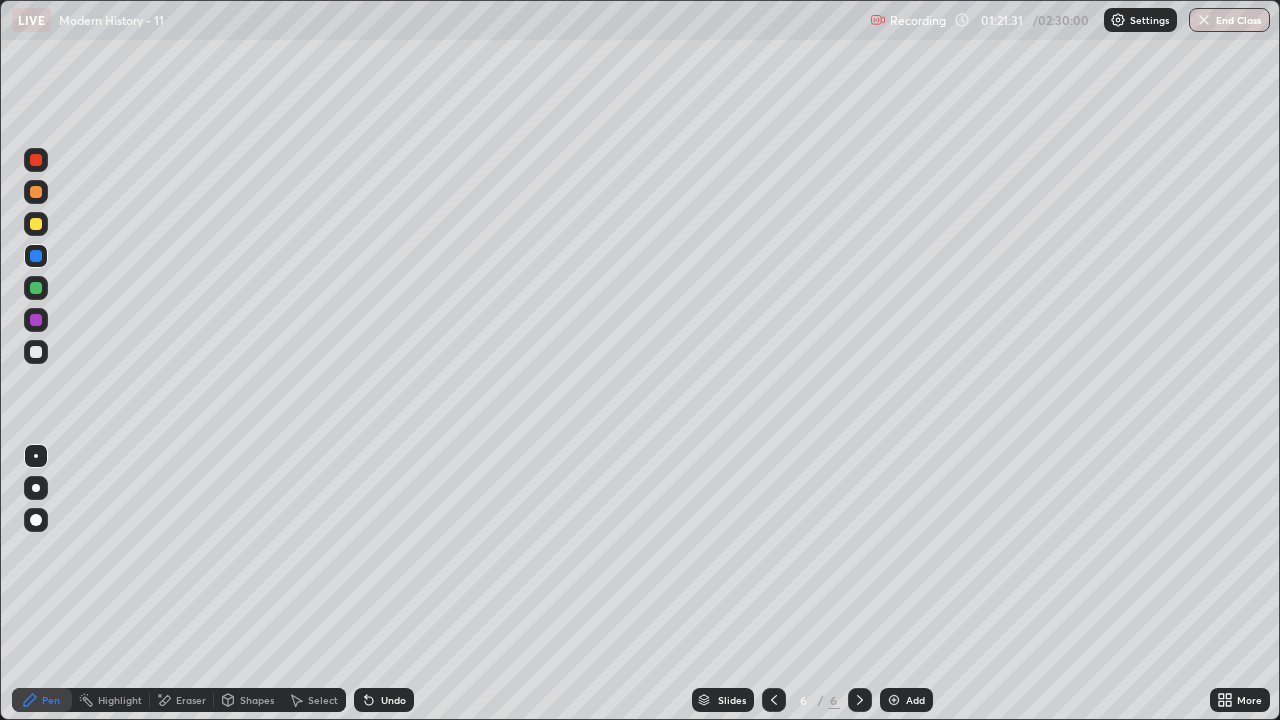 click on "Eraser" at bounding box center (191, 700) 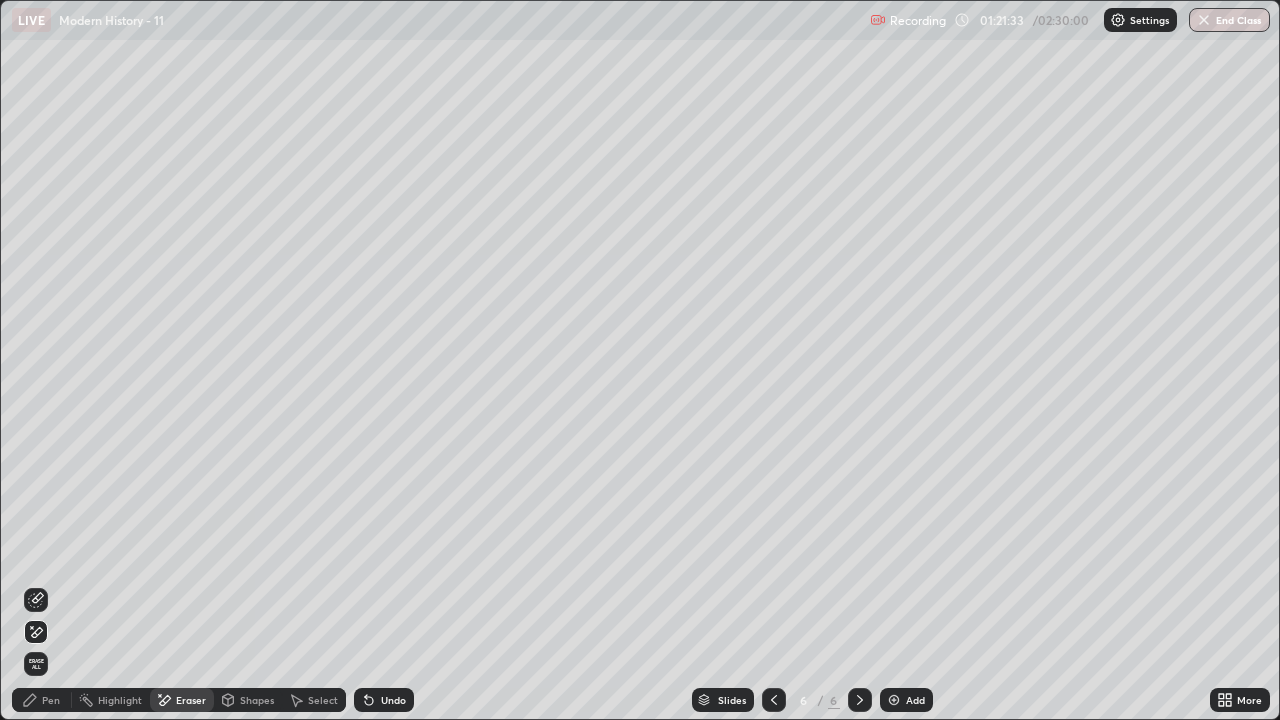 click on "Pen" at bounding box center (42, 700) 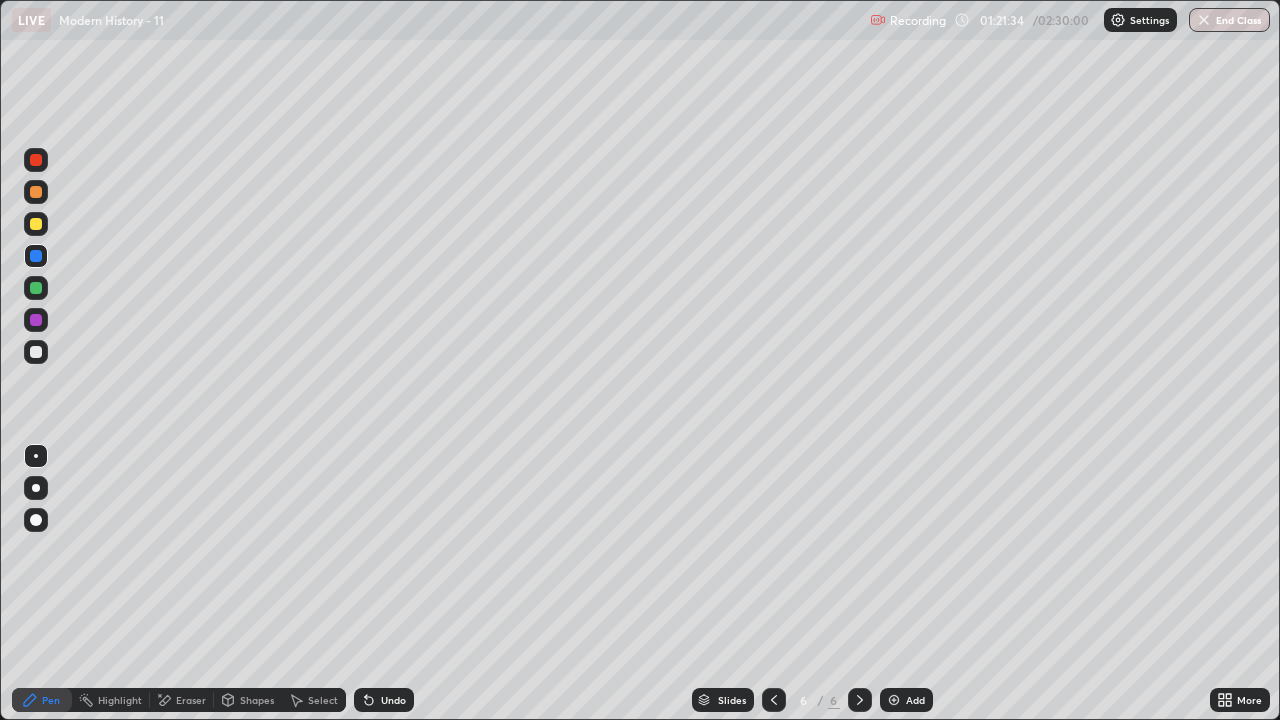 click at bounding box center (36, 160) 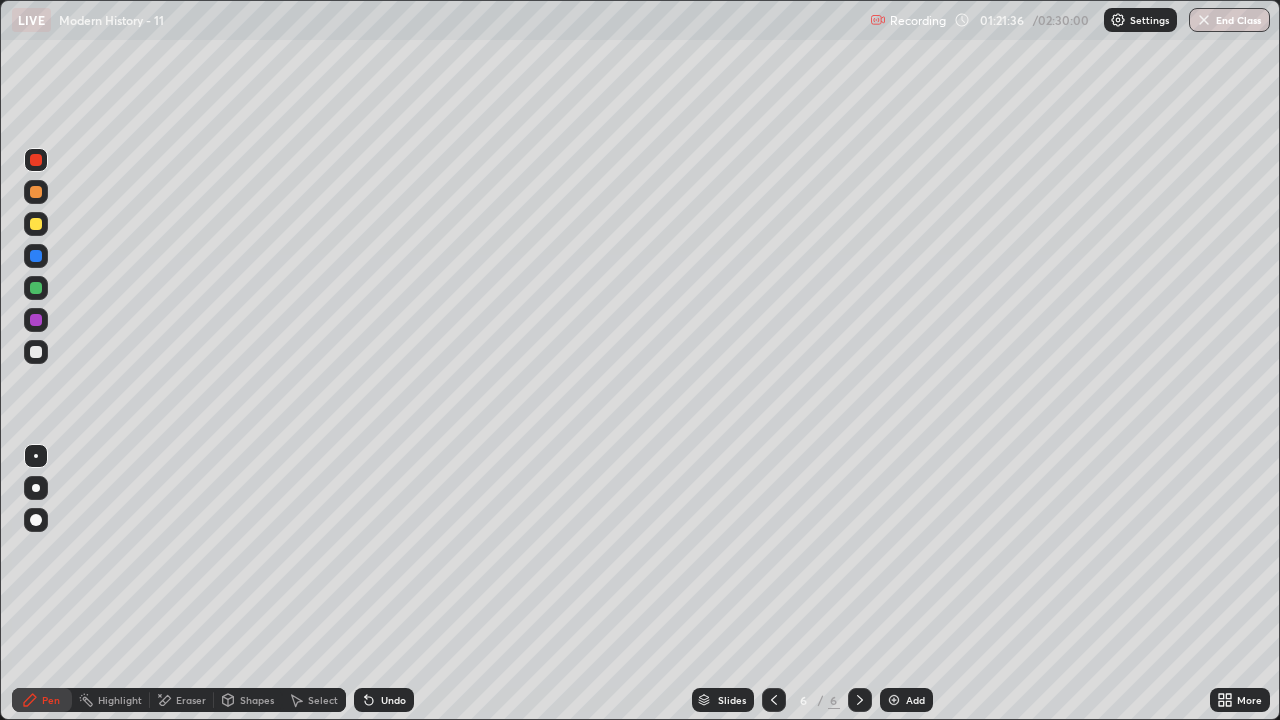 click at bounding box center (36, 352) 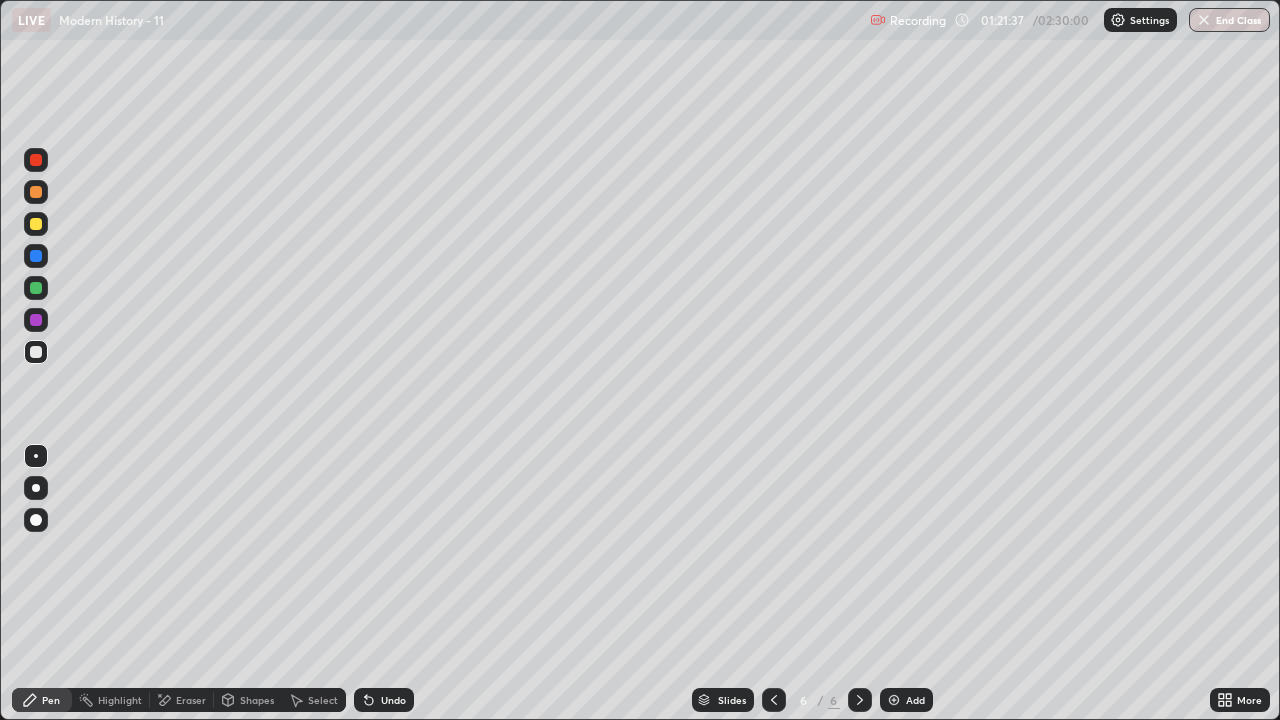 click at bounding box center (36, 224) 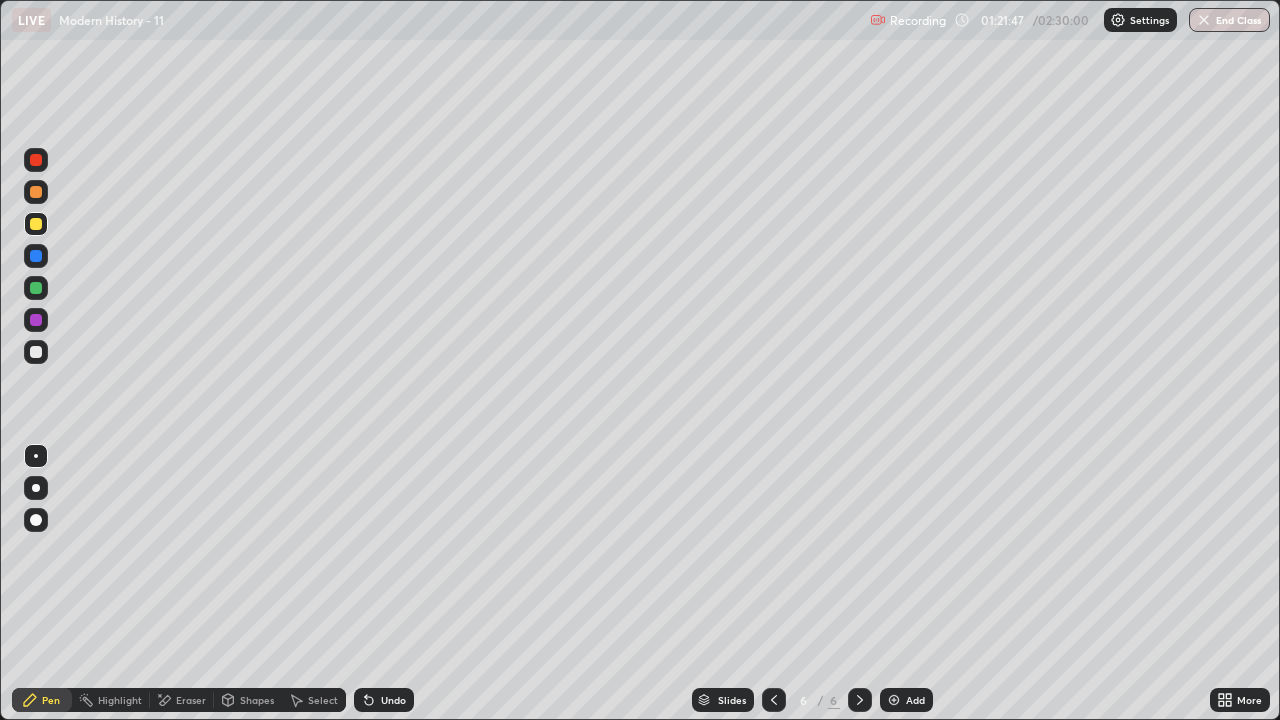 click at bounding box center [36, 288] 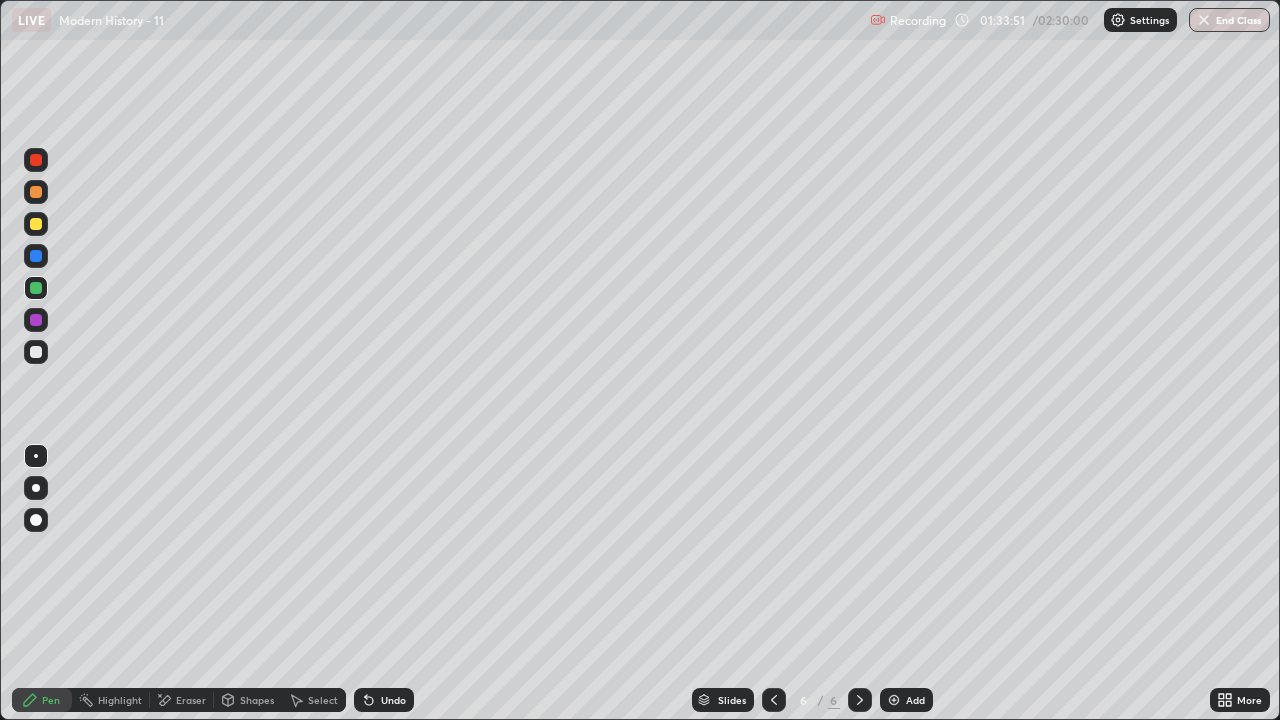 click on "Add" at bounding box center (906, 700) 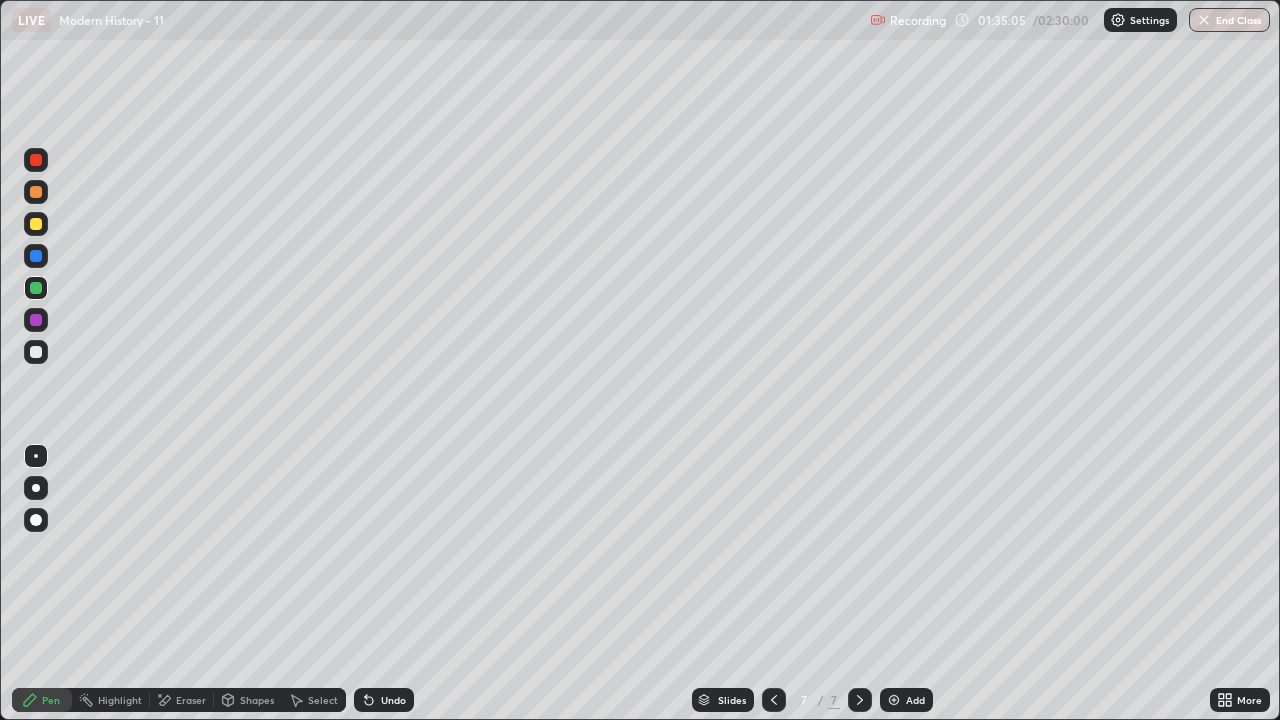 click at bounding box center (36, 352) 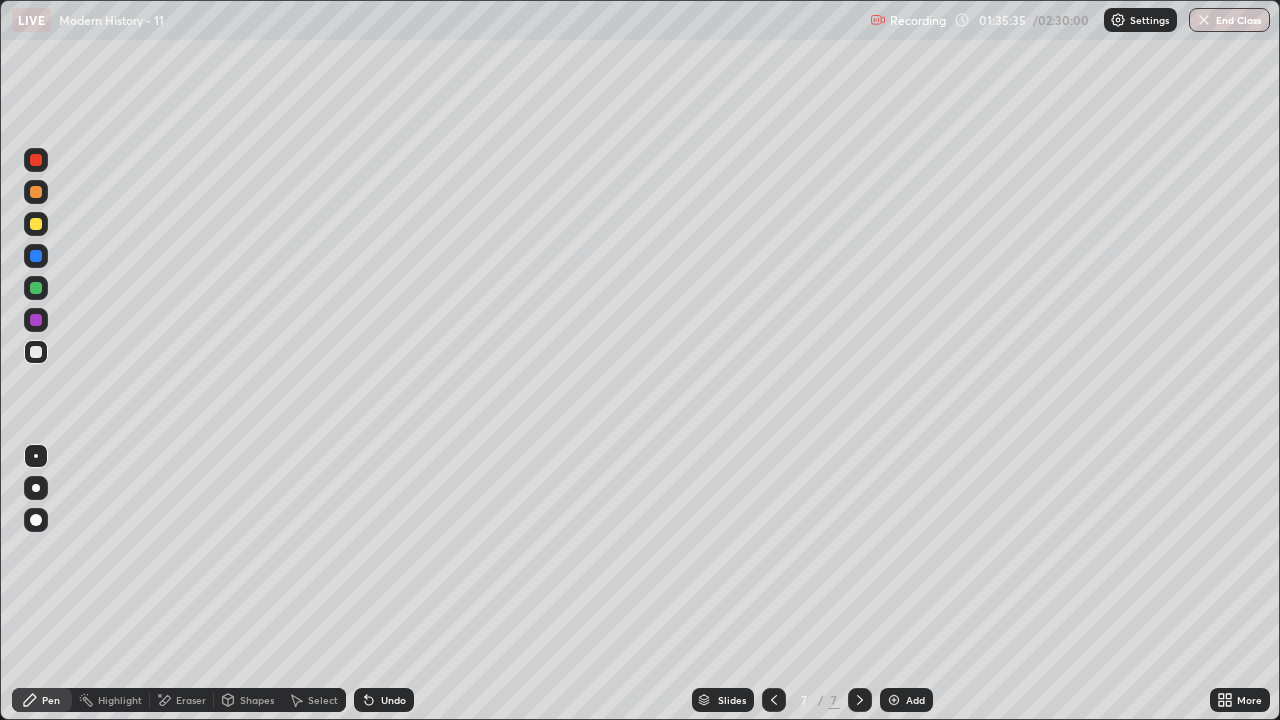 click 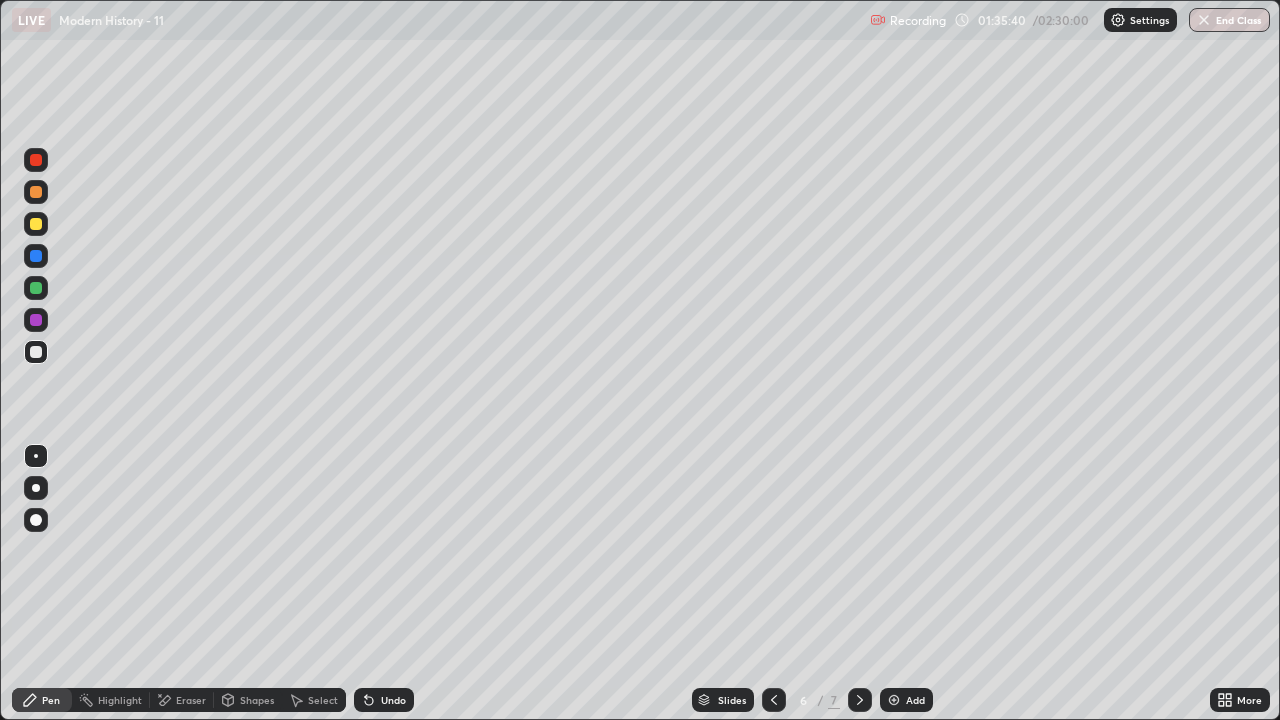 click at bounding box center [860, 700] 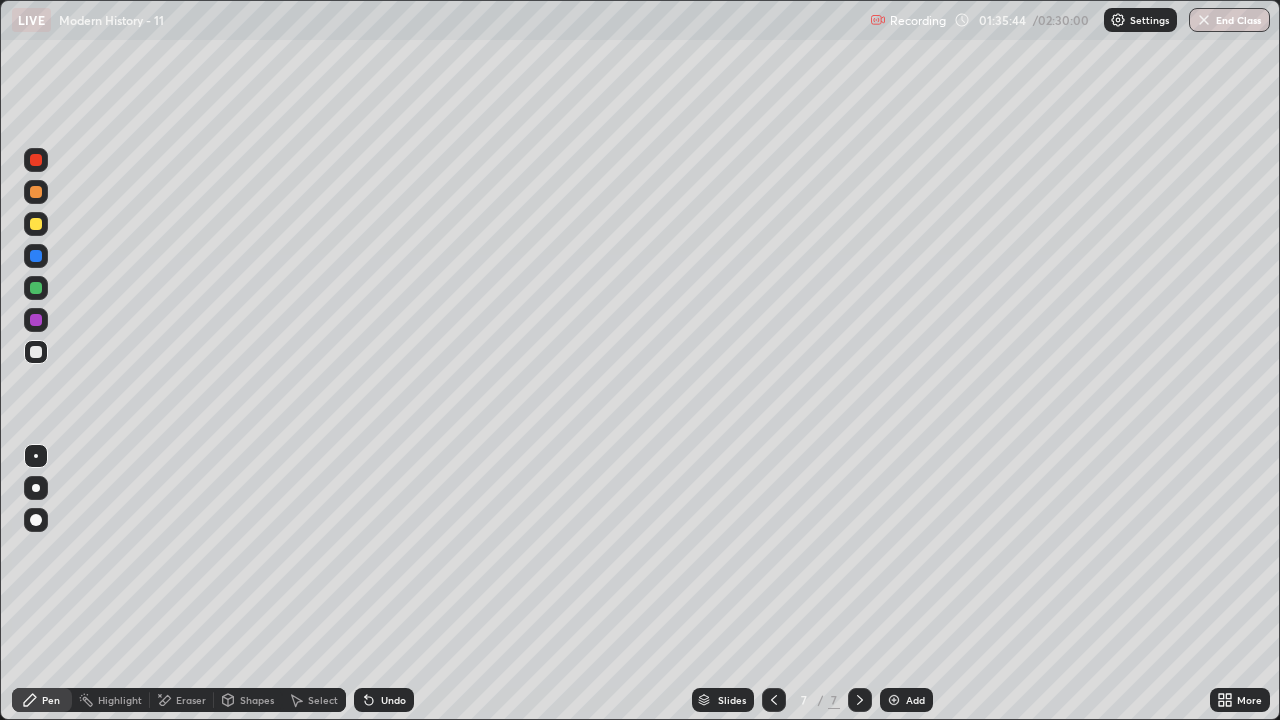 click at bounding box center [774, 700] 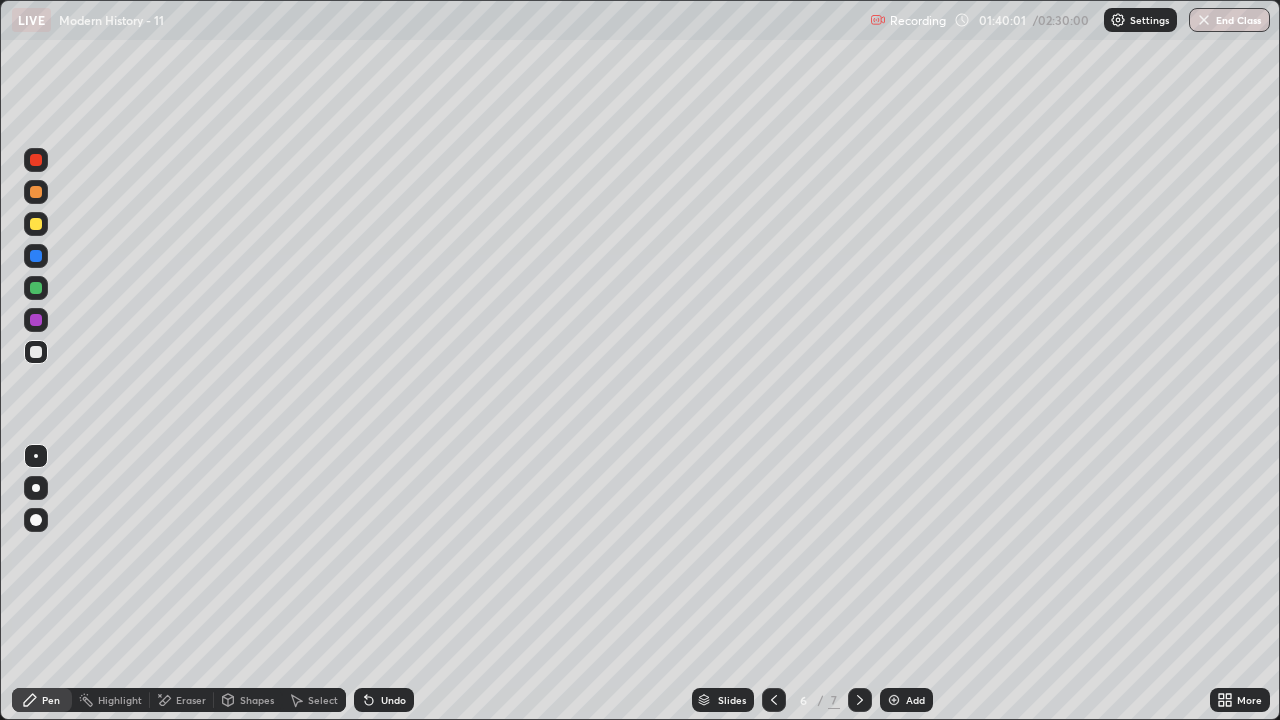 click 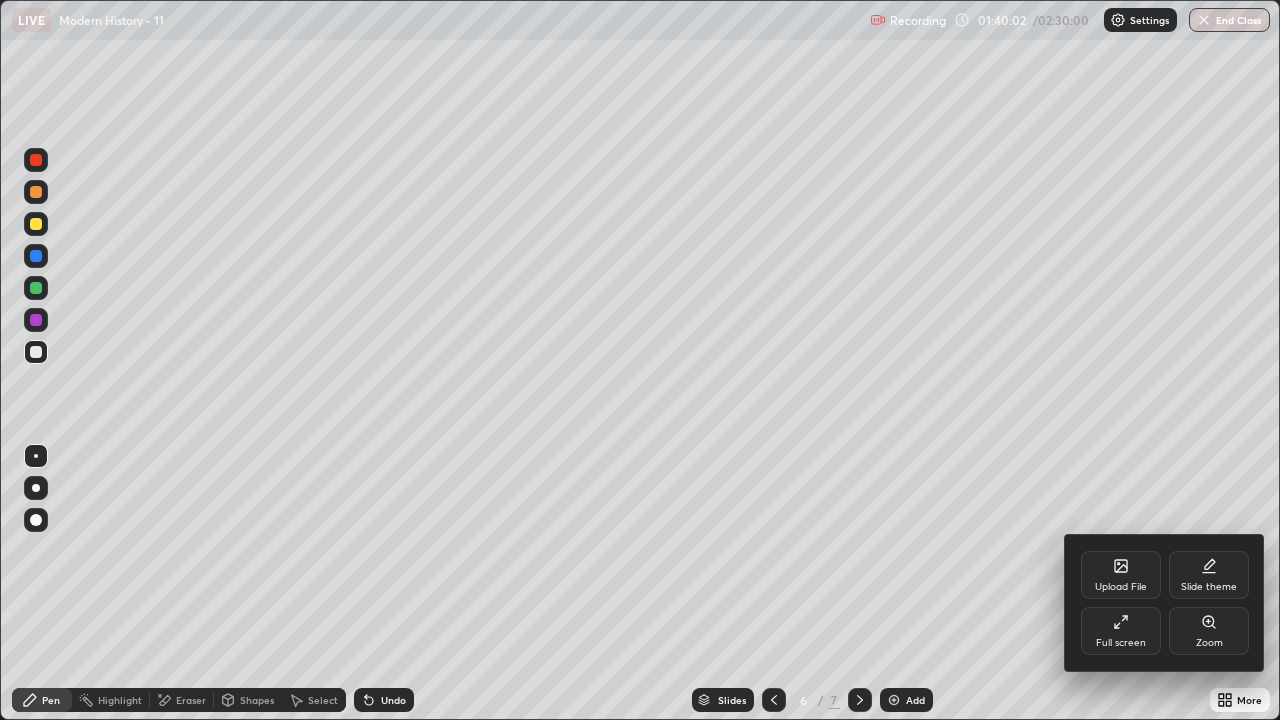 click on "Full screen" at bounding box center (1121, 631) 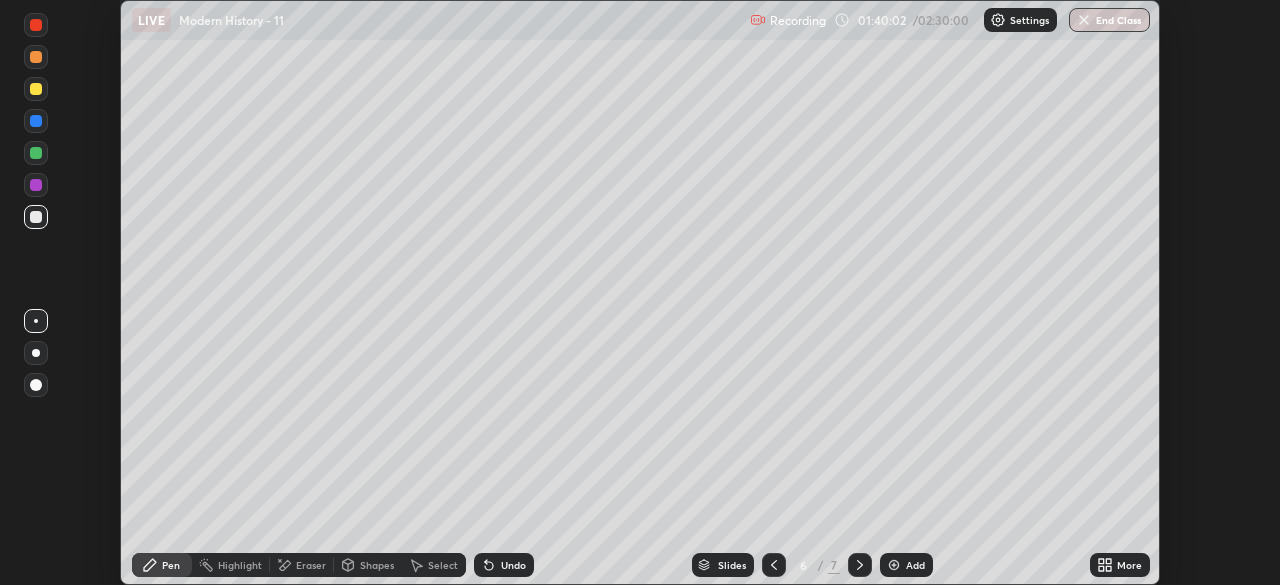 scroll, scrollTop: 585, scrollLeft: 1280, axis: both 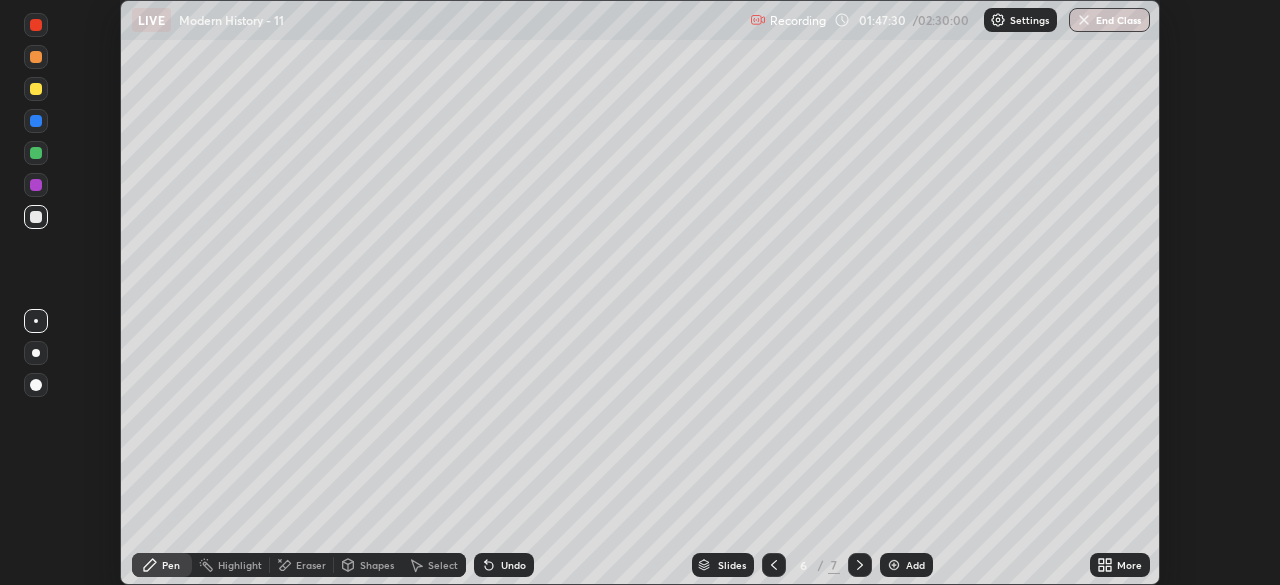 click 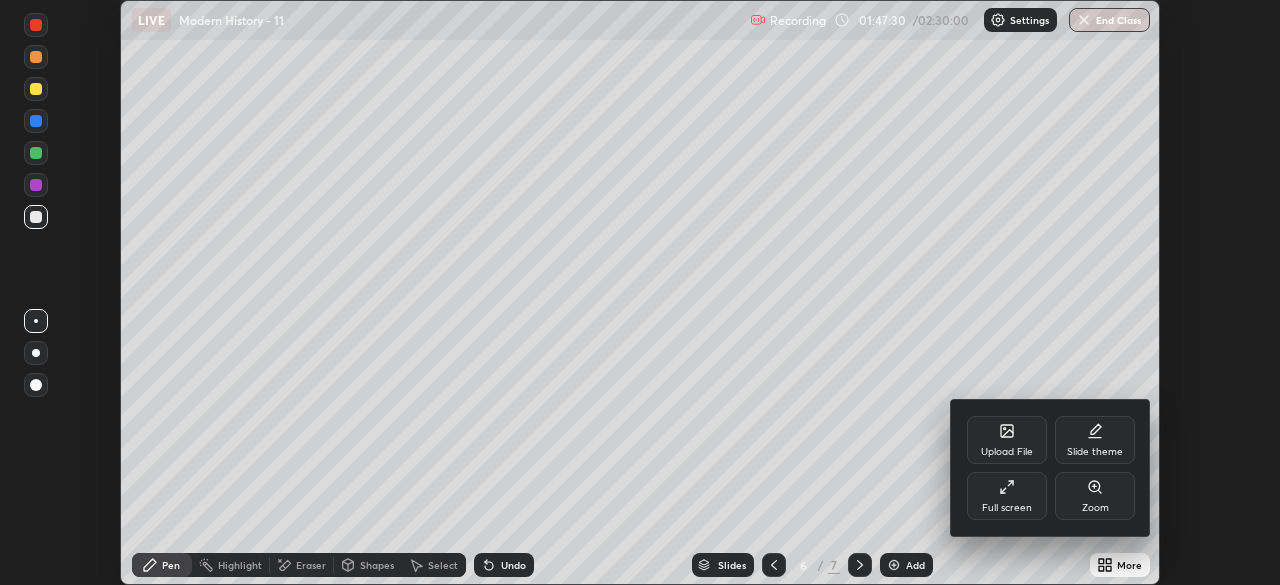 click on "Full screen" at bounding box center (1007, 508) 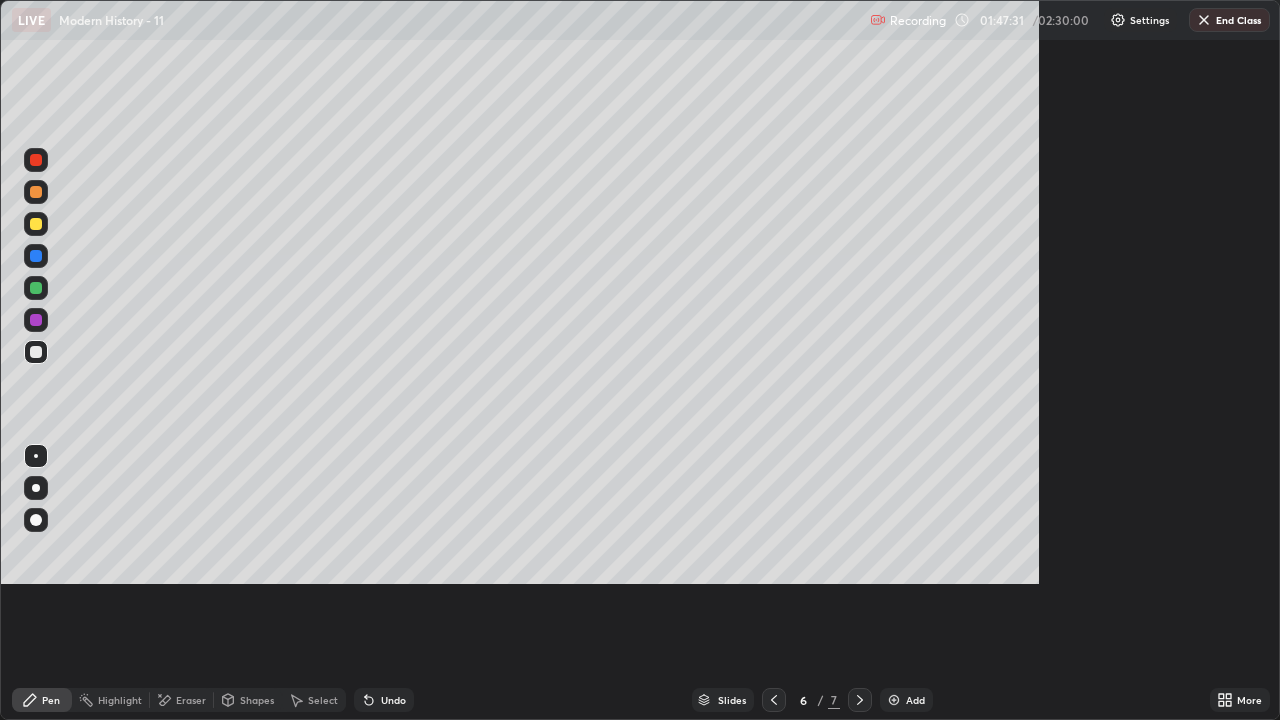 scroll, scrollTop: 99280, scrollLeft: 98720, axis: both 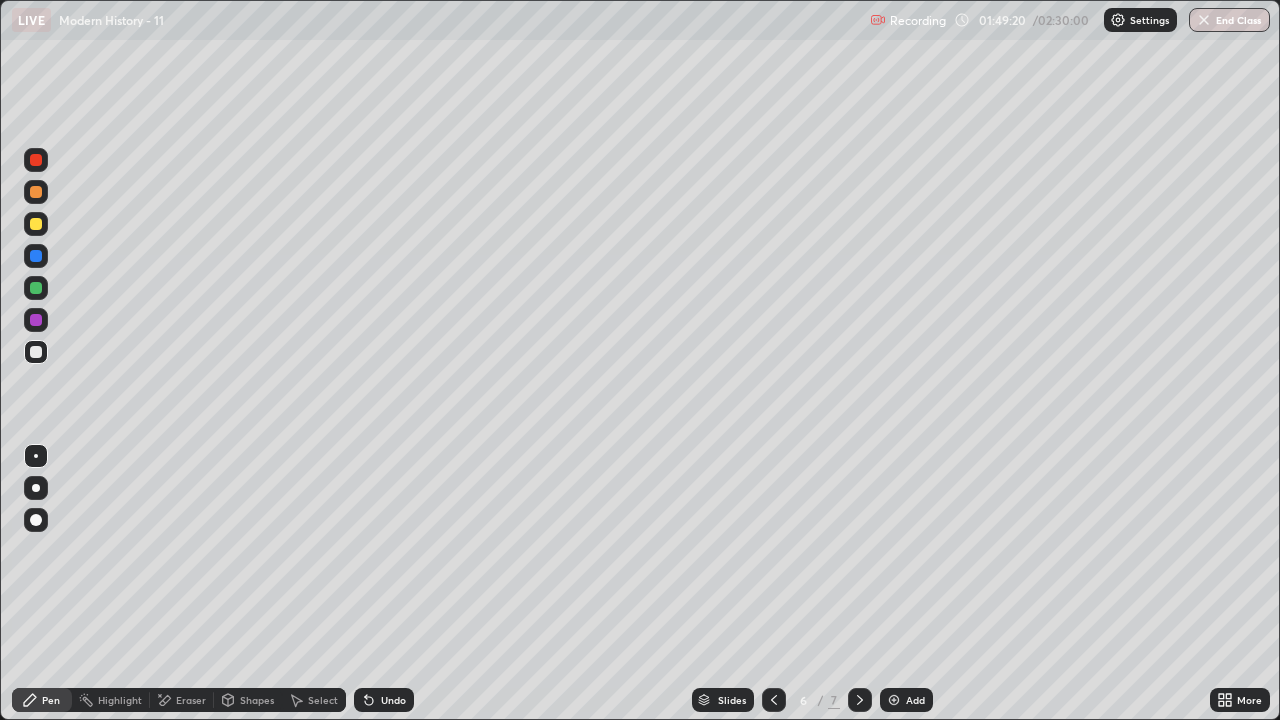 click at bounding box center [894, 700] 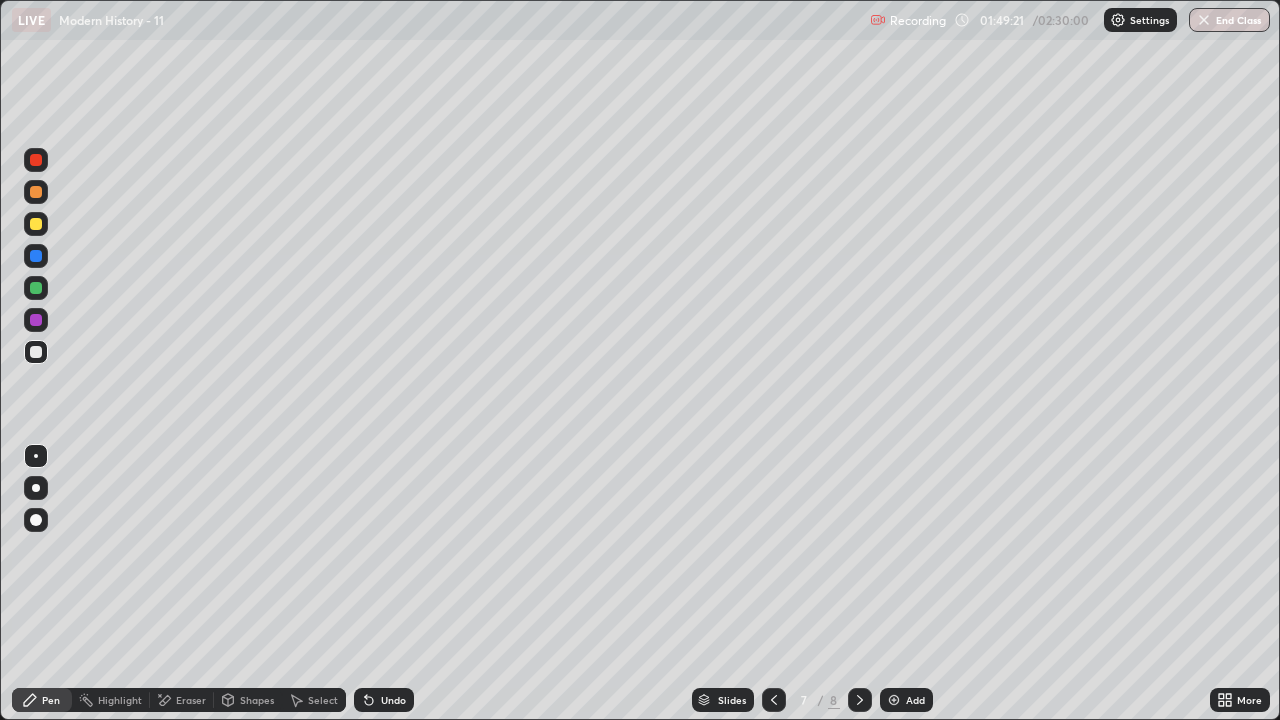 click at bounding box center (36, 352) 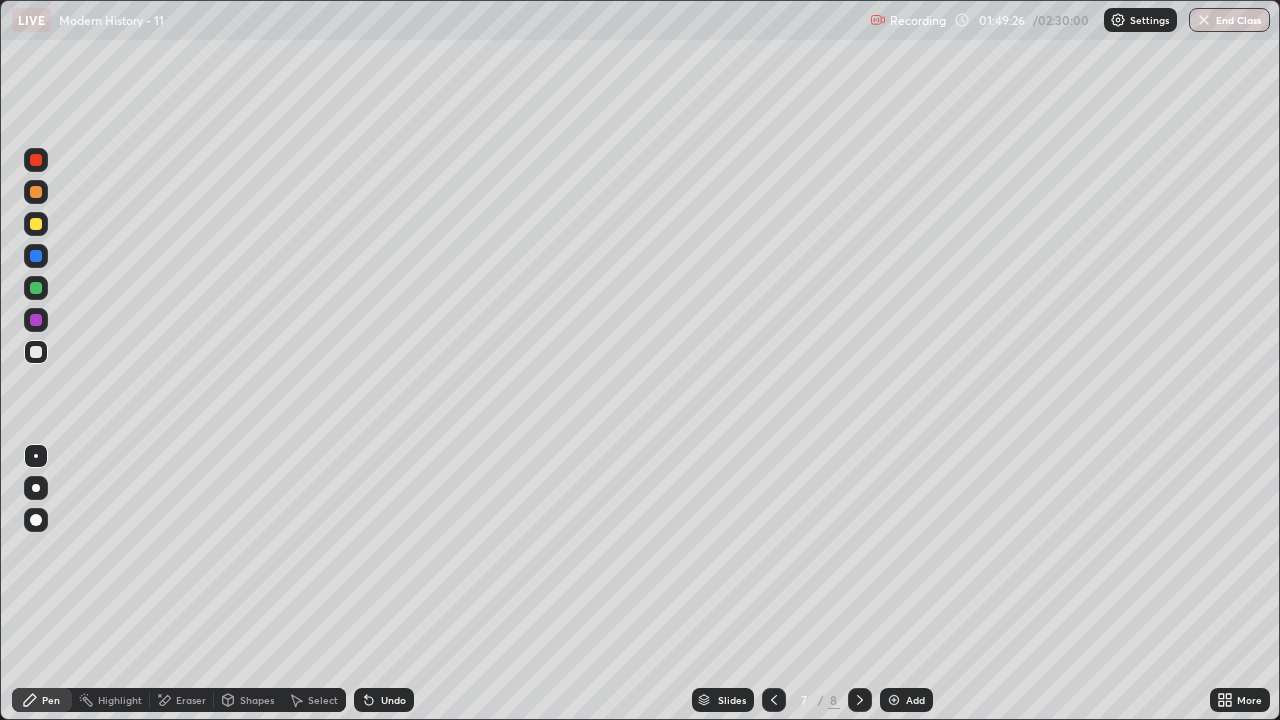 click at bounding box center [36, 224] 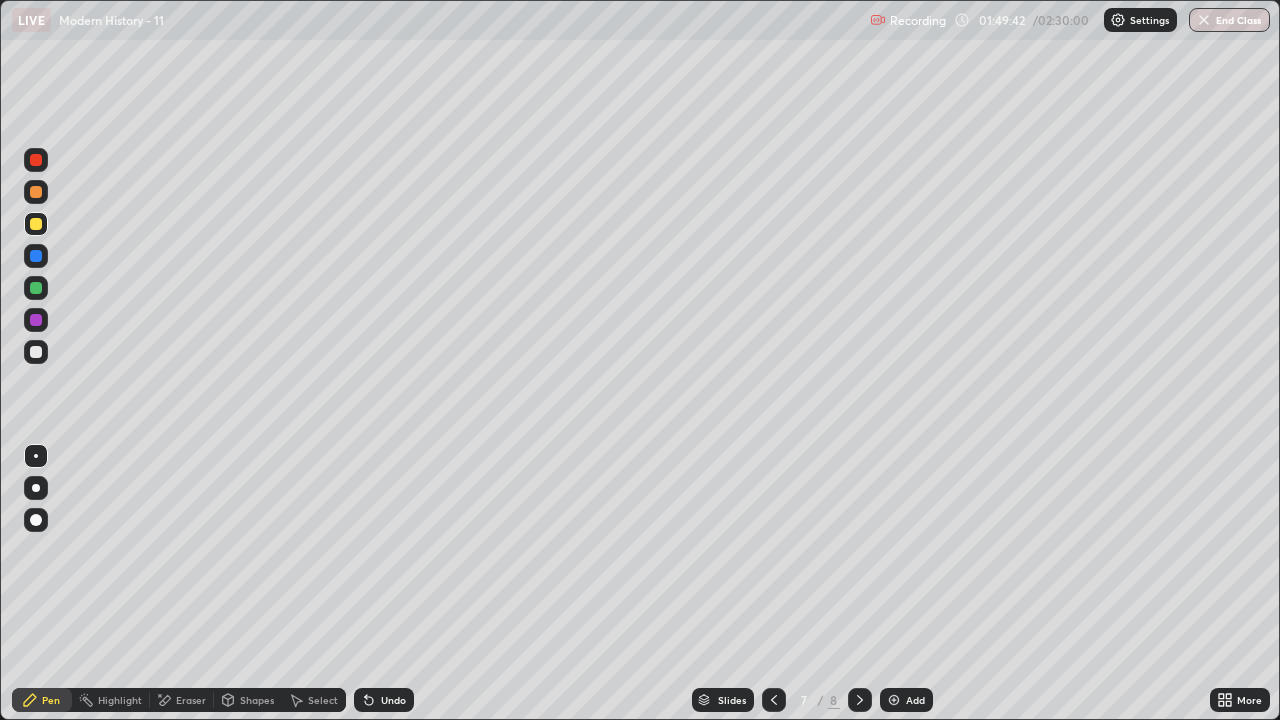 click at bounding box center [36, 288] 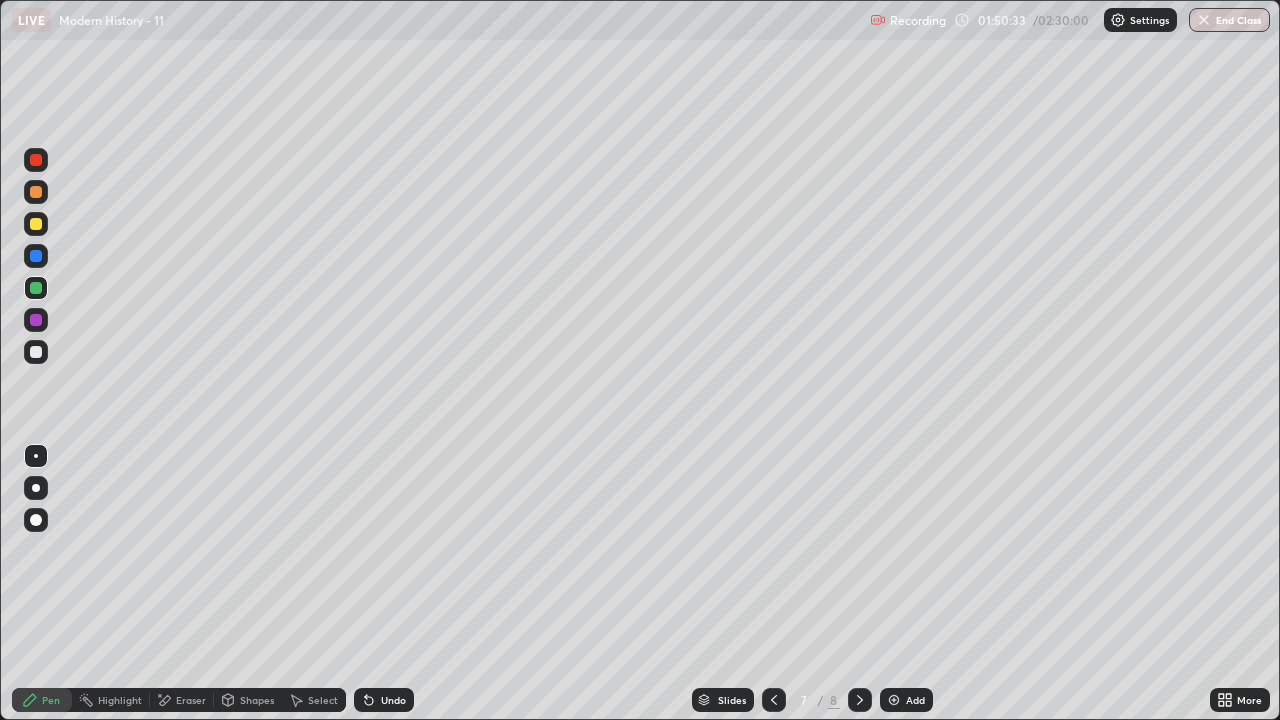 click at bounding box center (36, 256) 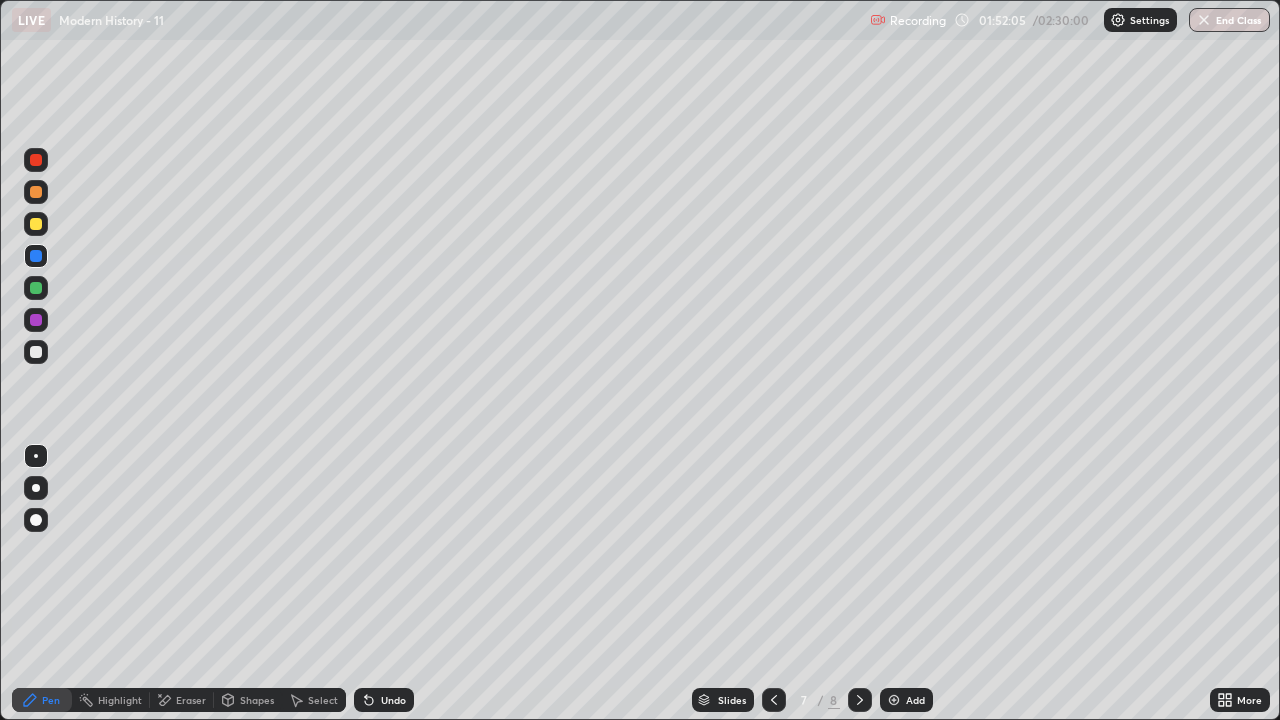 click at bounding box center (36, 160) 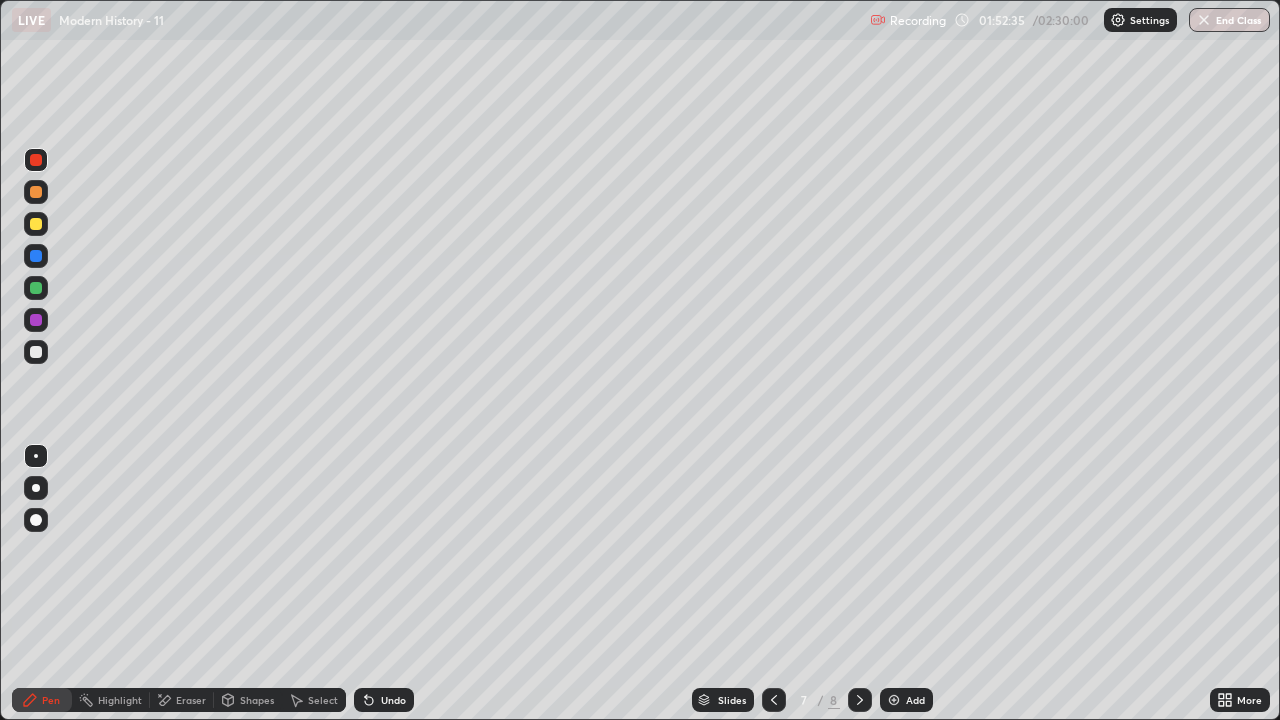 click at bounding box center [36, 224] 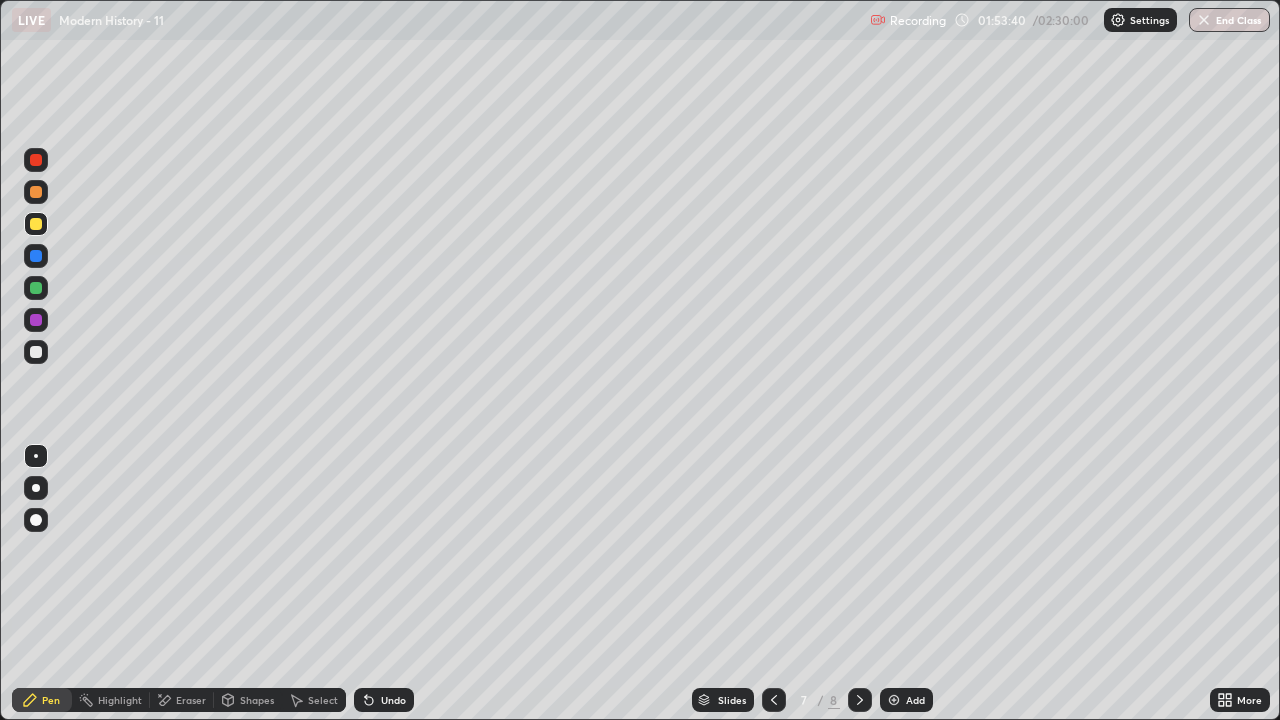 click on "More" at bounding box center [1240, 700] 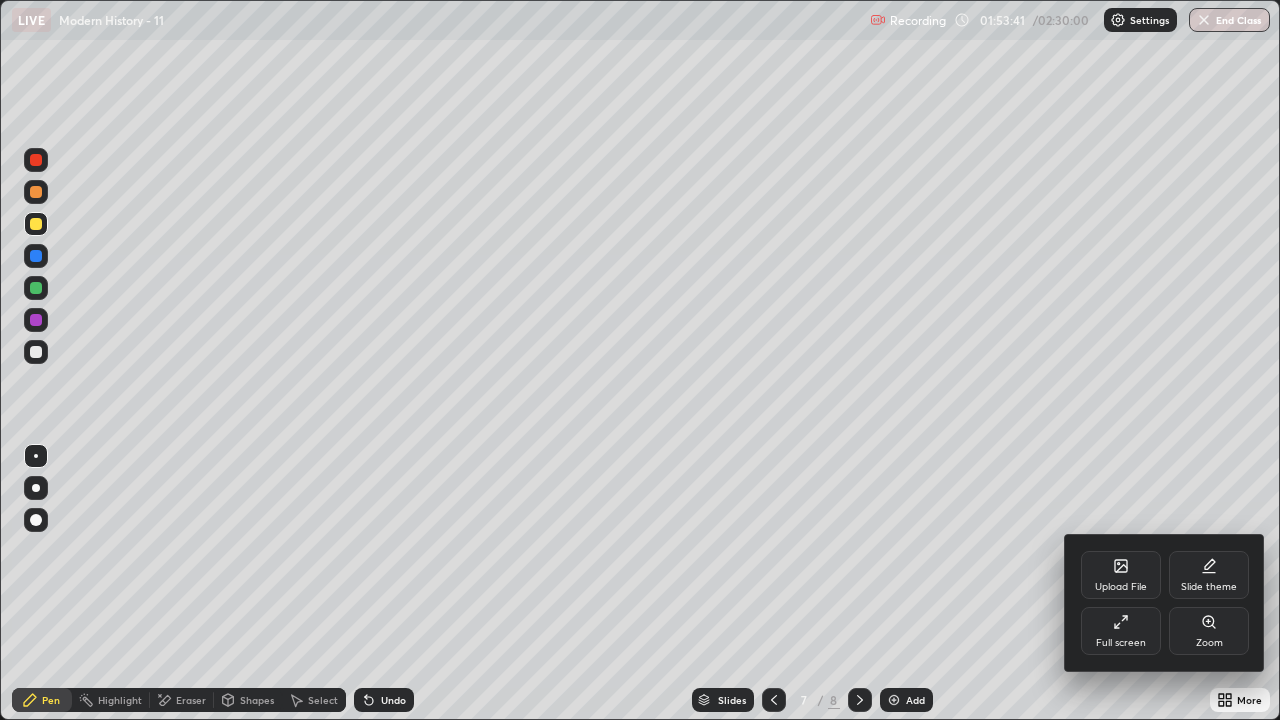 click on "Full screen" at bounding box center [1121, 631] 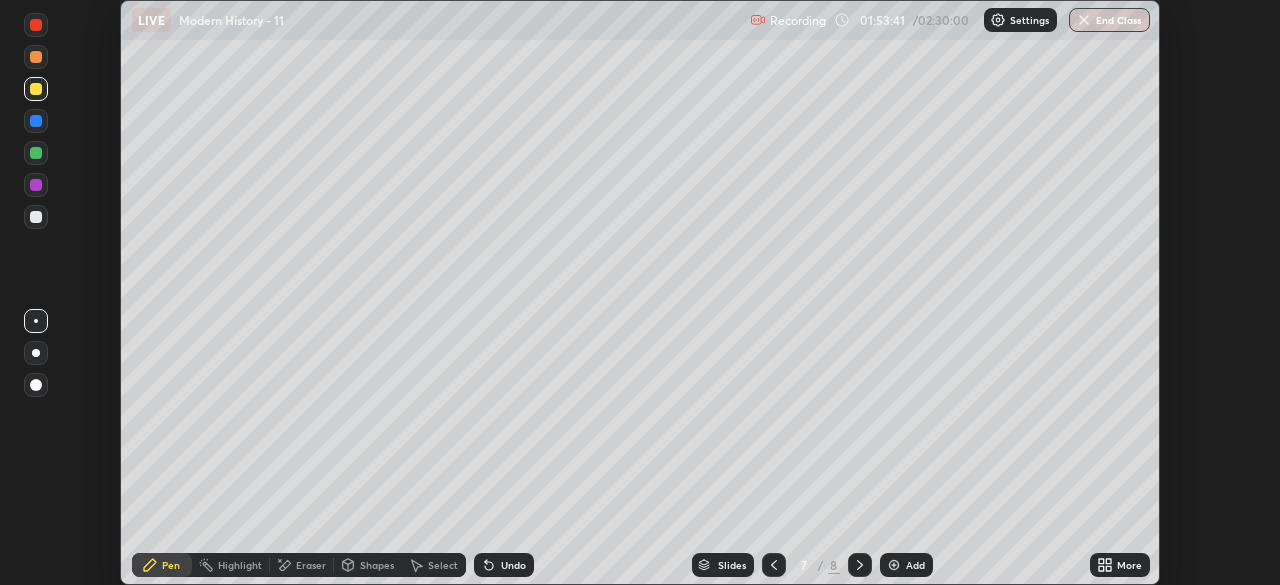 scroll, scrollTop: 585, scrollLeft: 1280, axis: both 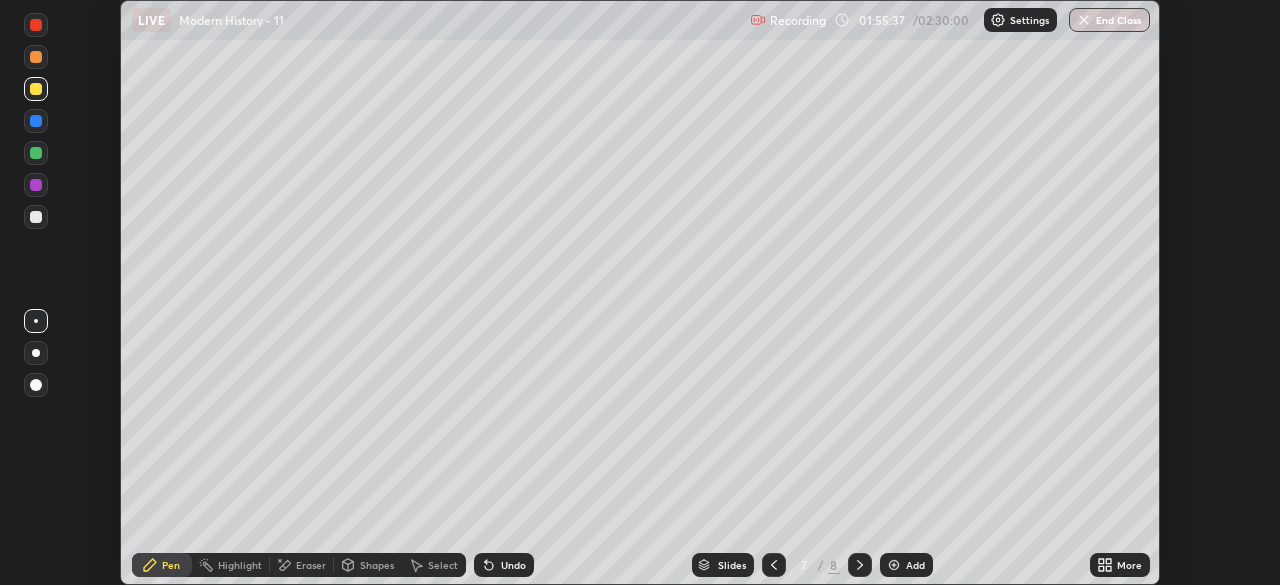 click 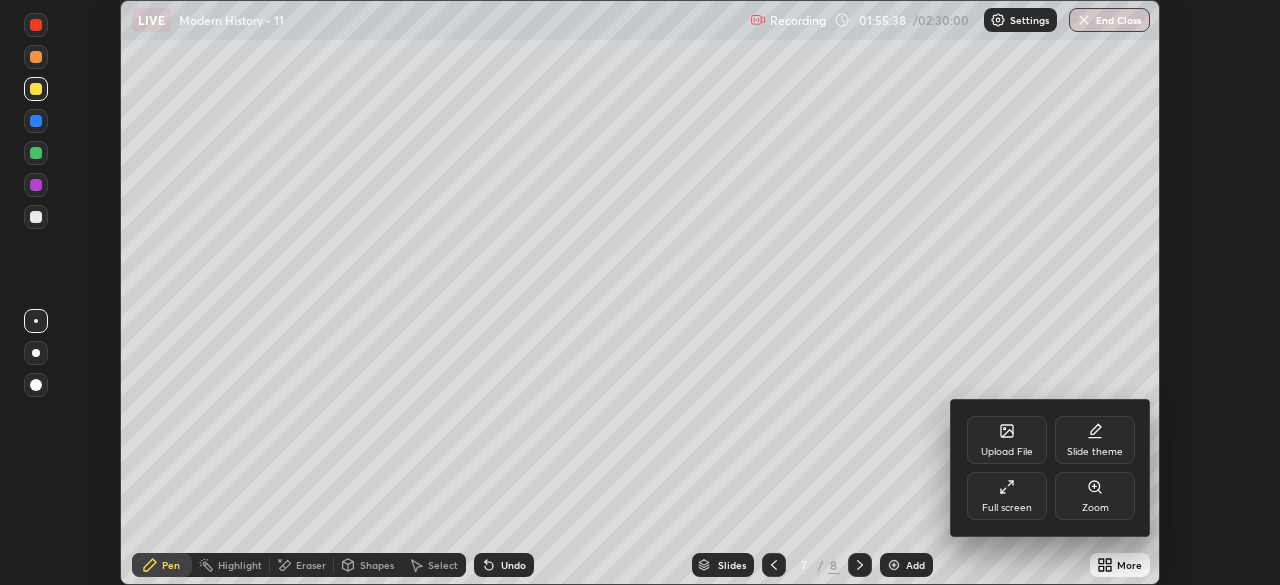 click on "Full screen" at bounding box center (1007, 496) 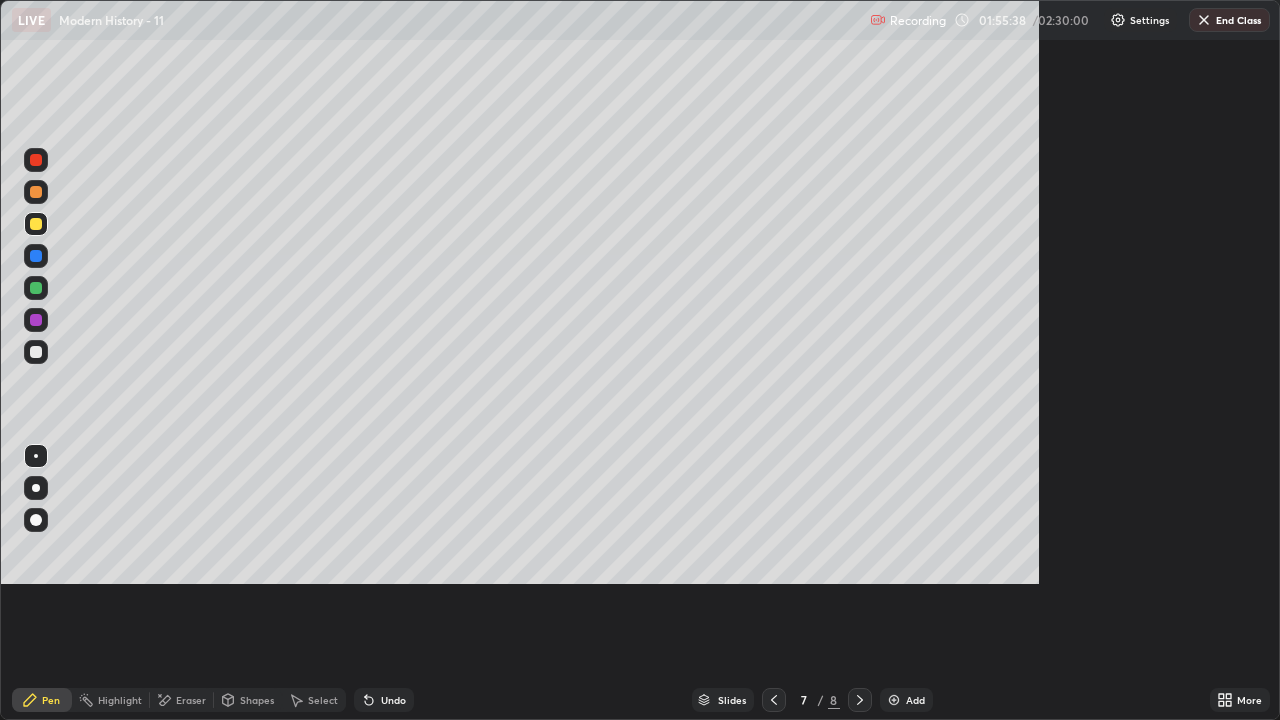 scroll, scrollTop: 99280, scrollLeft: 98720, axis: both 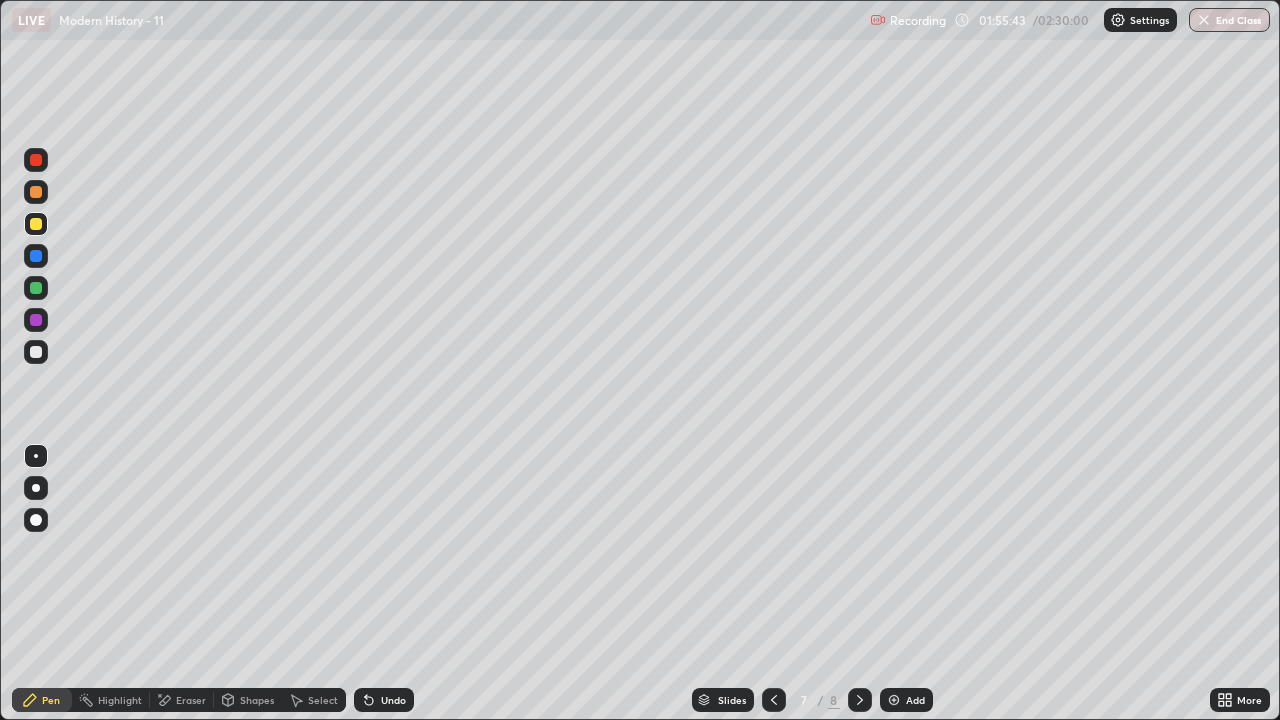 click at bounding box center [36, 320] 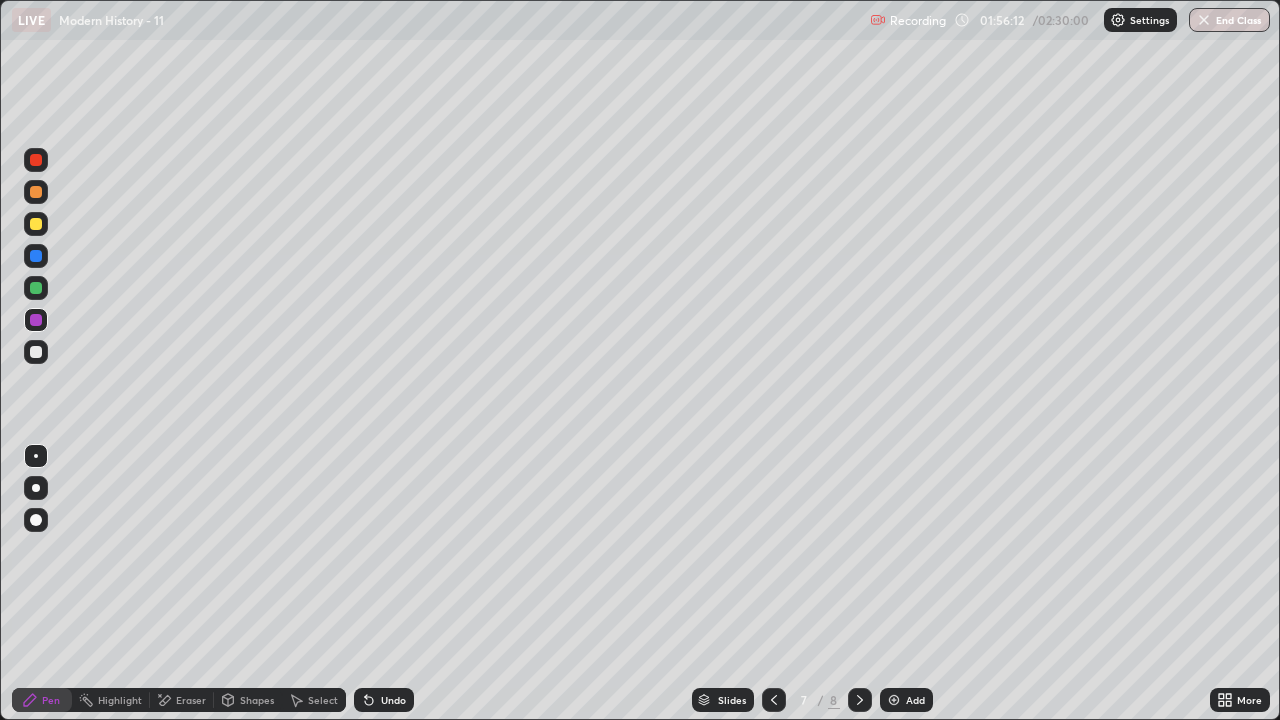 click at bounding box center (36, 256) 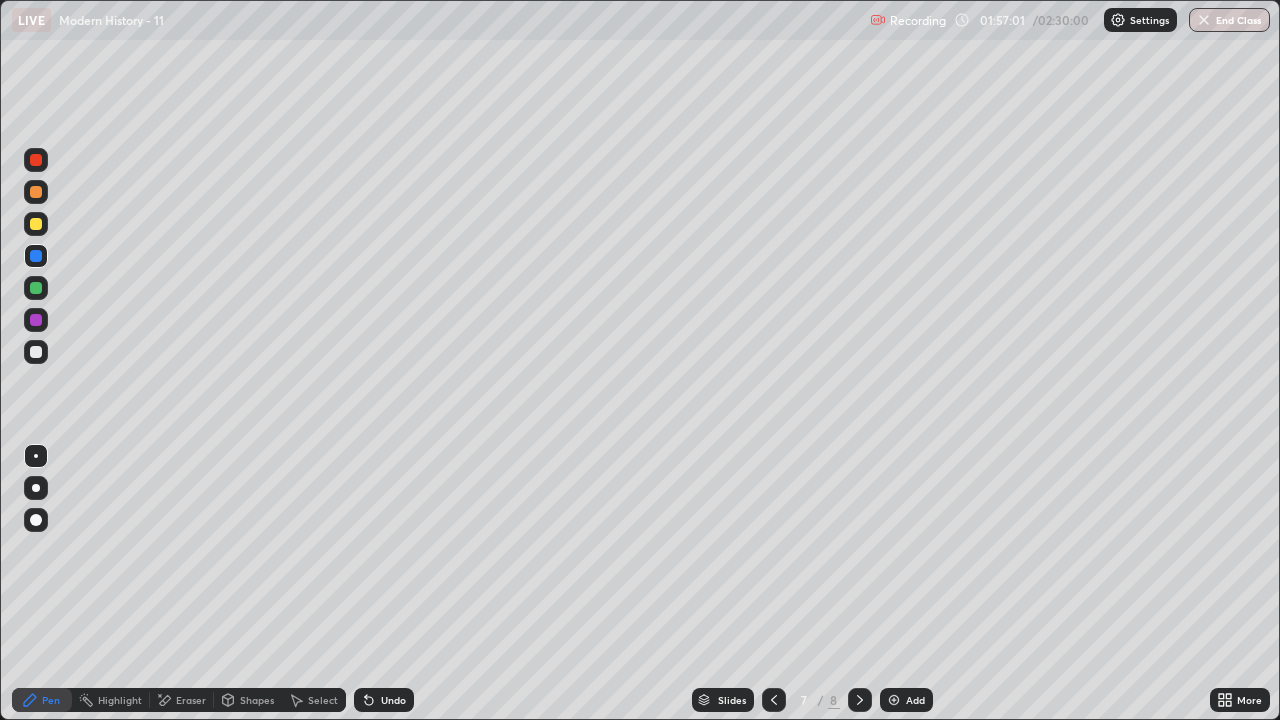click on "Add" at bounding box center (906, 700) 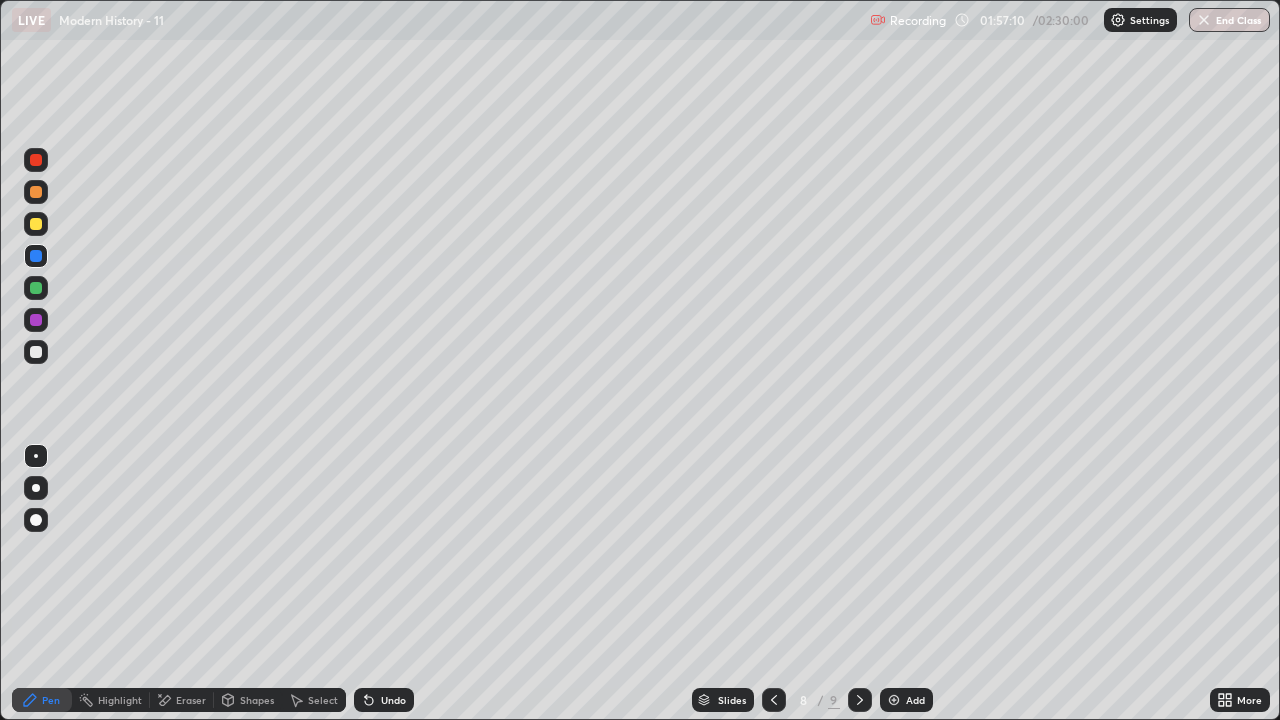 click at bounding box center [36, 224] 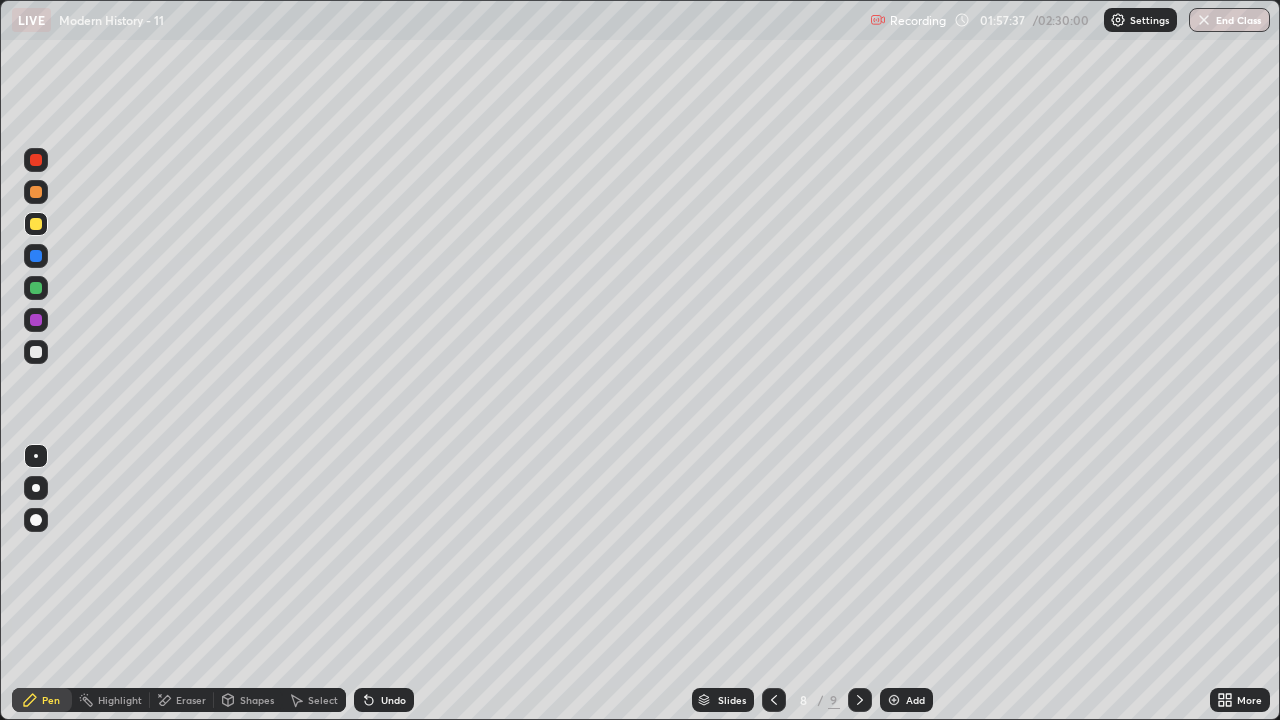 click at bounding box center (36, 256) 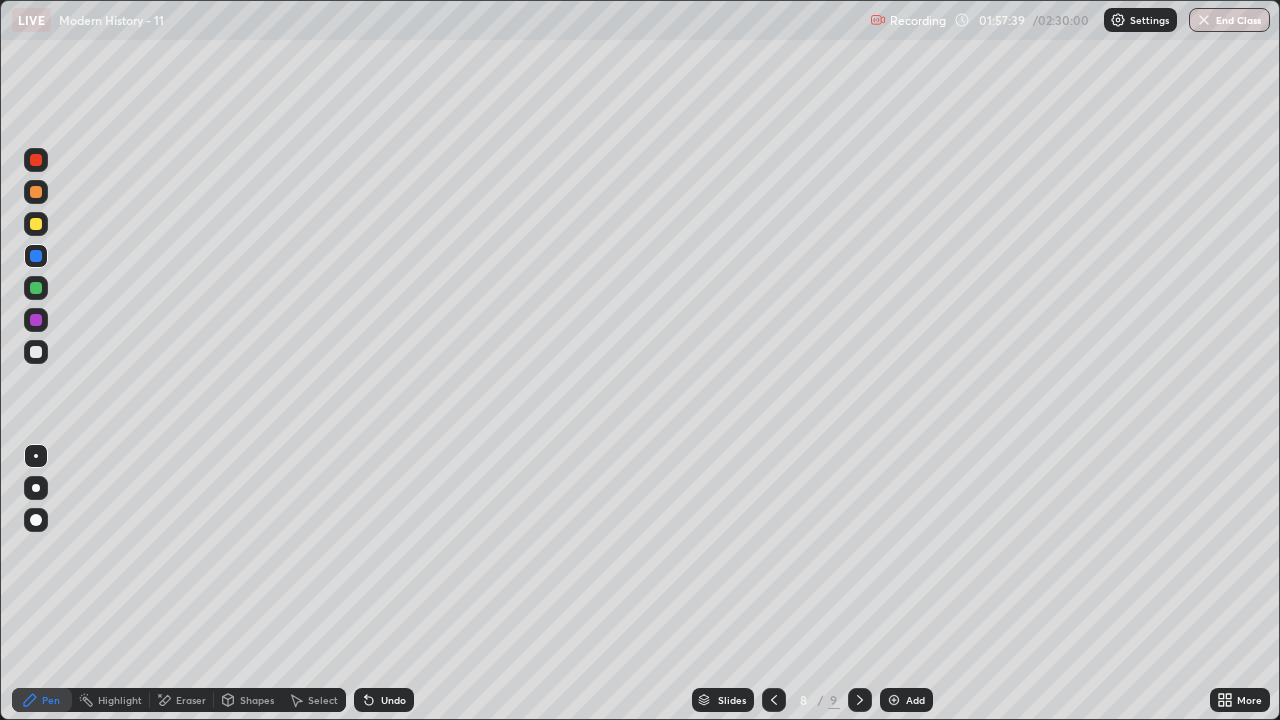 click at bounding box center (36, 320) 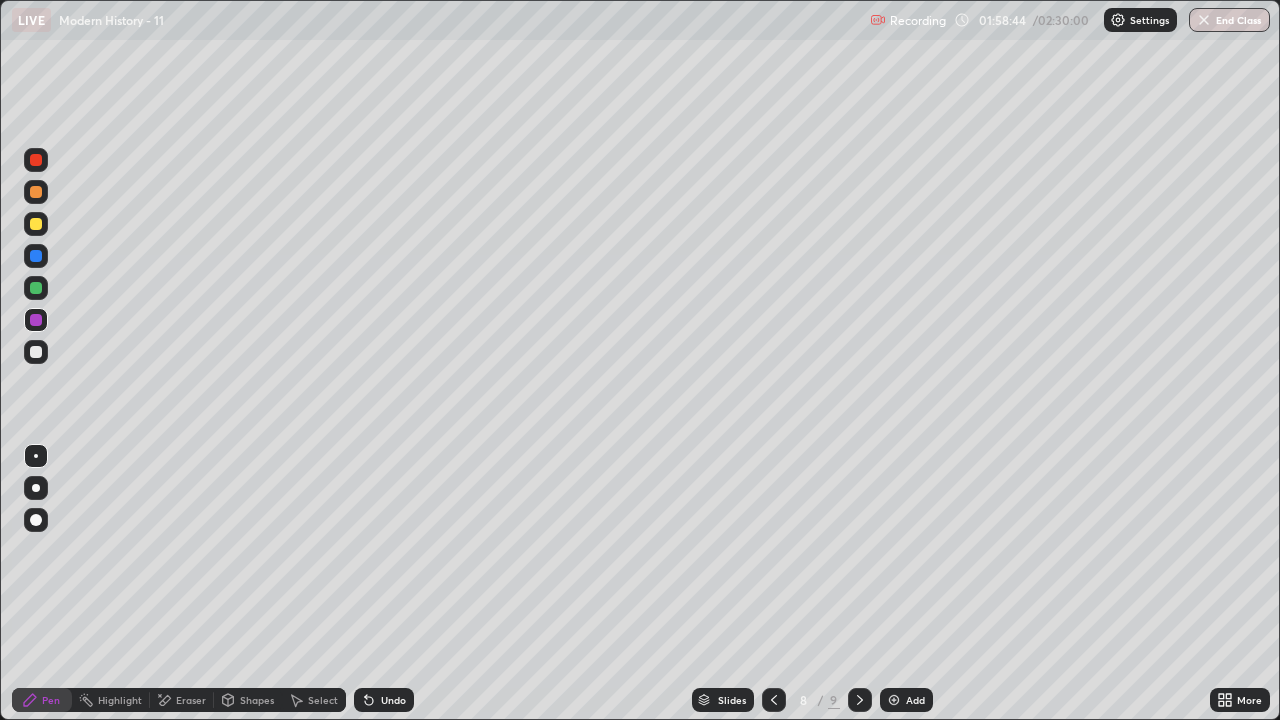click at bounding box center (36, 224) 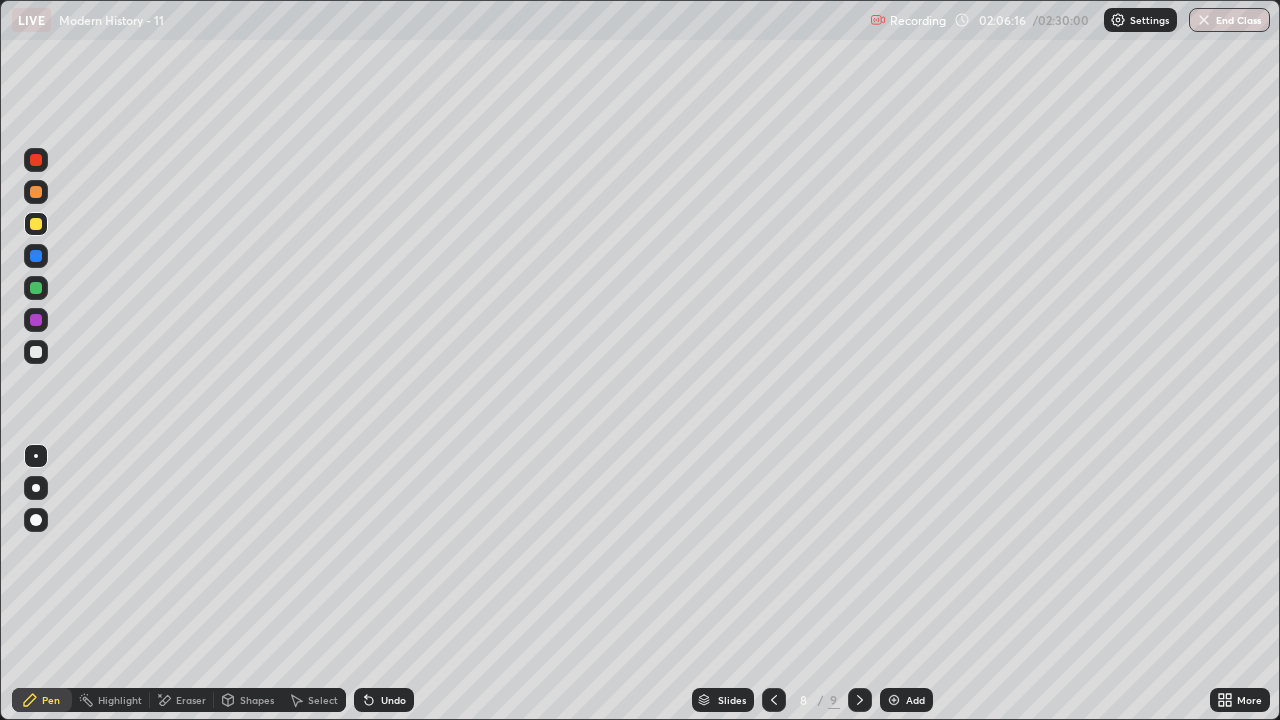 click 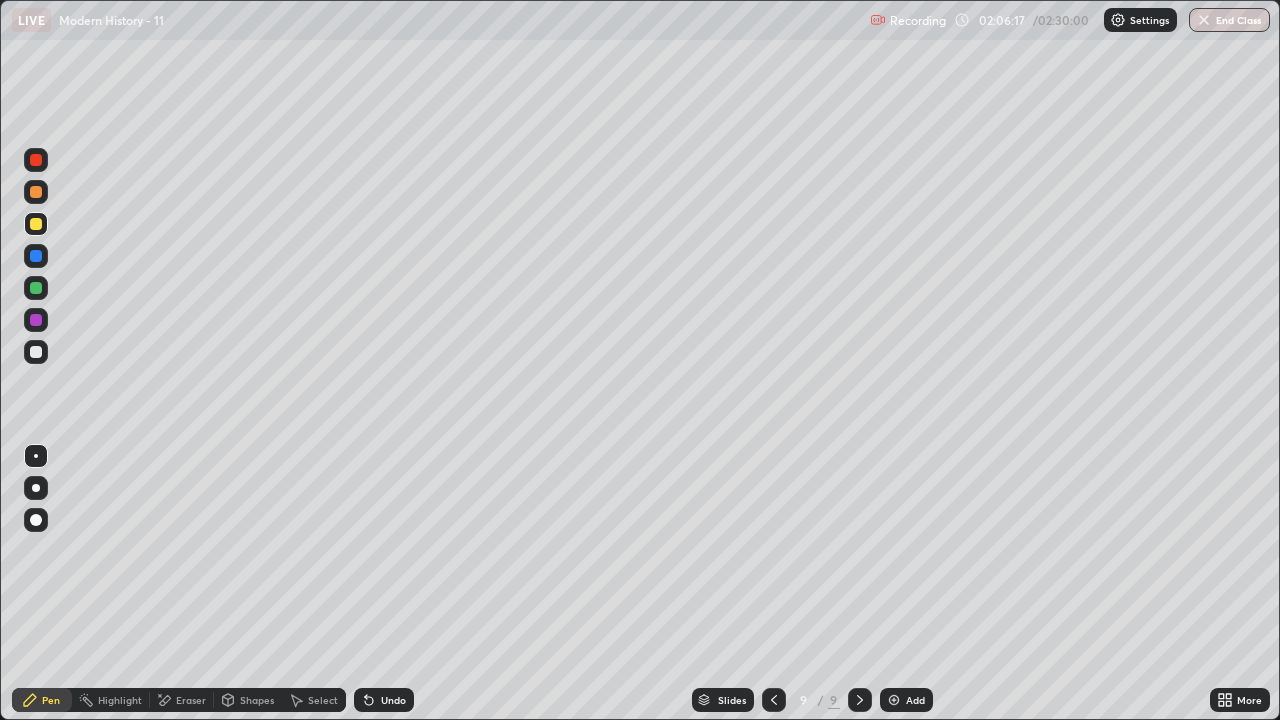 click 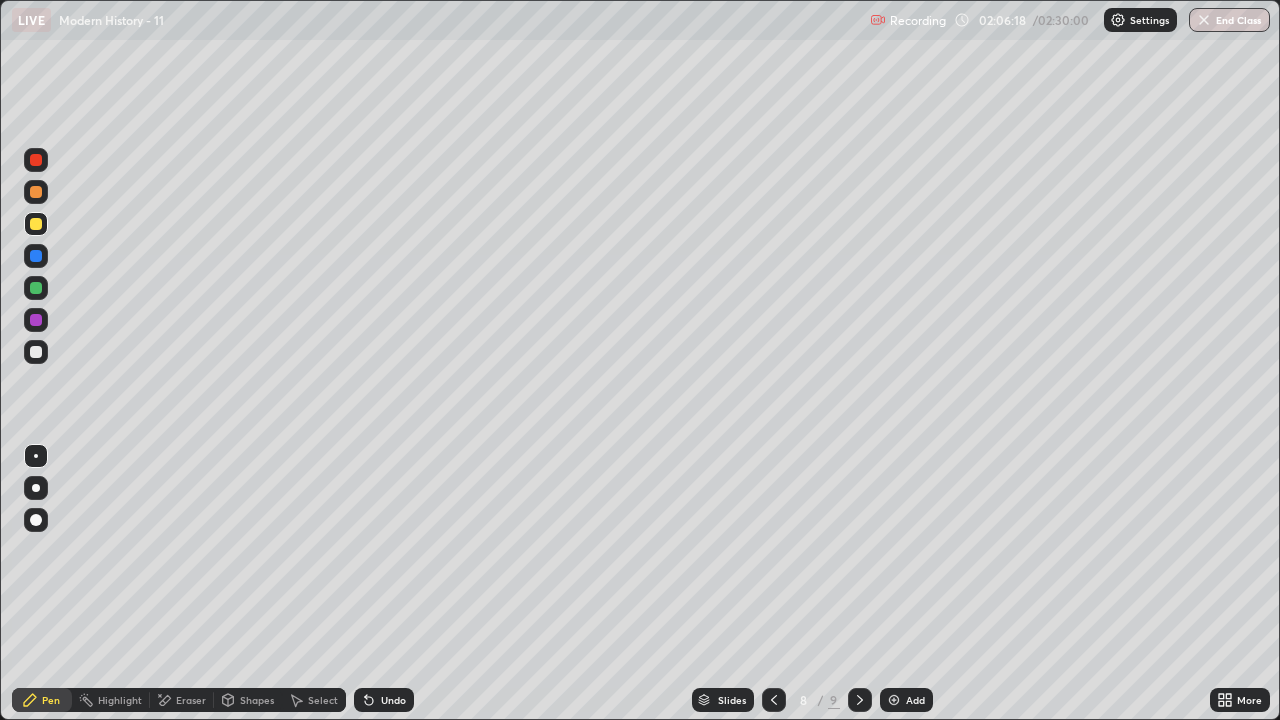 click 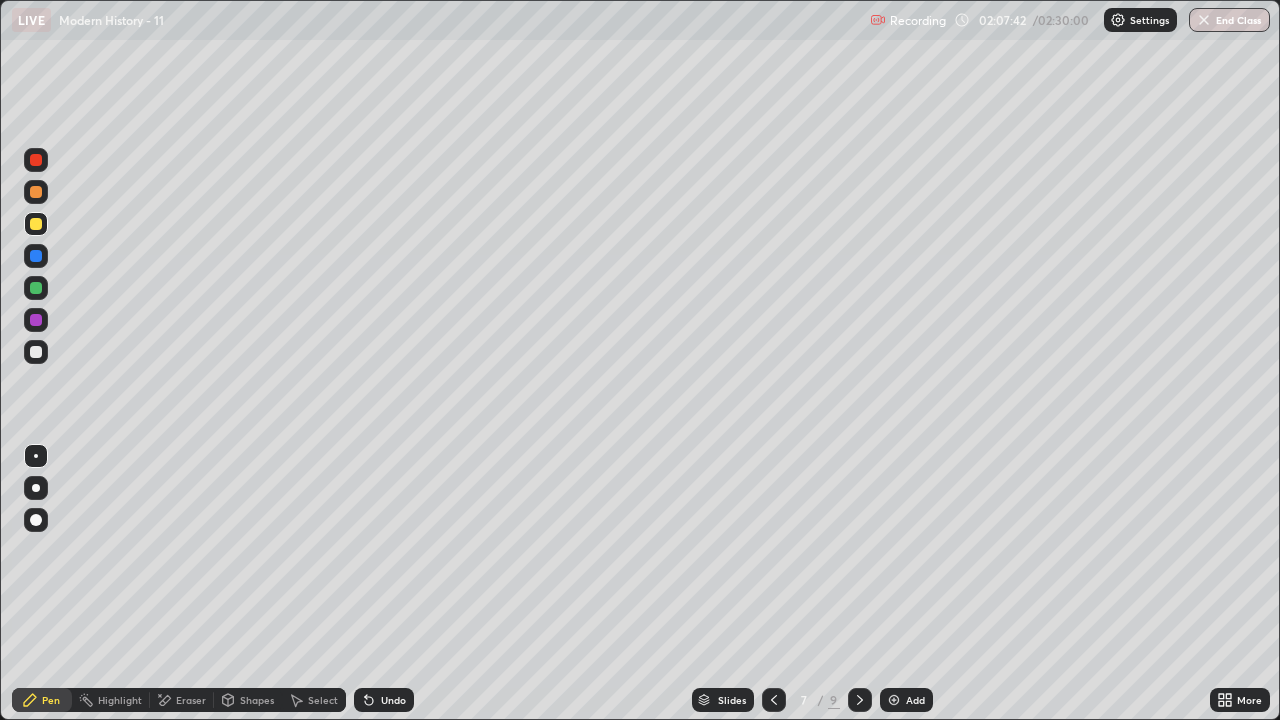 click at bounding box center (36, 288) 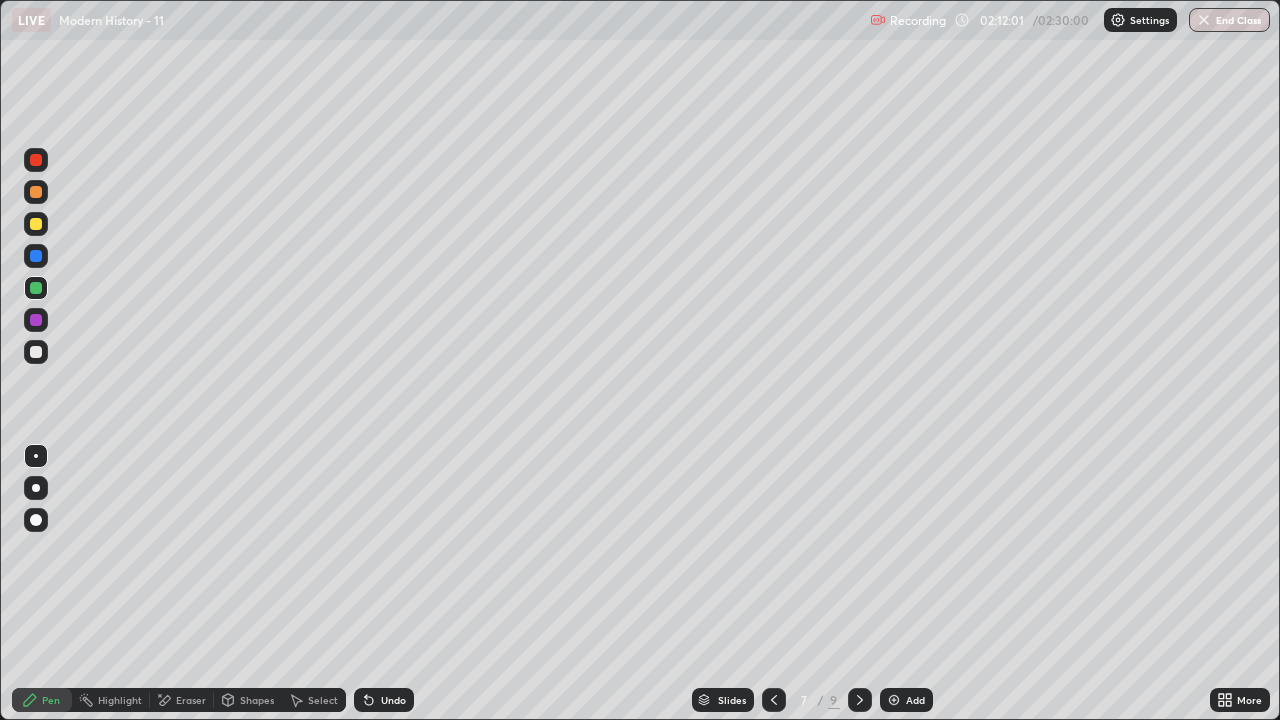 click on "Eraser" at bounding box center (191, 700) 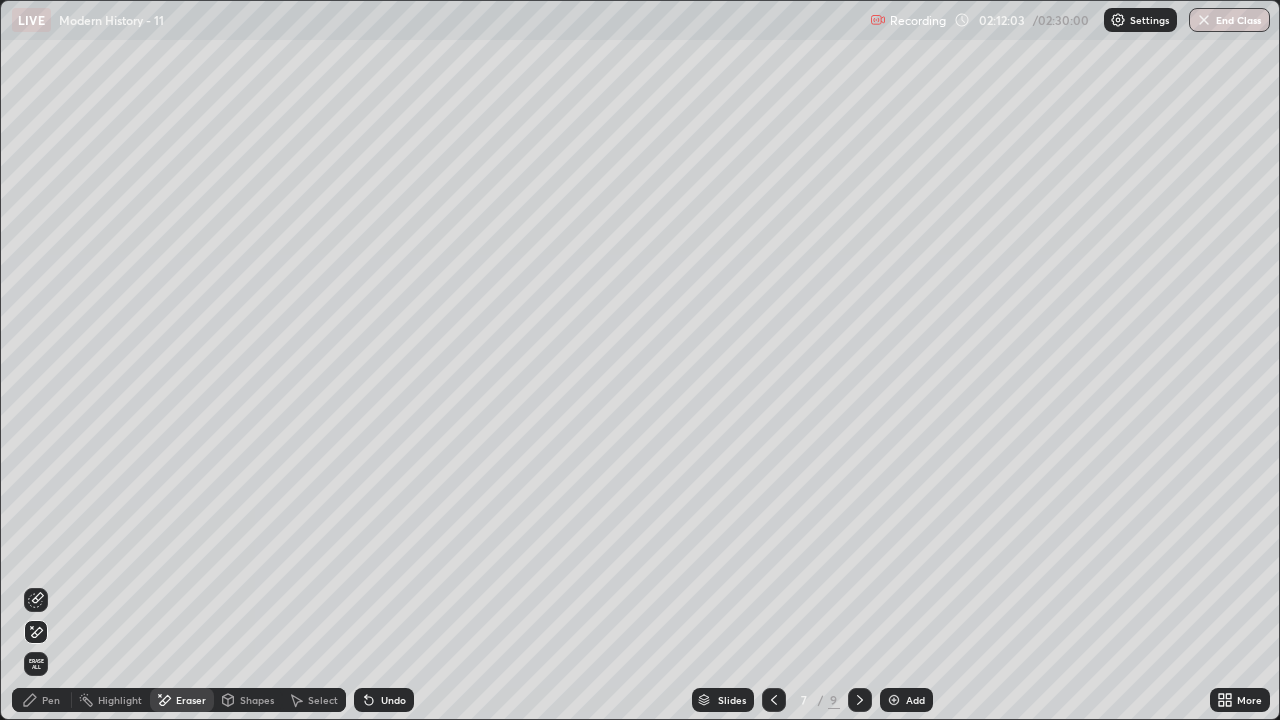 click on "Pen" at bounding box center (51, 700) 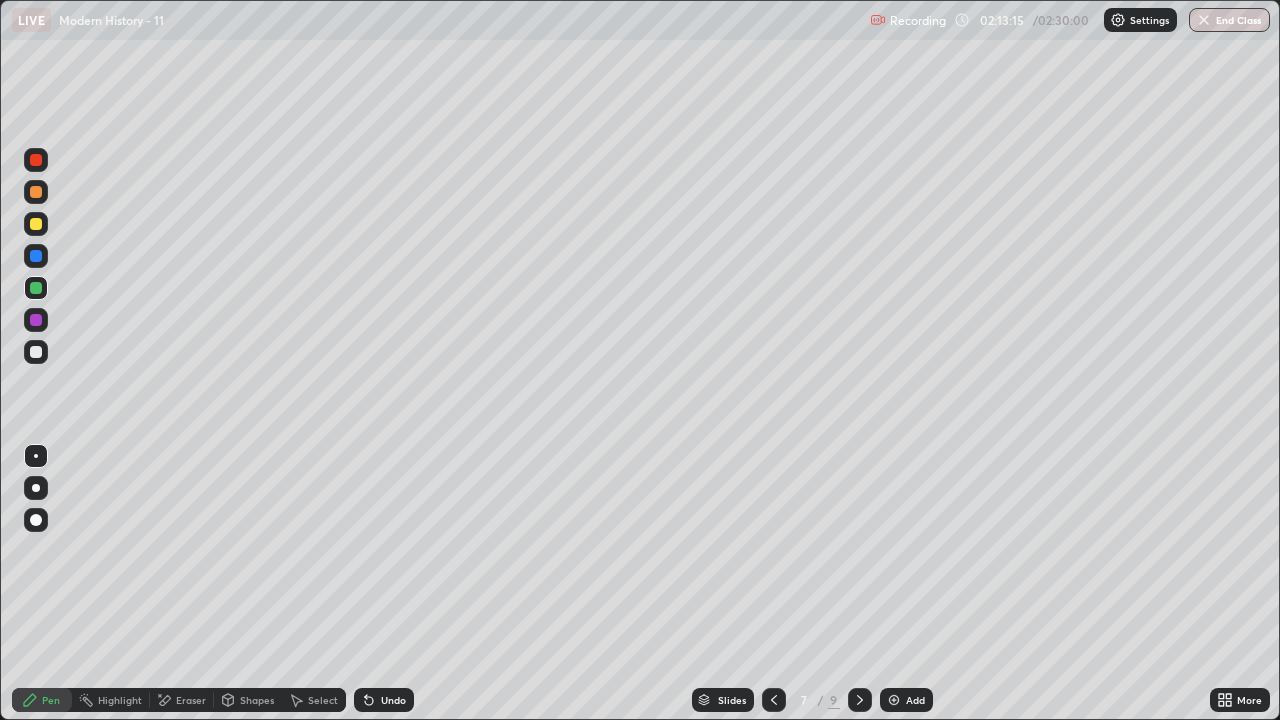 click 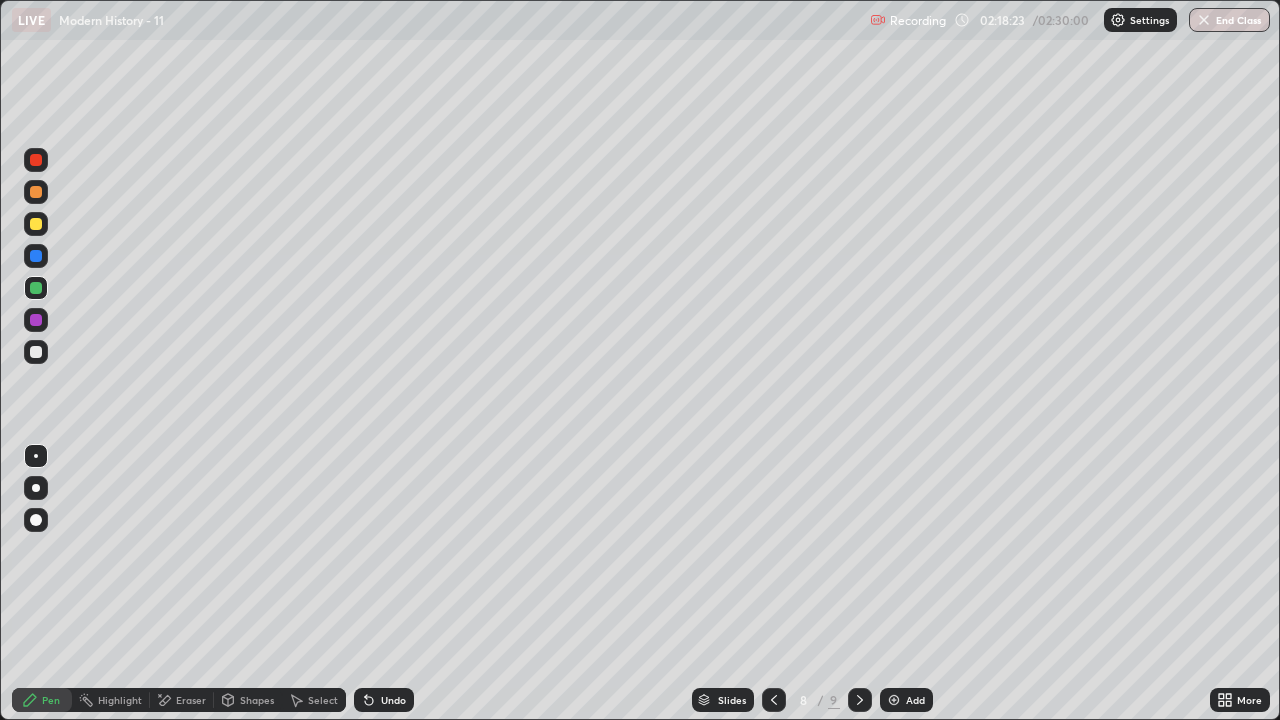 click on "End Class" at bounding box center (1229, 20) 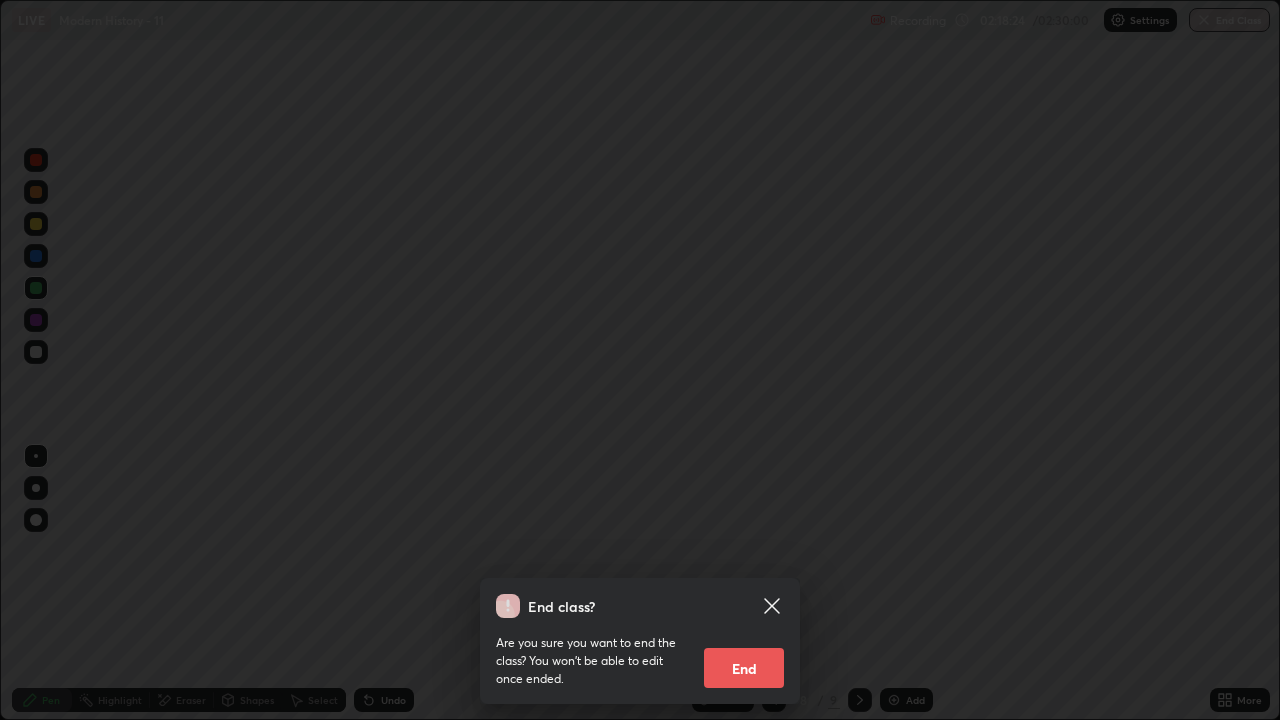 click on "End" at bounding box center [744, 668] 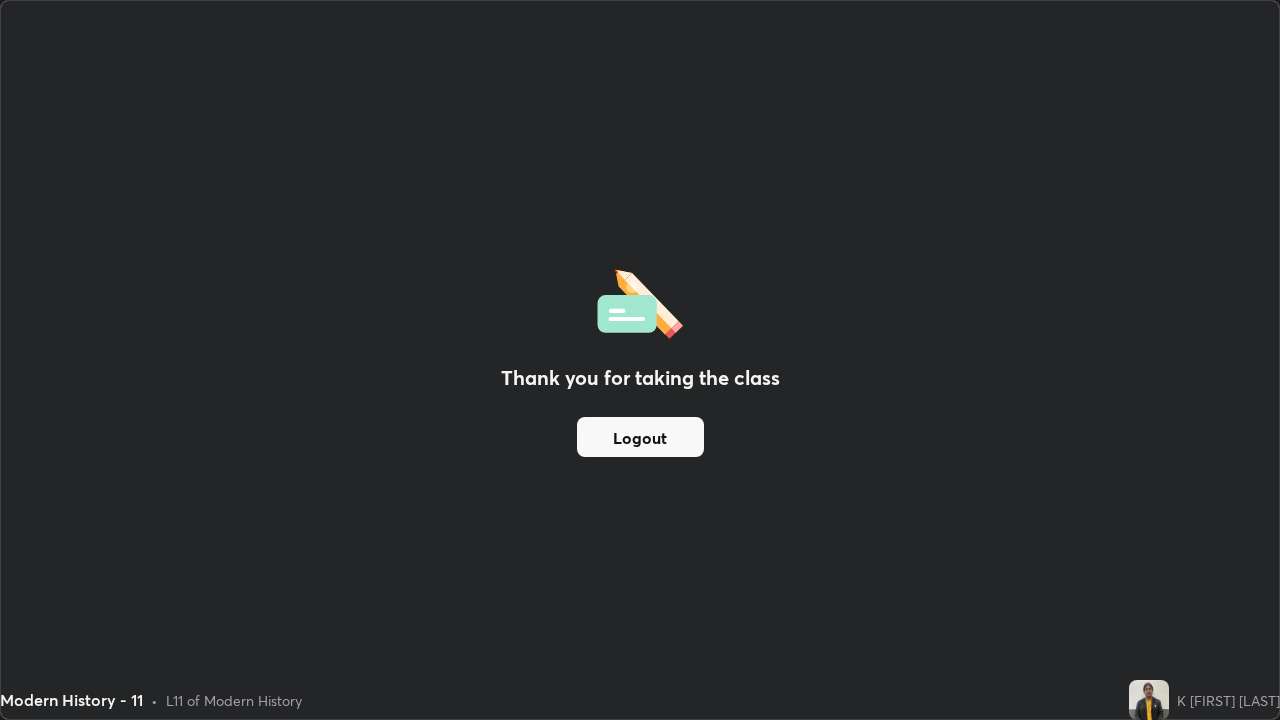 click on "Logout" at bounding box center [640, 437] 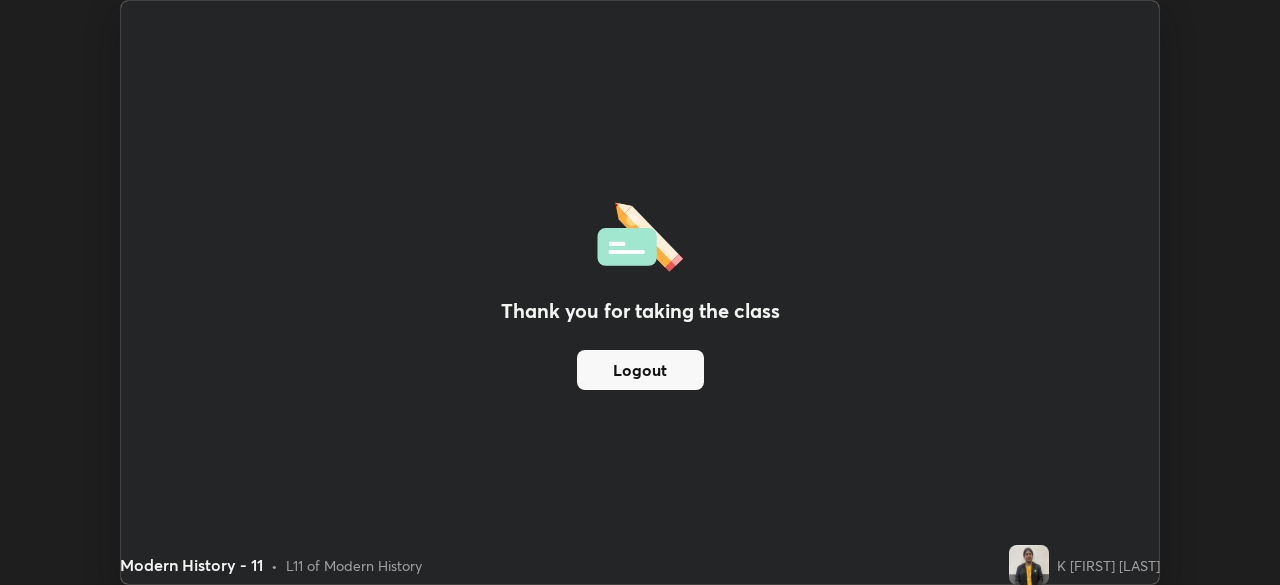 scroll, scrollTop: 585, scrollLeft: 1280, axis: both 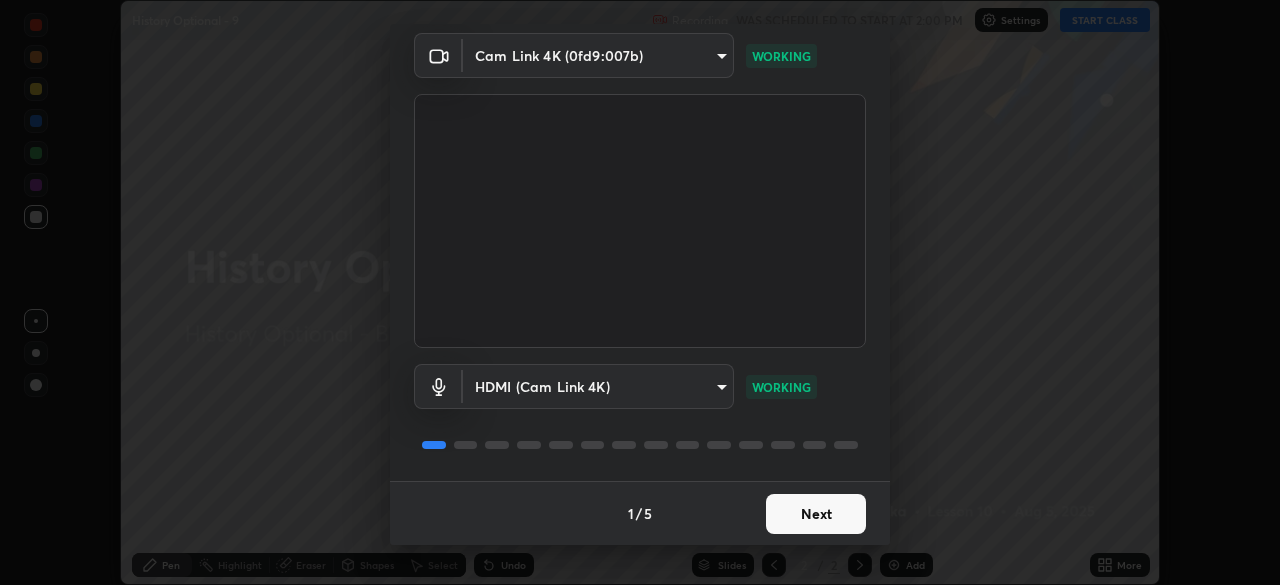 click on "Next" at bounding box center (816, 514) 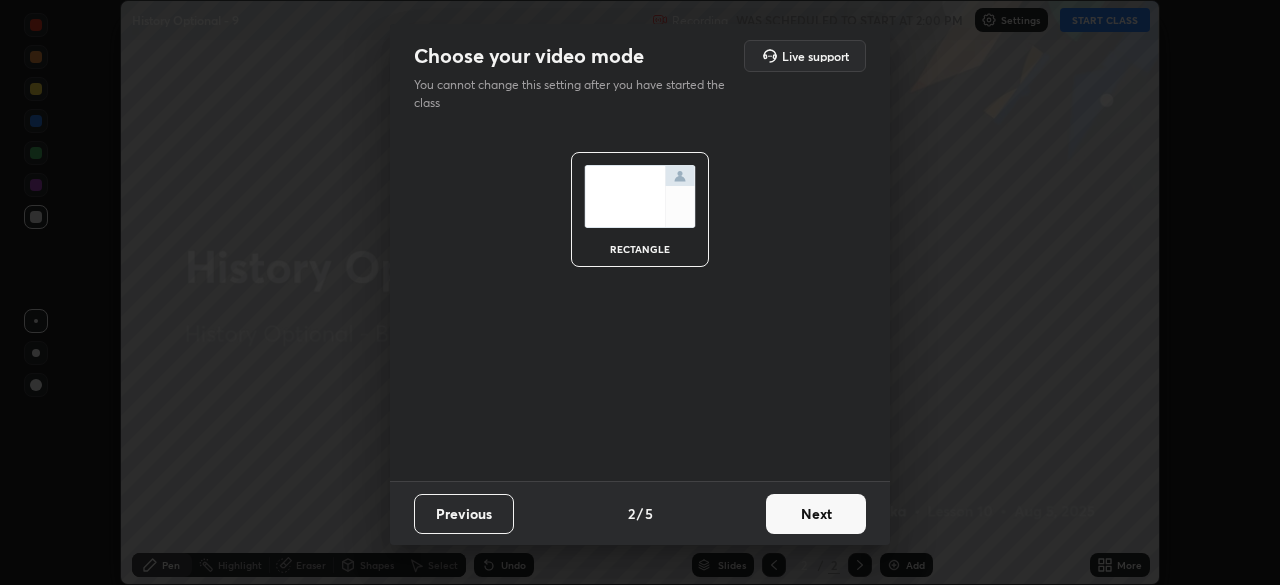 click on "Next" at bounding box center (816, 514) 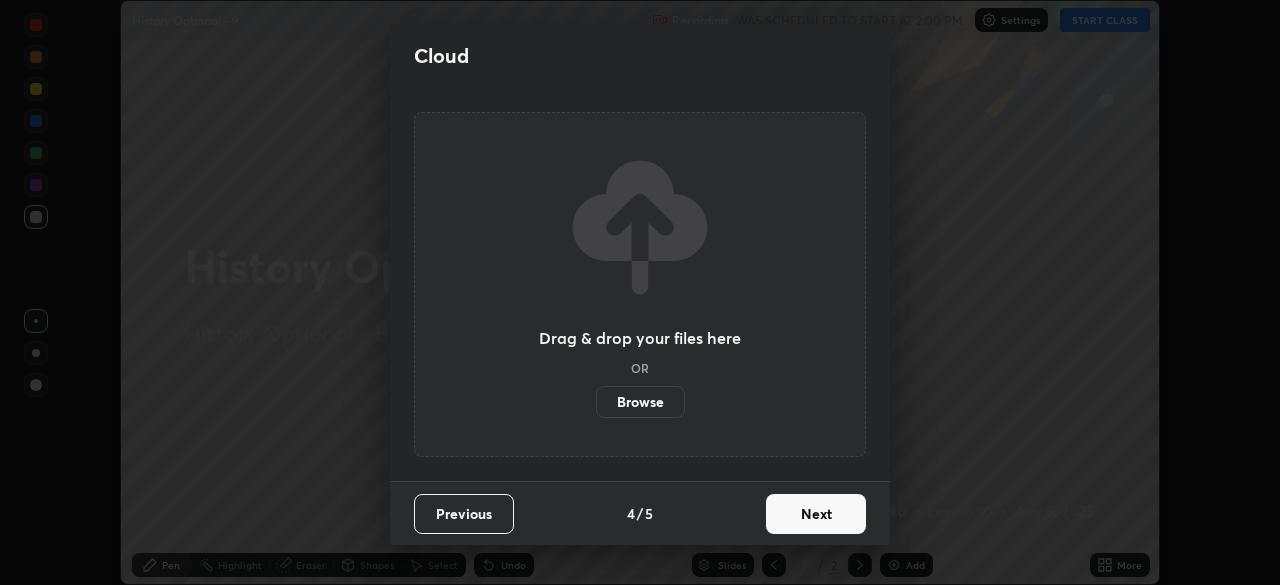 click on "Next" at bounding box center (816, 514) 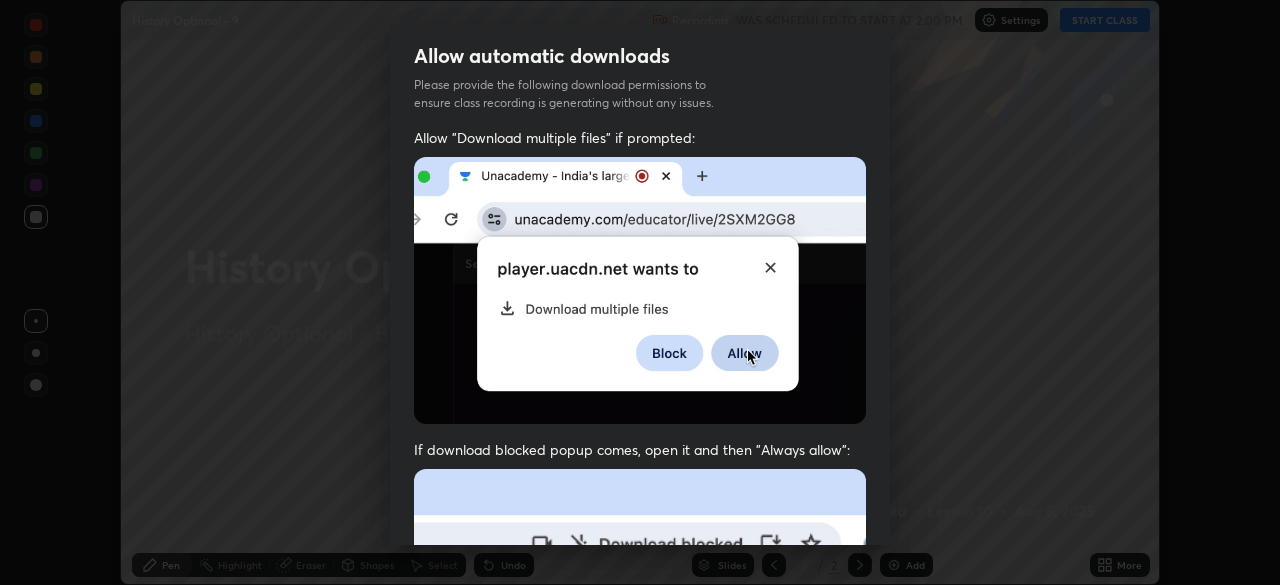 click at bounding box center (640, 687) 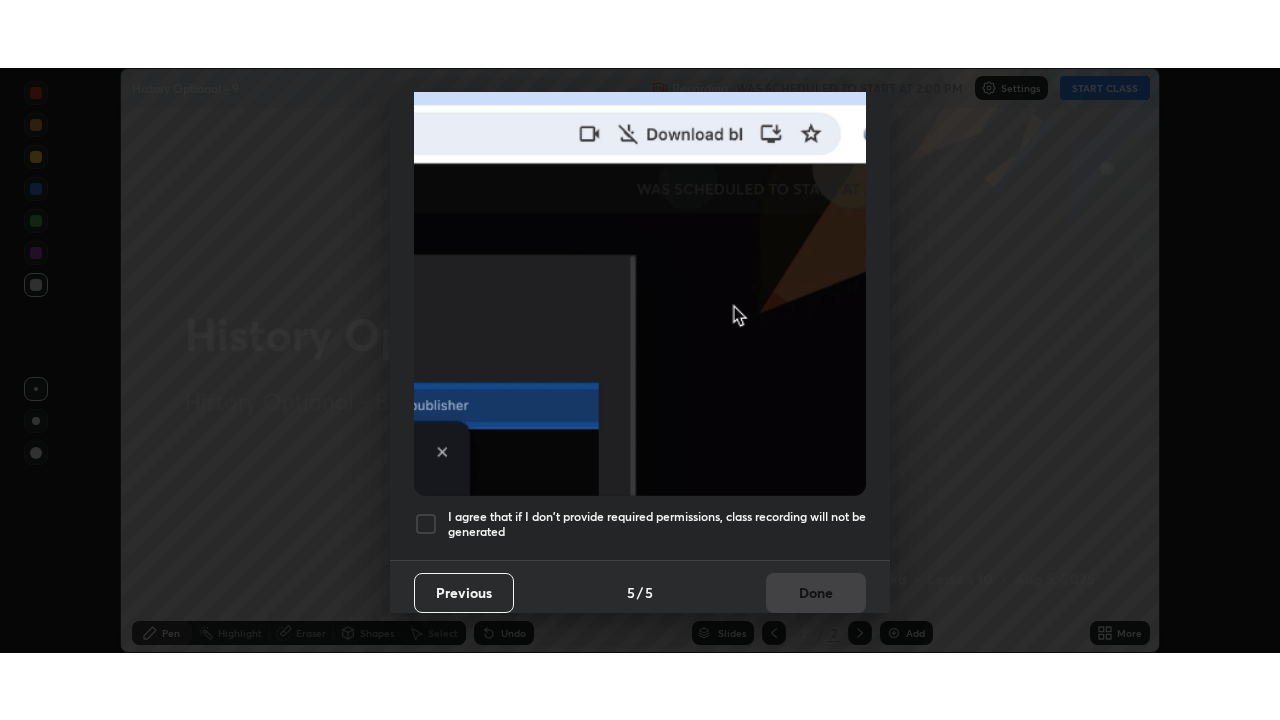 scroll, scrollTop: 479, scrollLeft: 0, axis: vertical 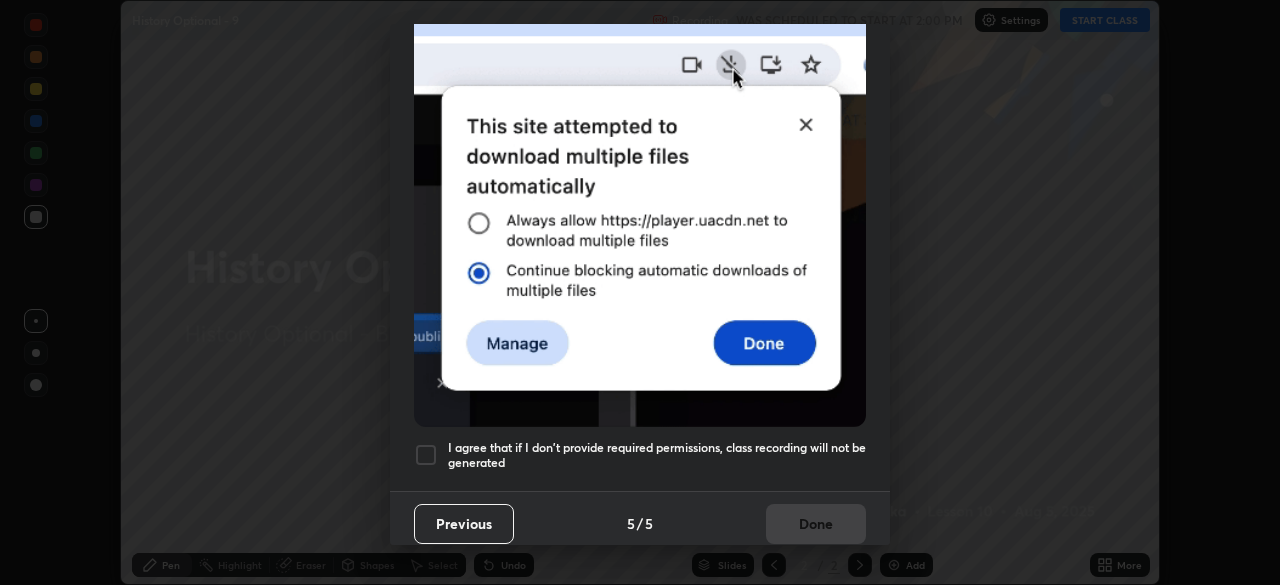 click at bounding box center (426, 455) 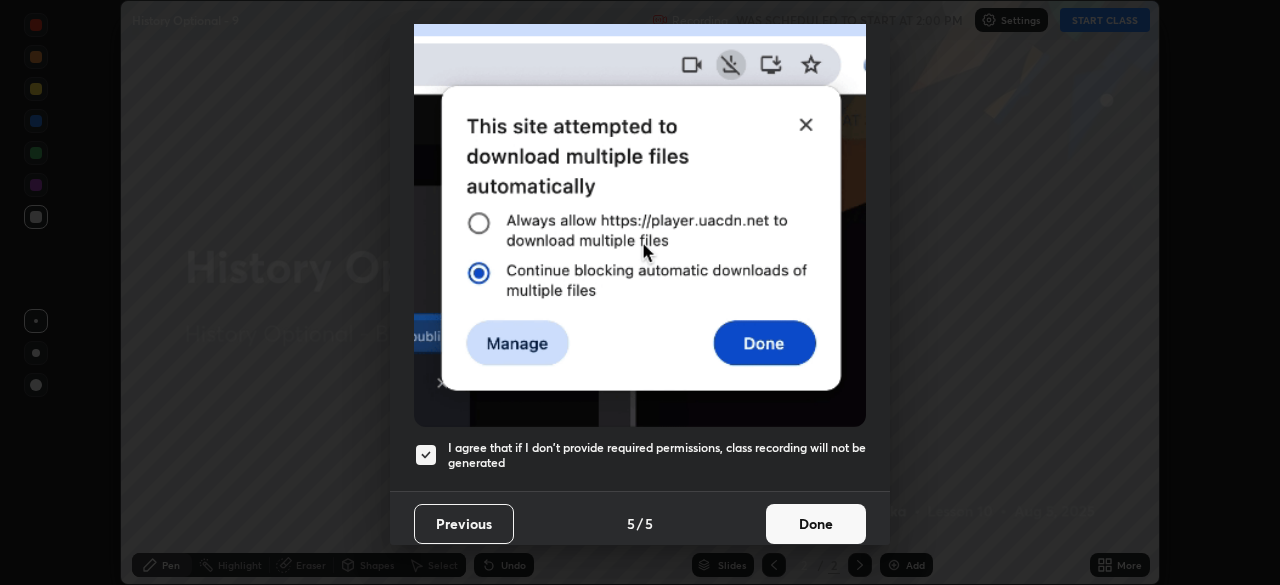click on "Done" at bounding box center [816, 524] 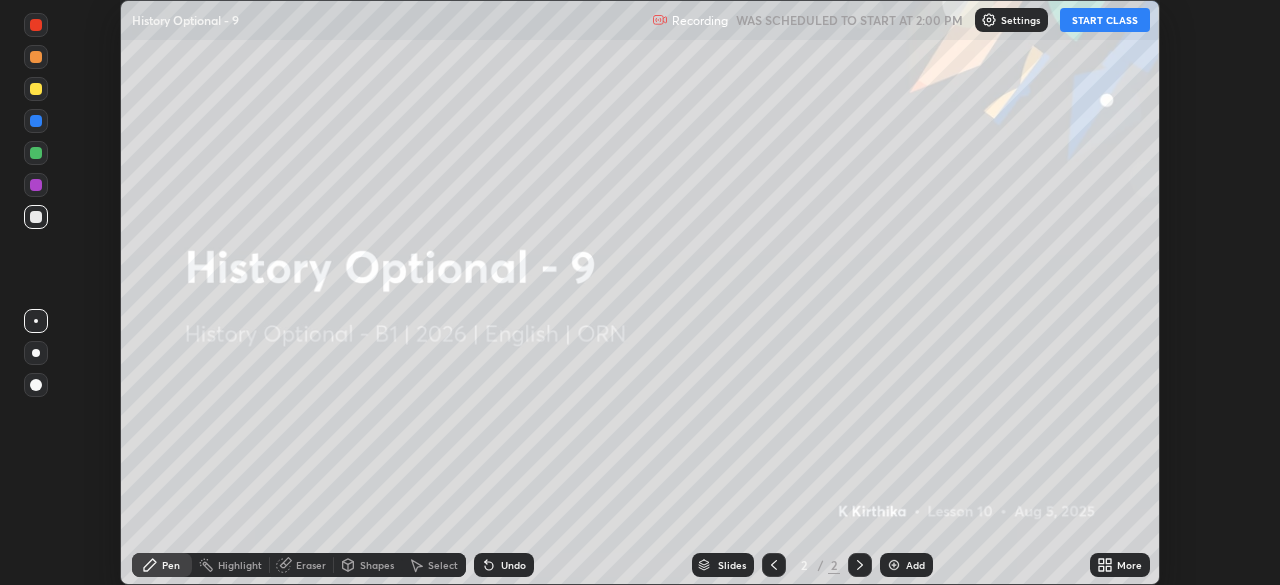 click 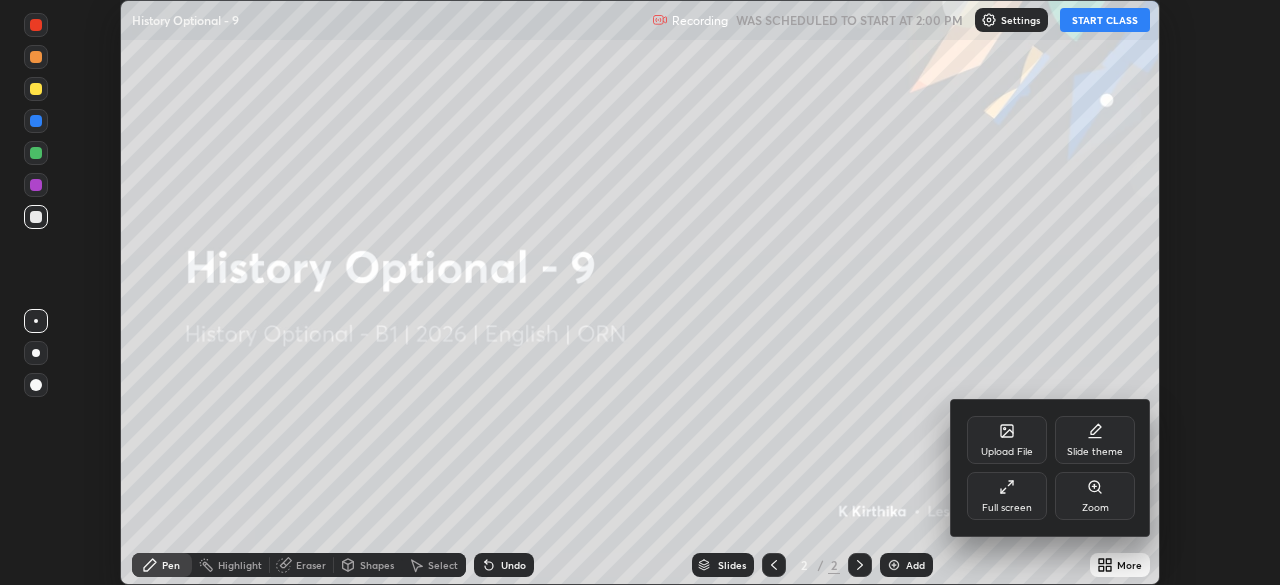 click on "Full screen" at bounding box center (1007, 508) 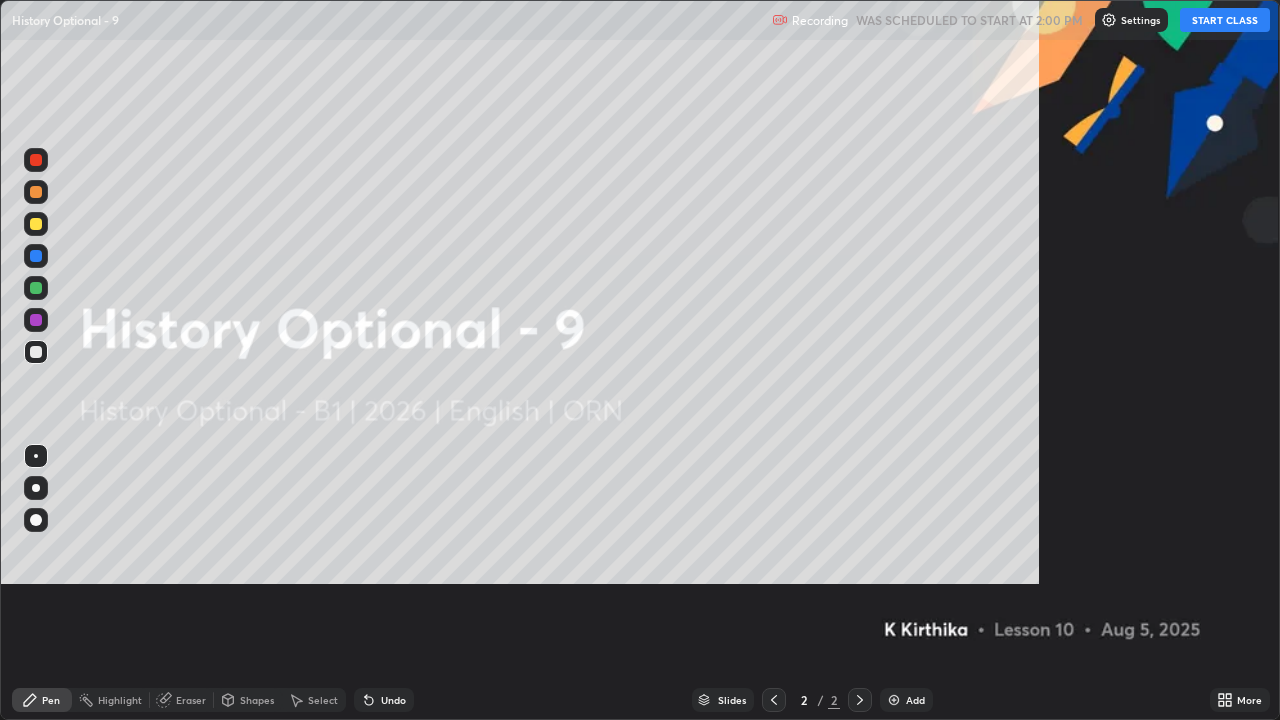 scroll, scrollTop: 99280, scrollLeft: 98720, axis: both 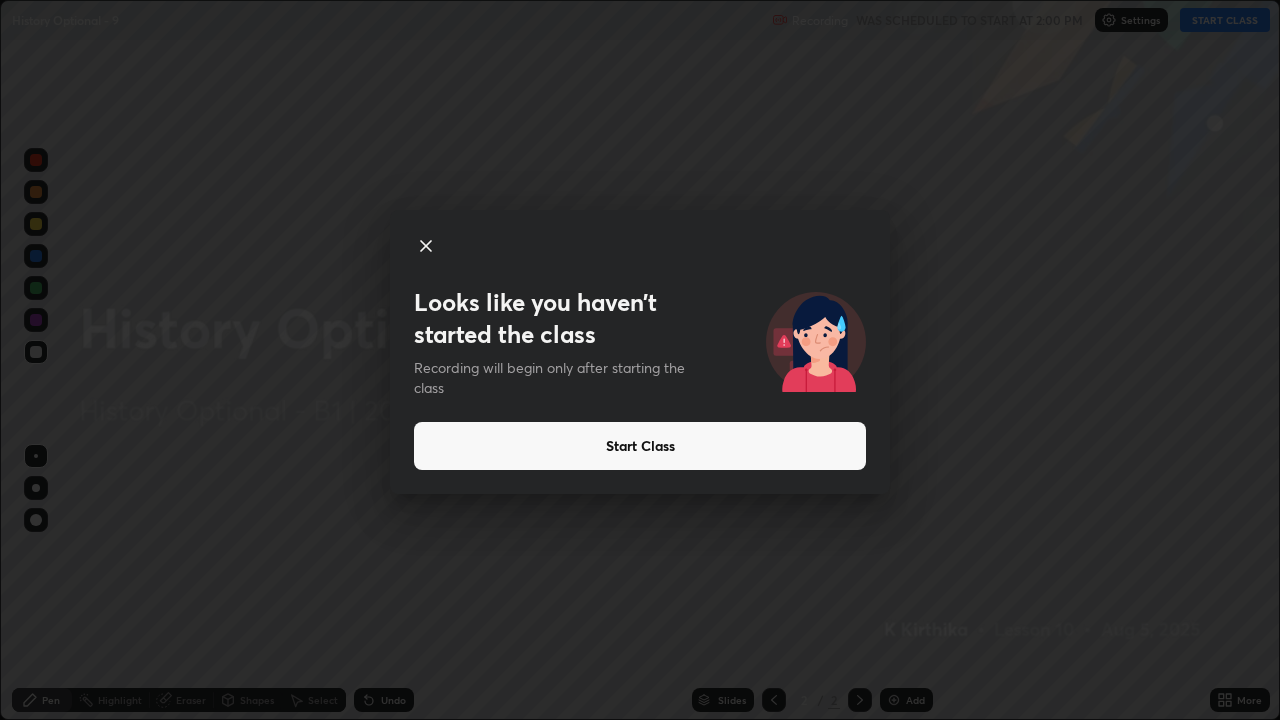 click on "Start Class" at bounding box center [640, 446] 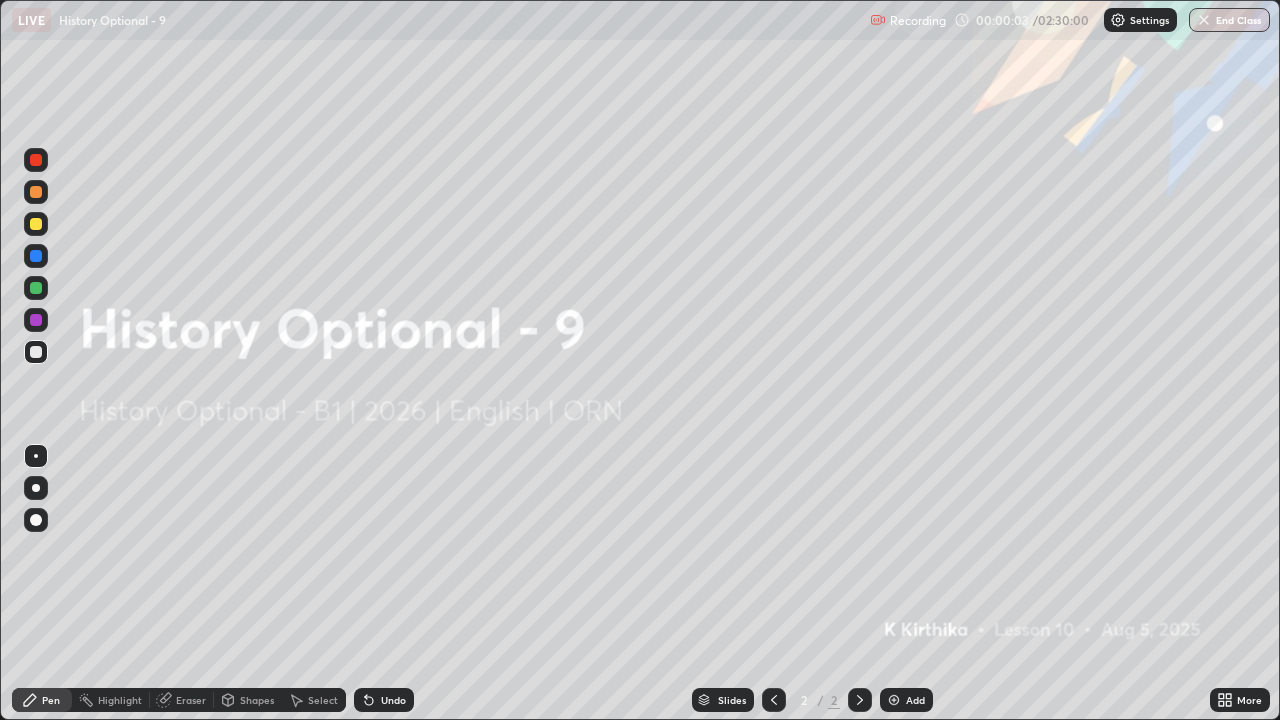 click on "Add" at bounding box center (906, 700) 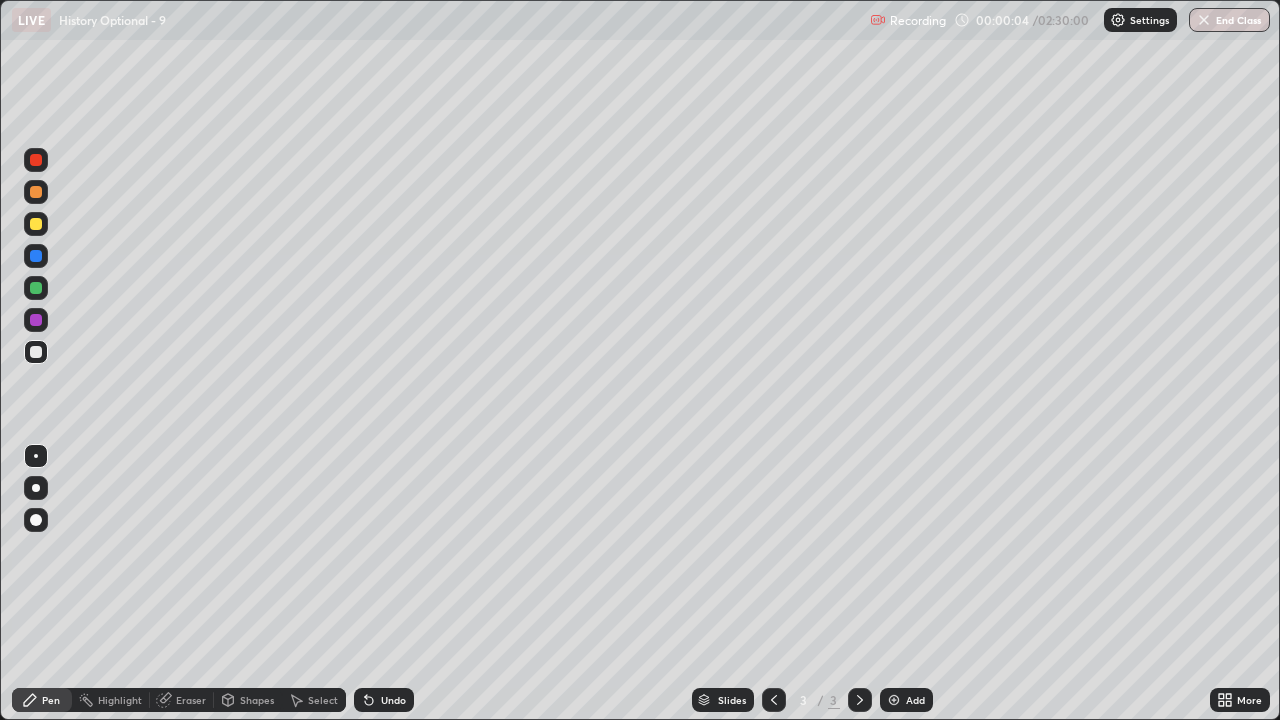 click on "Eraser" at bounding box center [182, 700] 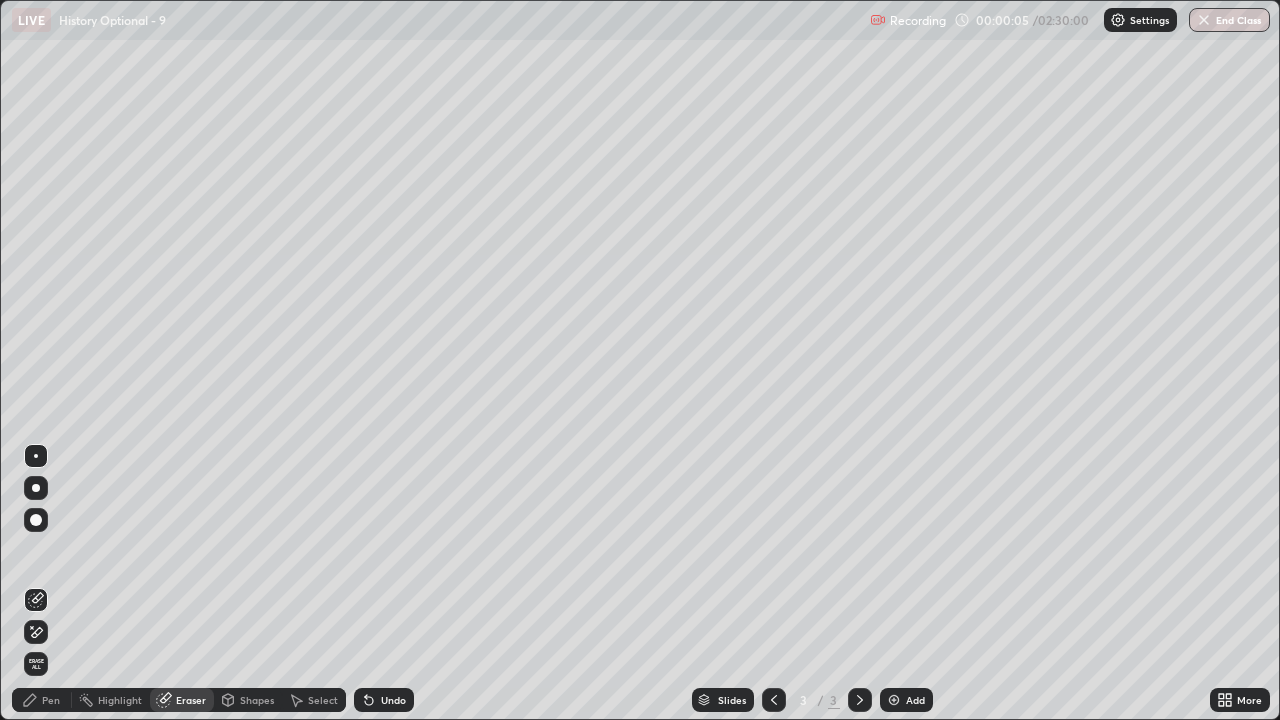 click 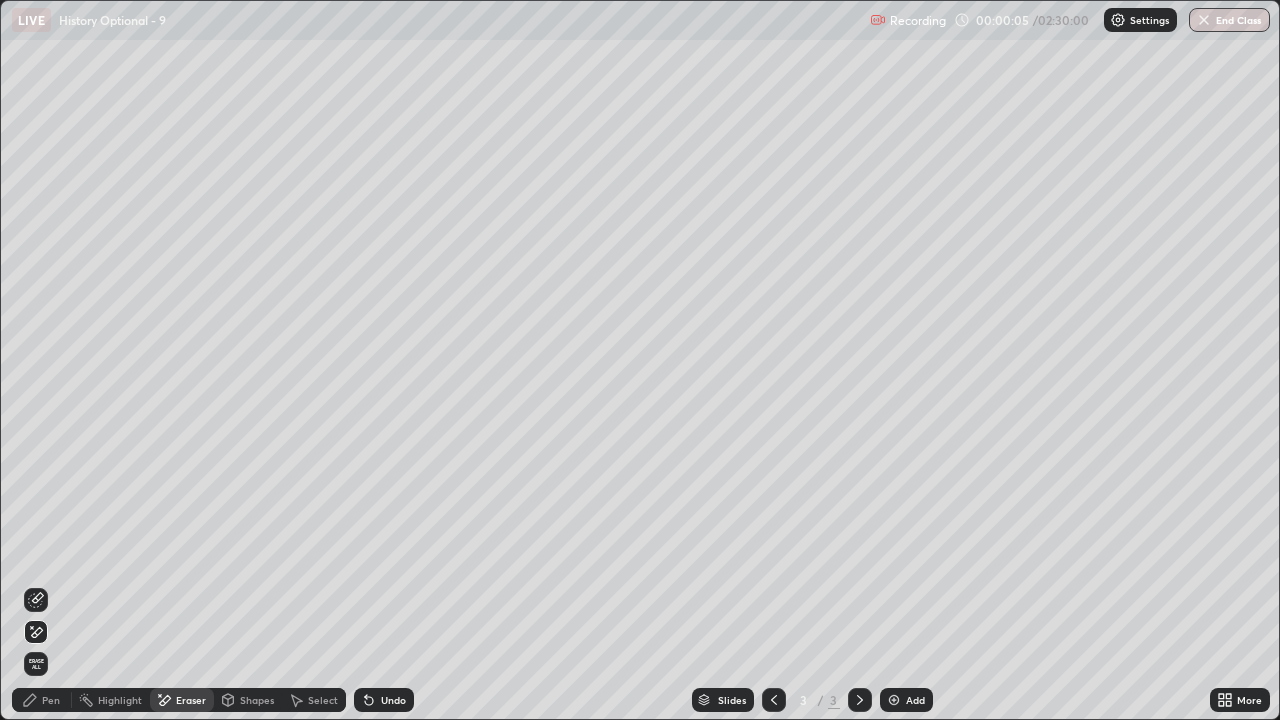 click 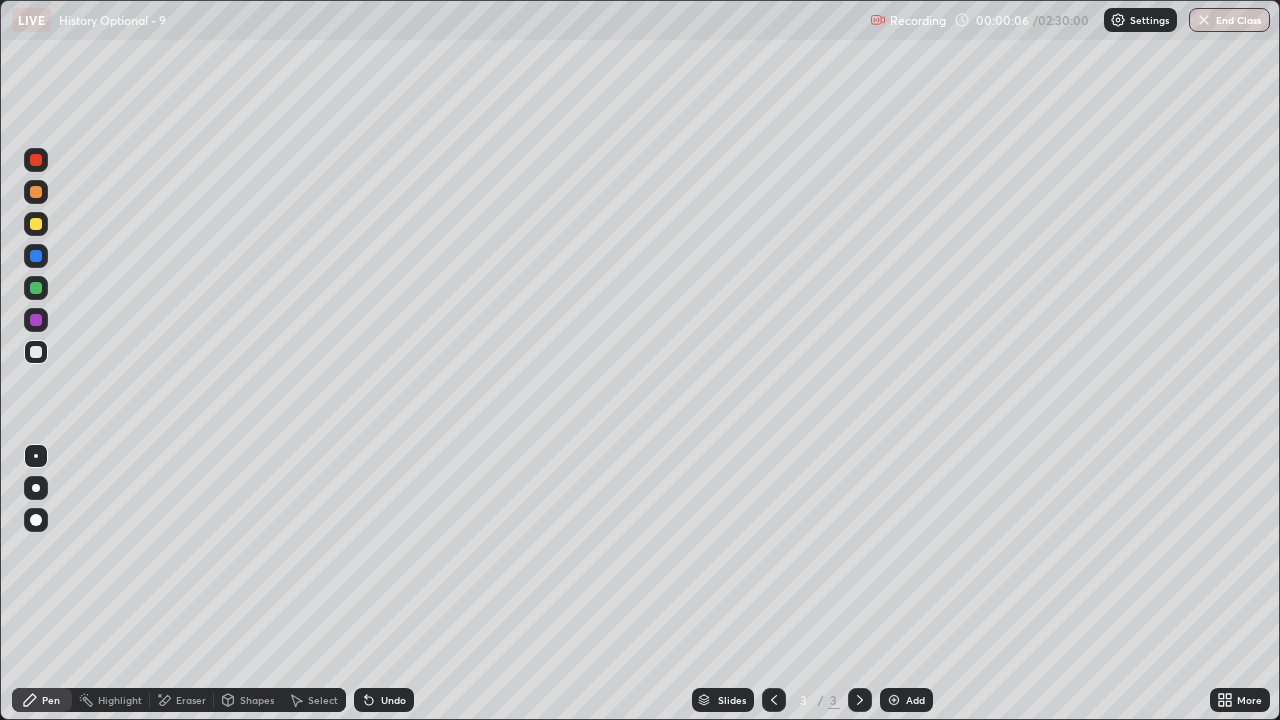 click at bounding box center (36, 352) 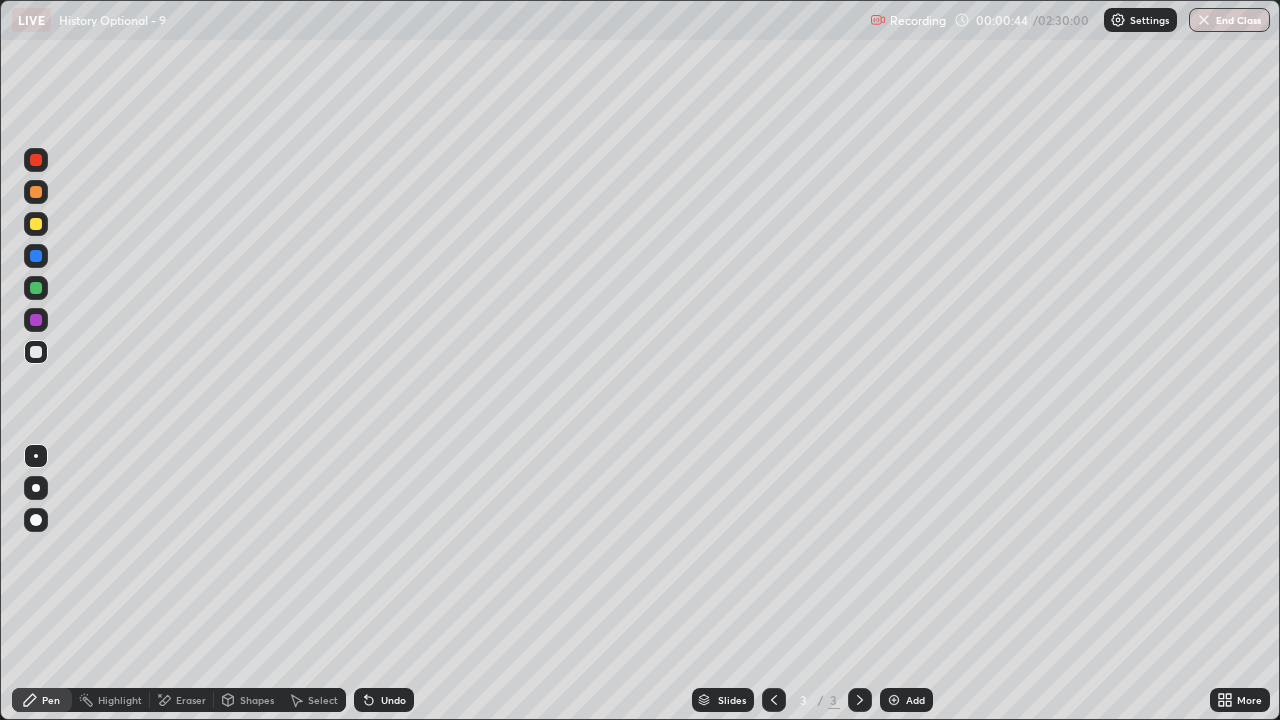 click at bounding box center (36, 352) 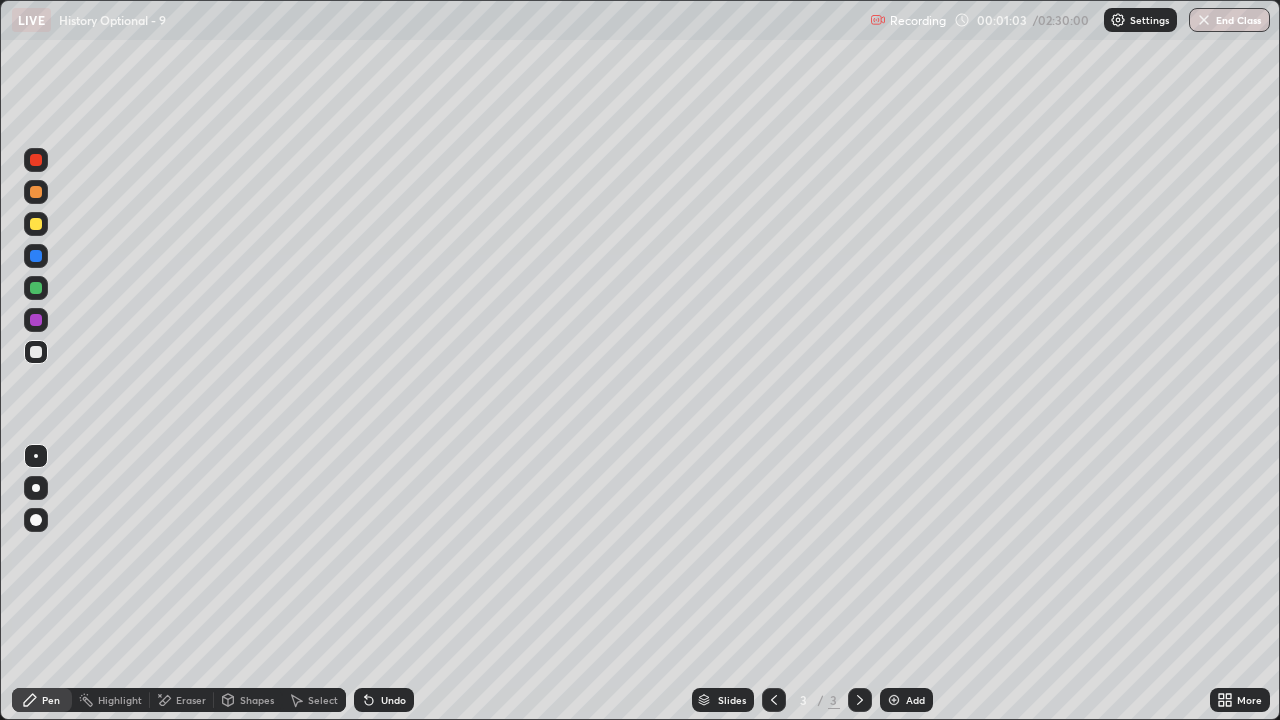 click at bounding box center [36, 288] 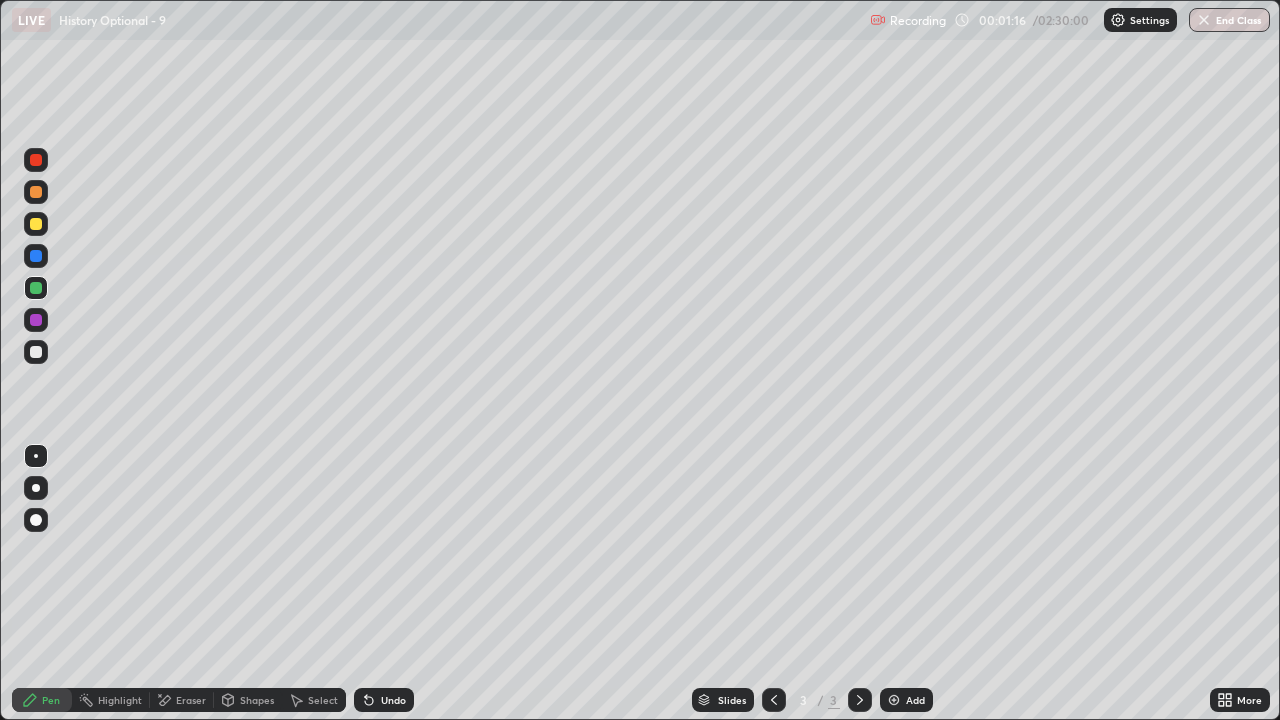 click on "Eraser" at bounding box center (191, 700) 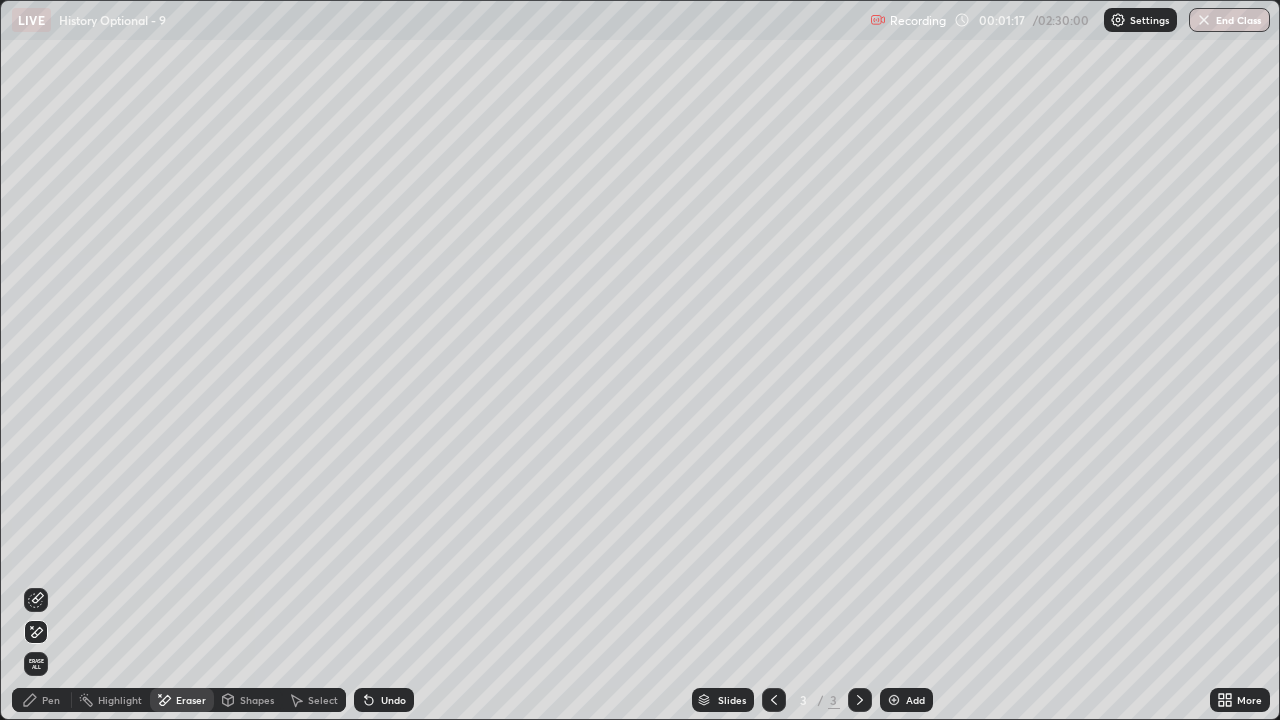click on "Pen" at bounding box center [51, 700] 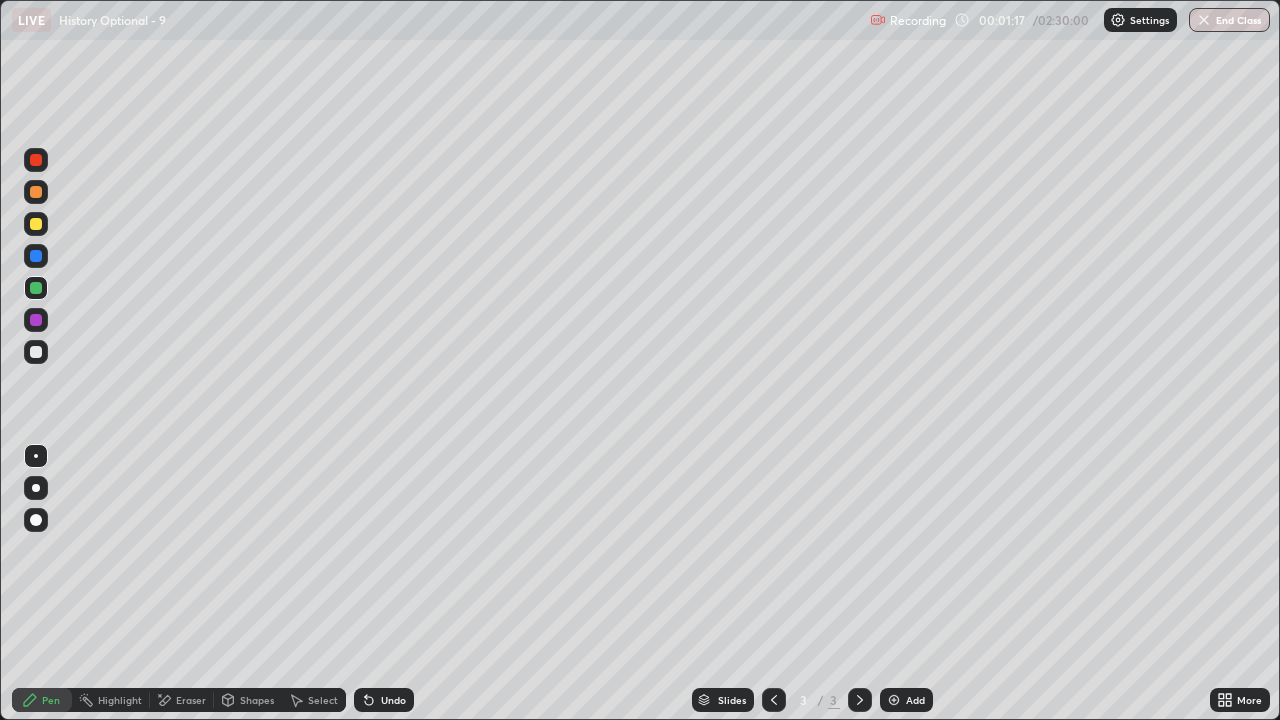 click at bounding box center (36, 288) 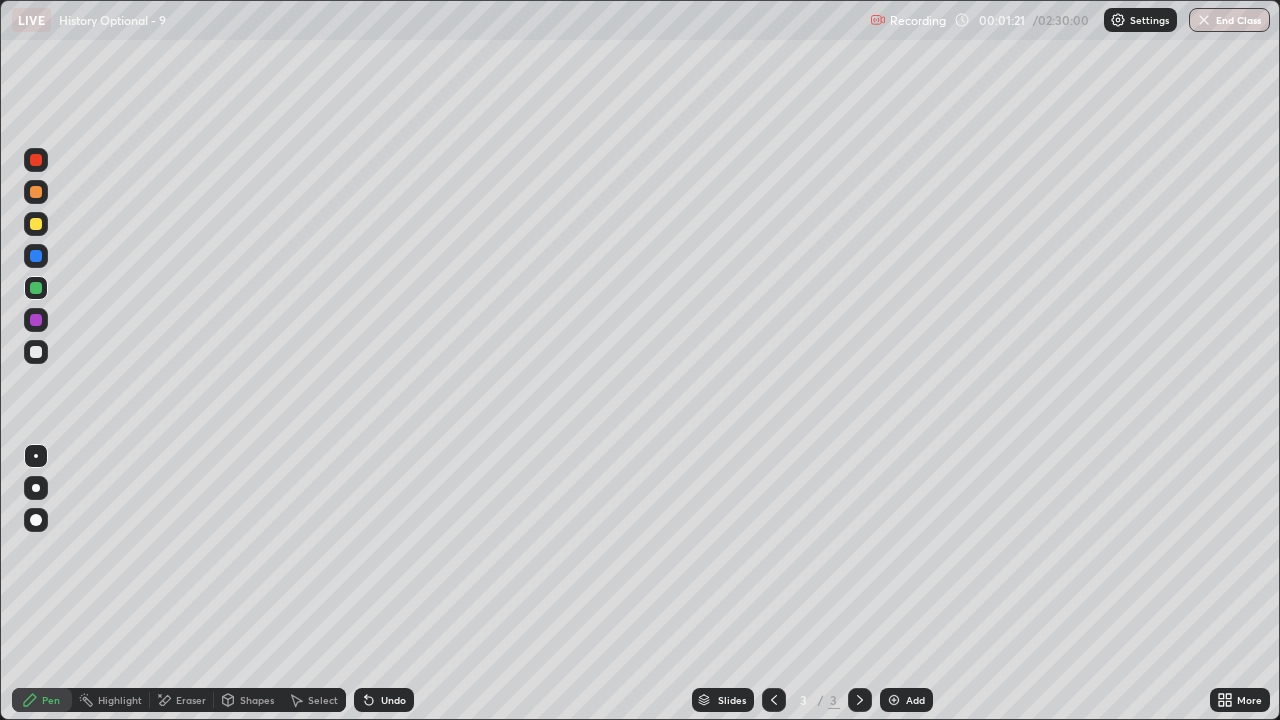 click at bounding box center (36, 224) 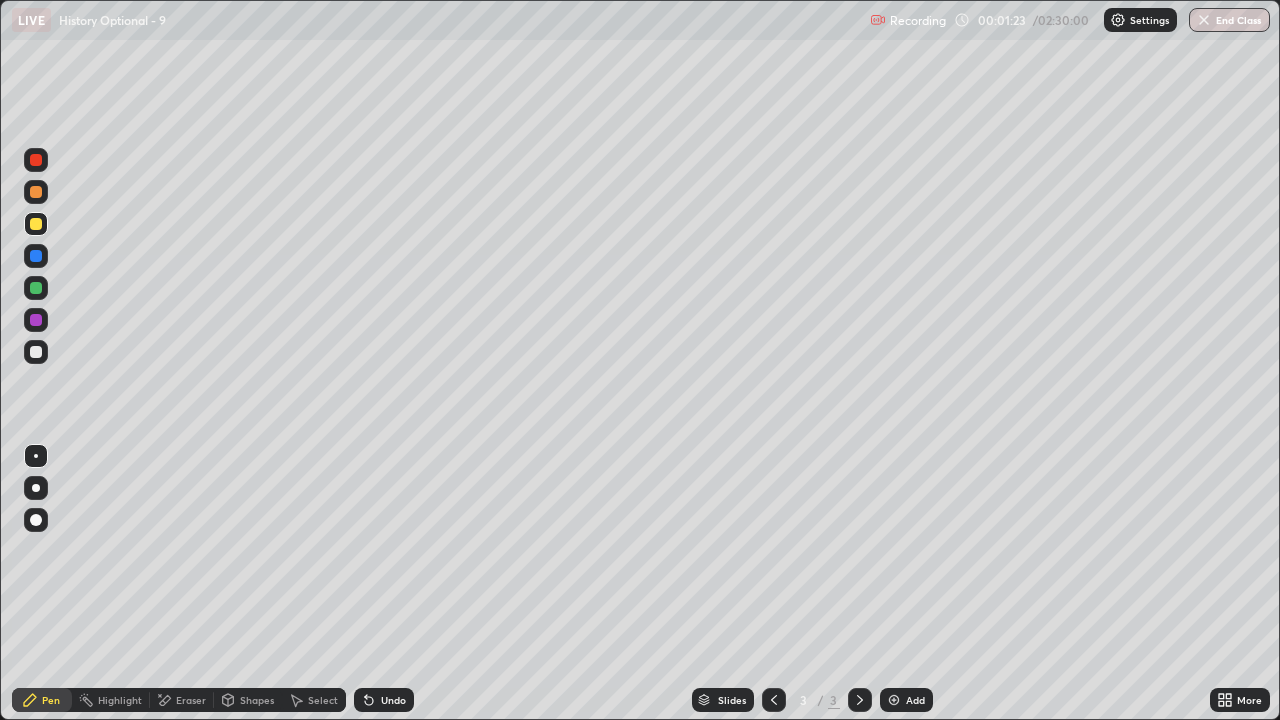 click at bounding box center (36, 160) 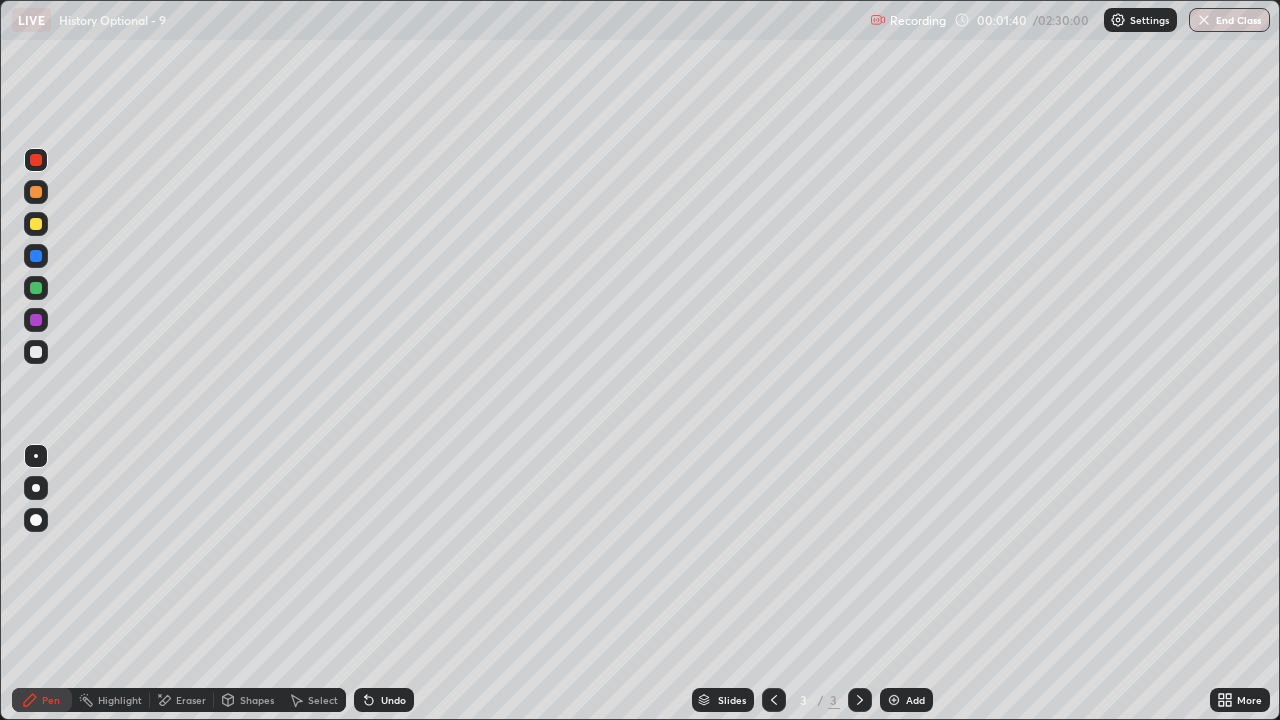 click at bounding box center (36, 320) 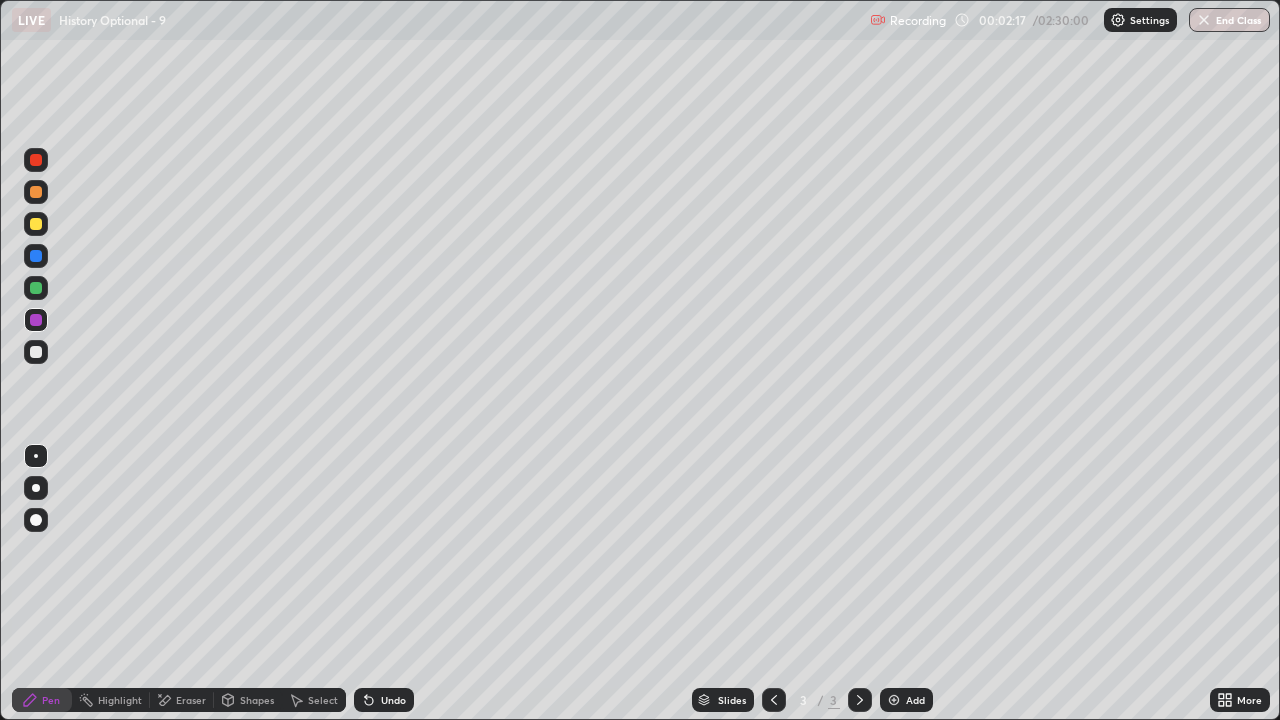click at bounding box center (36, 256) 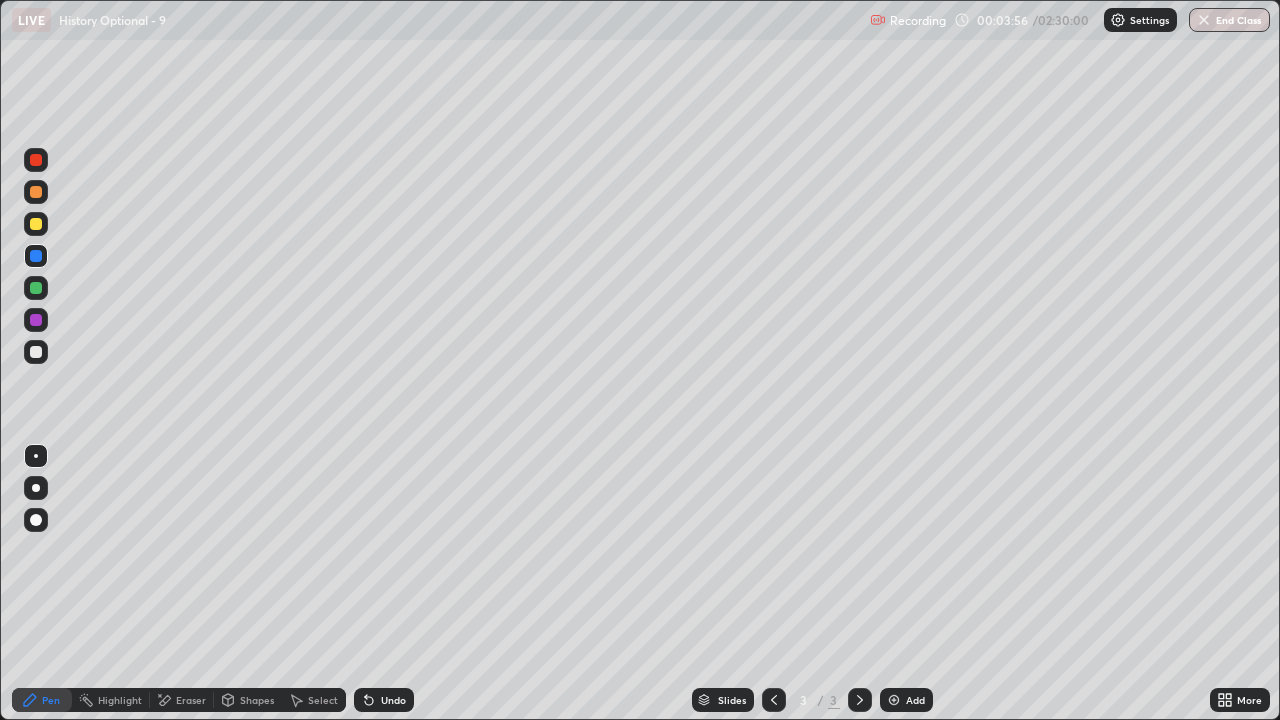 click 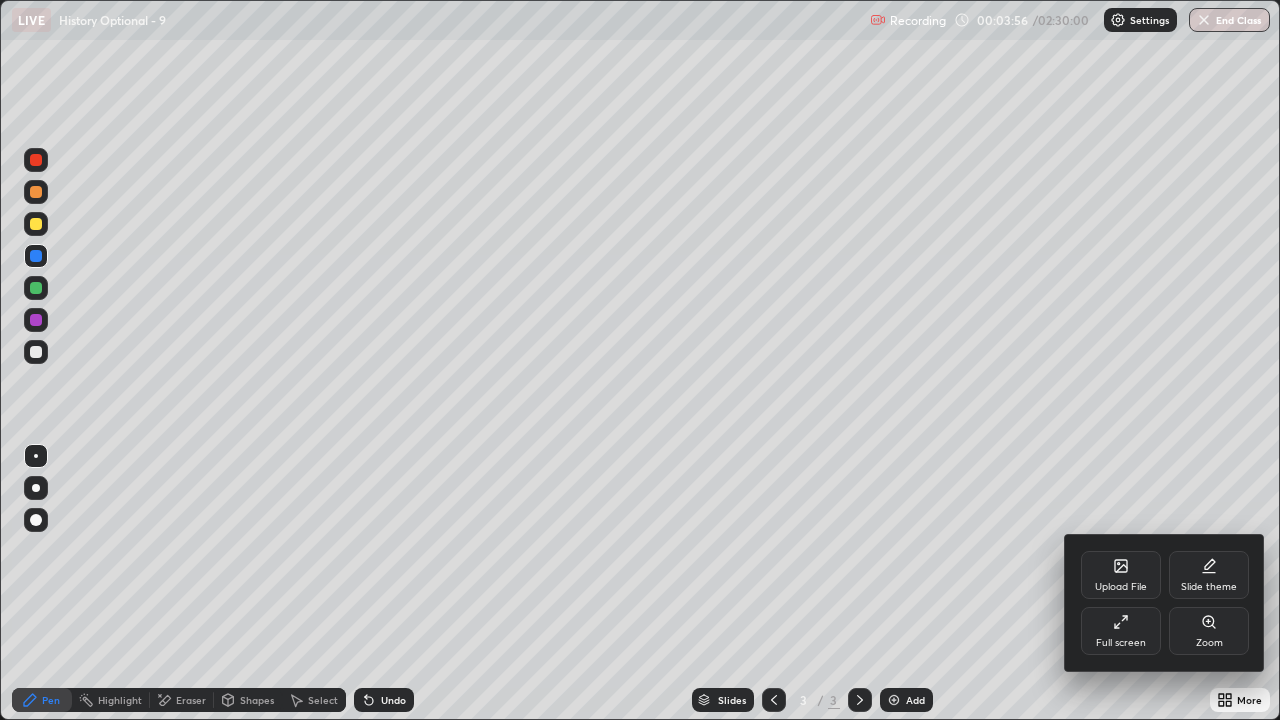 click 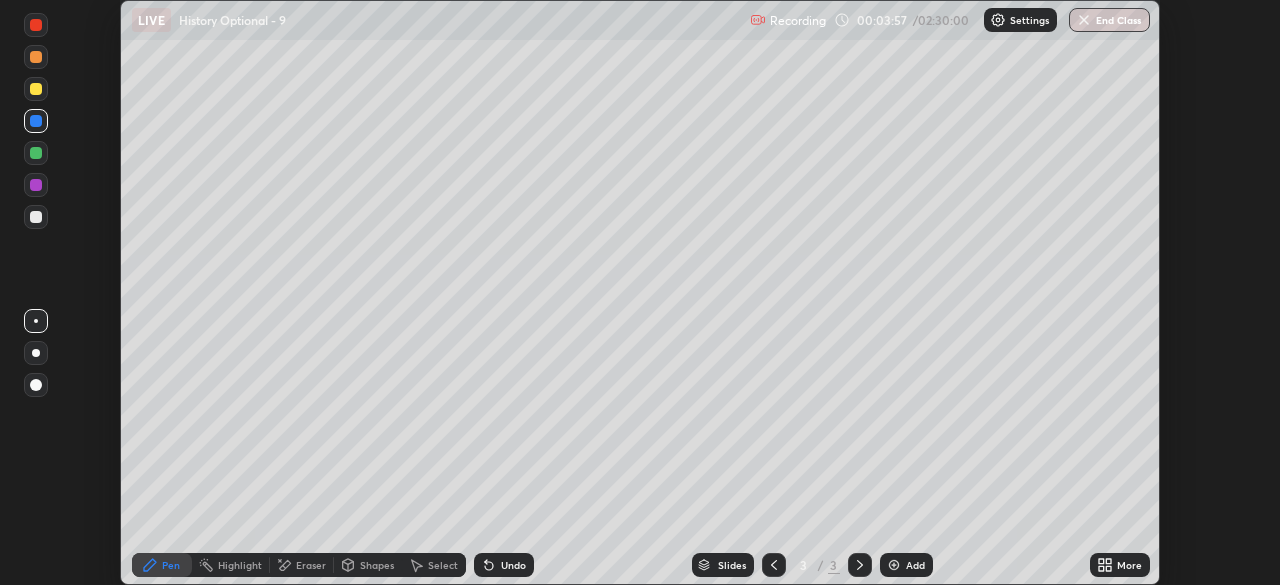 scroll, scrollTop: 585, scrollLeft: 1280, axis: both 